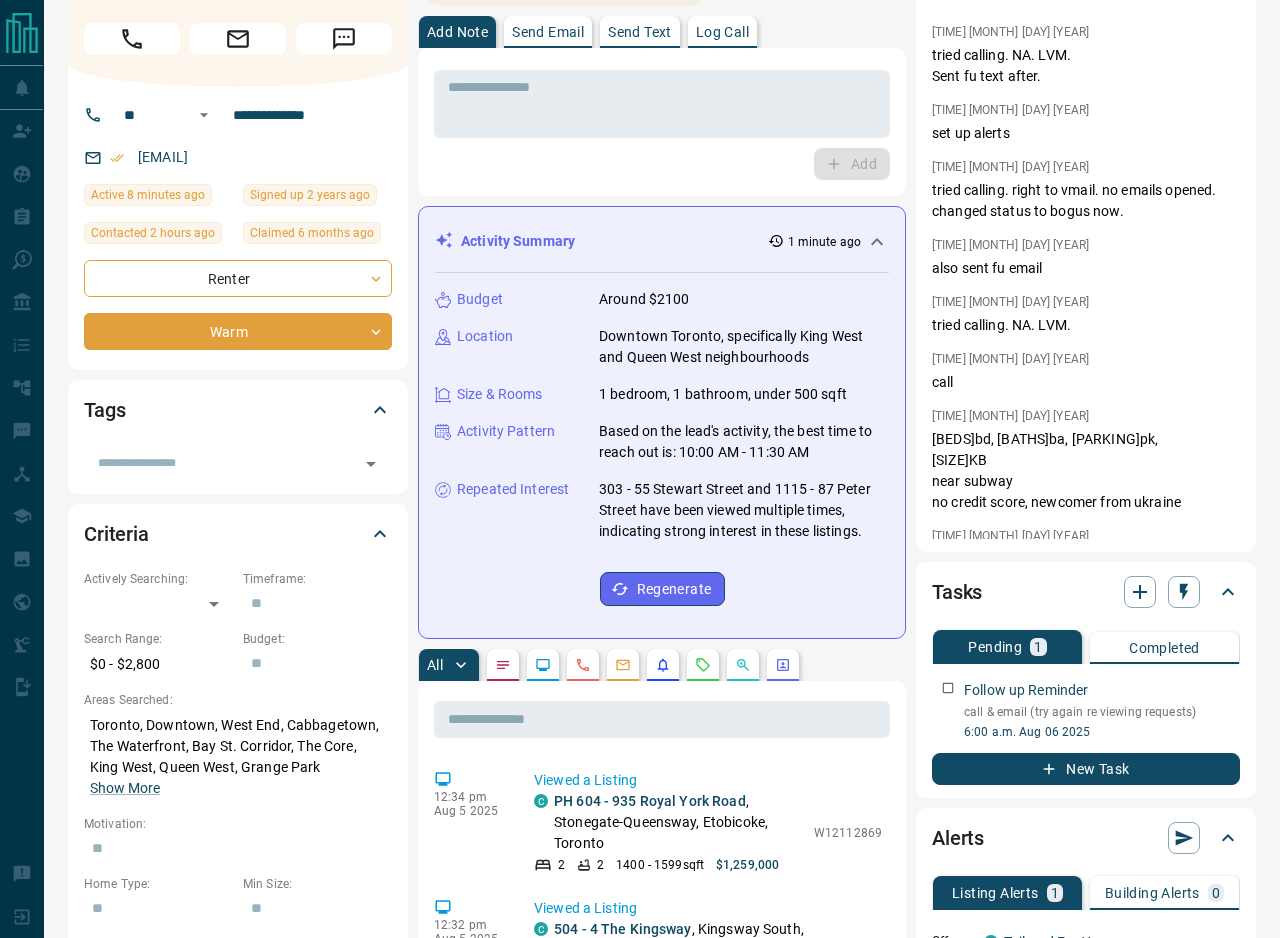 scroll, scrollTop: 100, scrollLeft: 0, axis: vertical 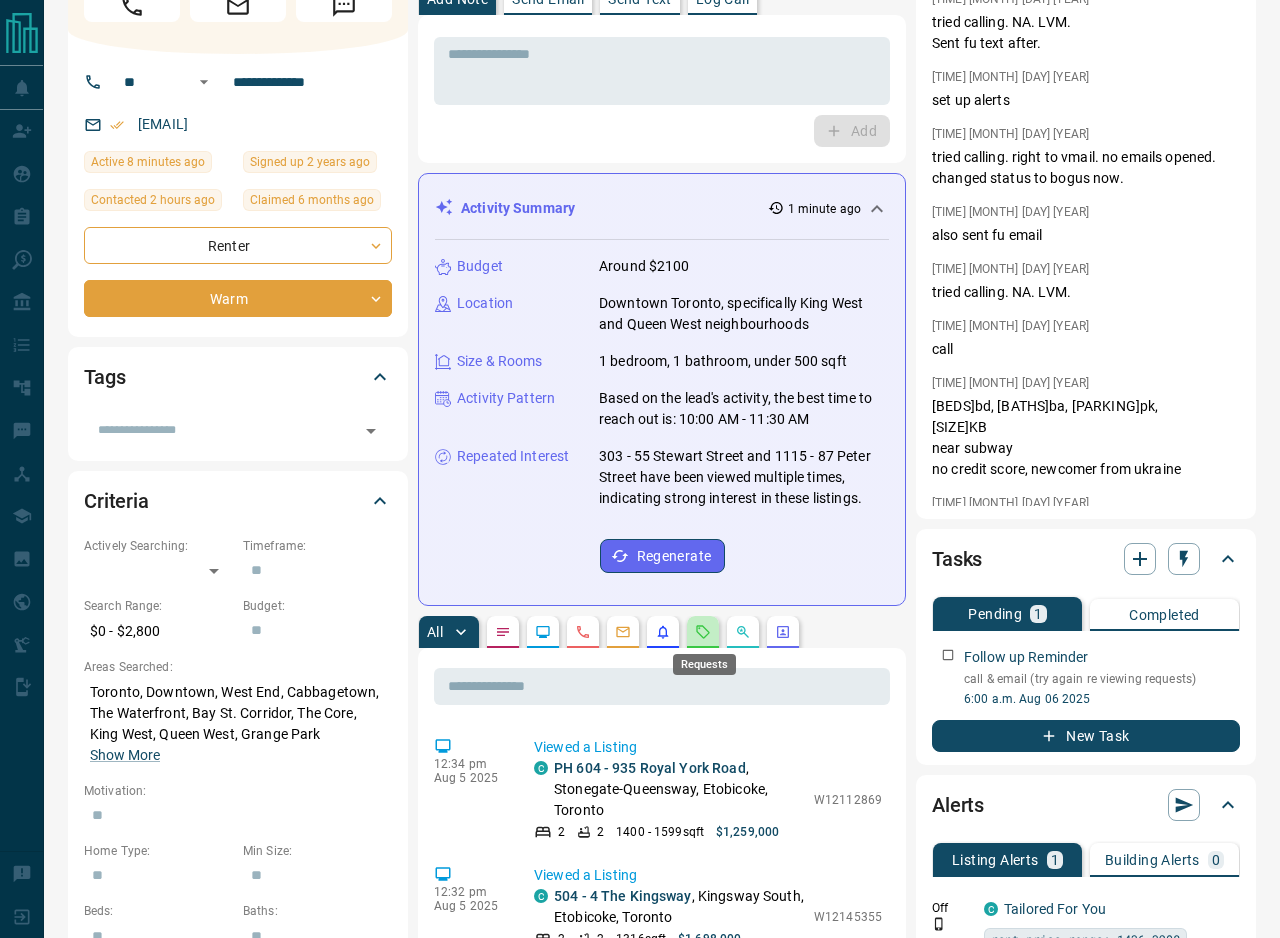 click 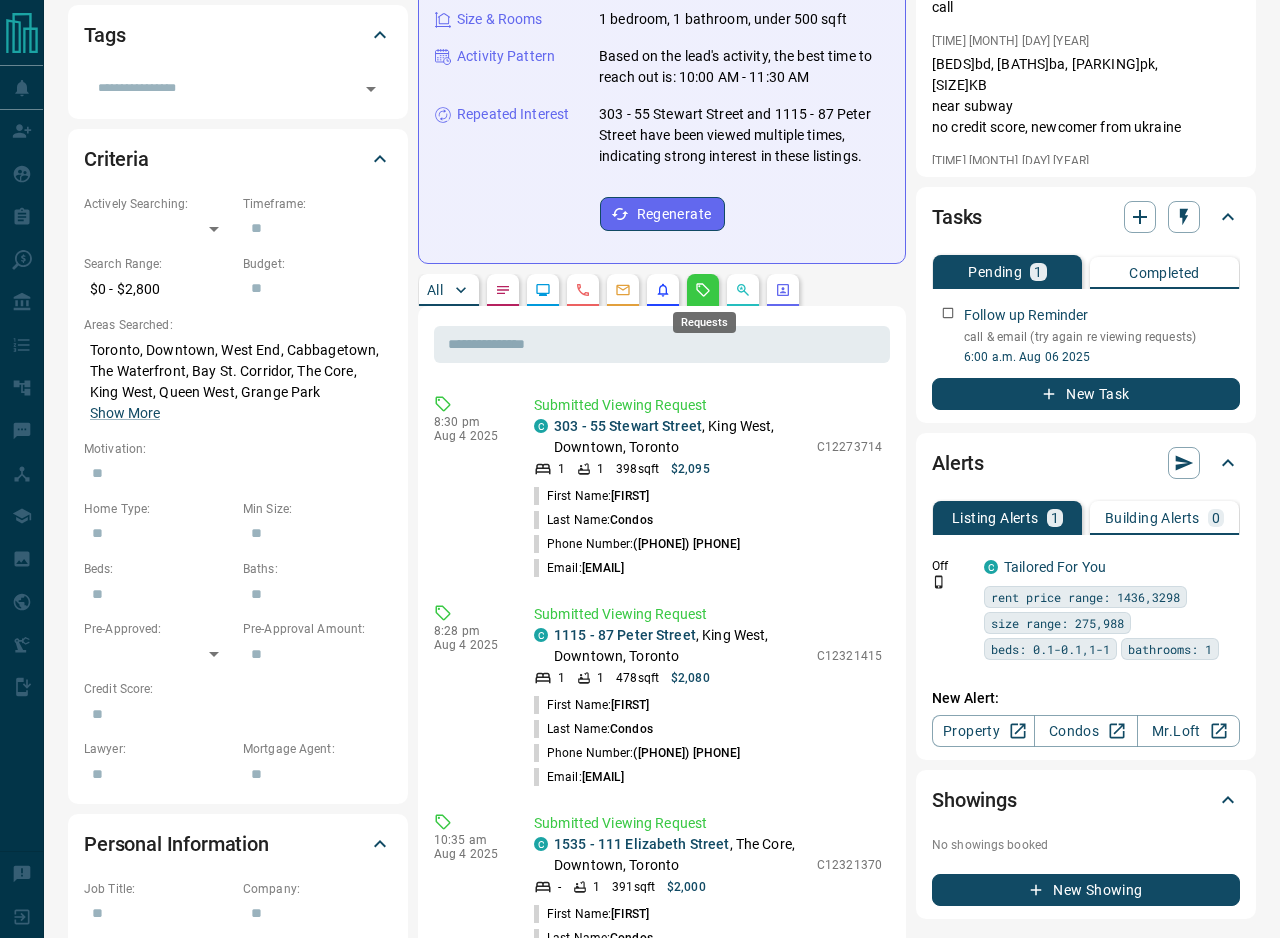 scroll, scrollTop: 488, scrollLeft: 0, axis: vertical 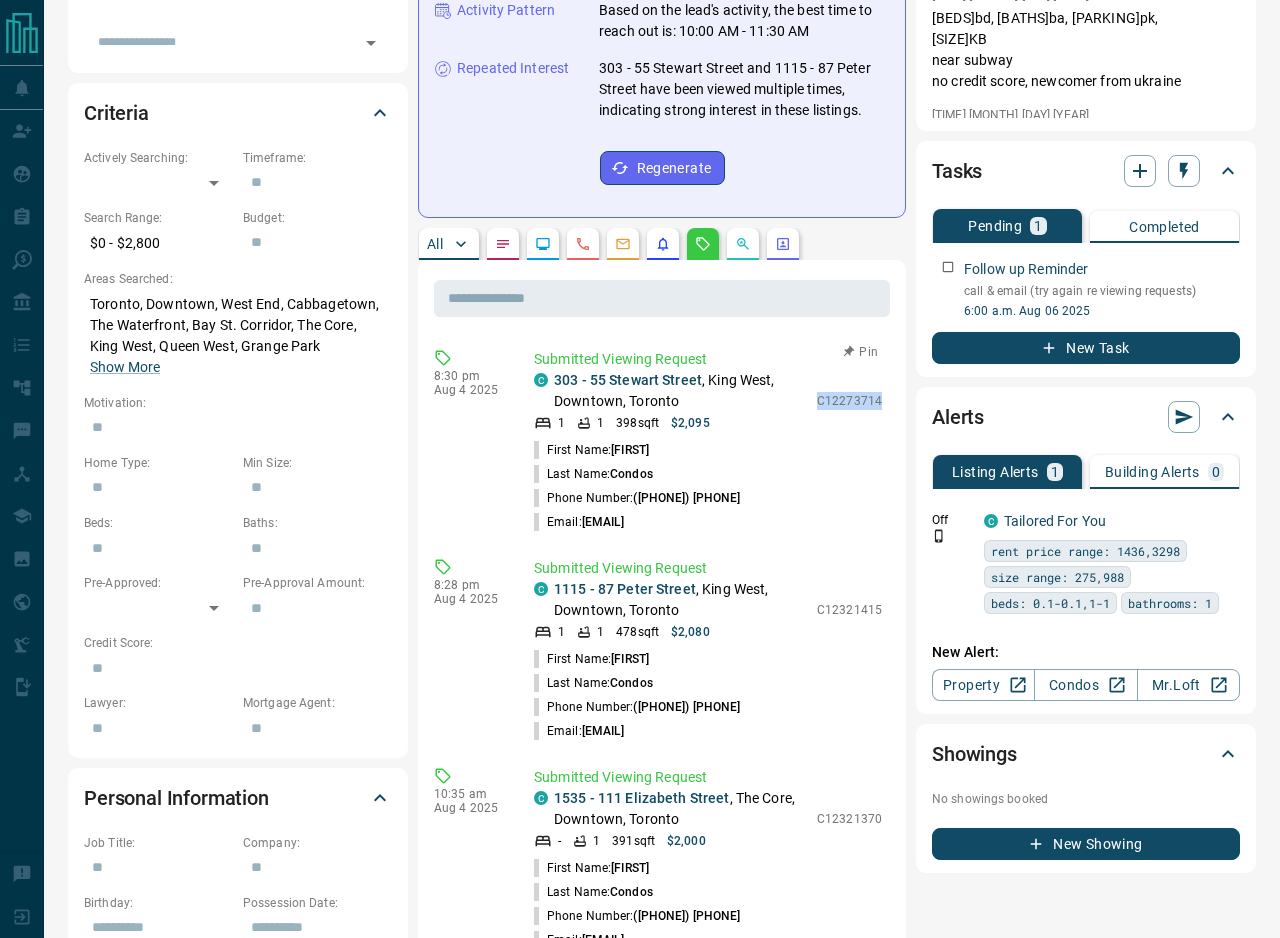 drag, startPoint x: 822, startPoint y: 399, endPoint x: 889, endPoint y: 399, distance: 67 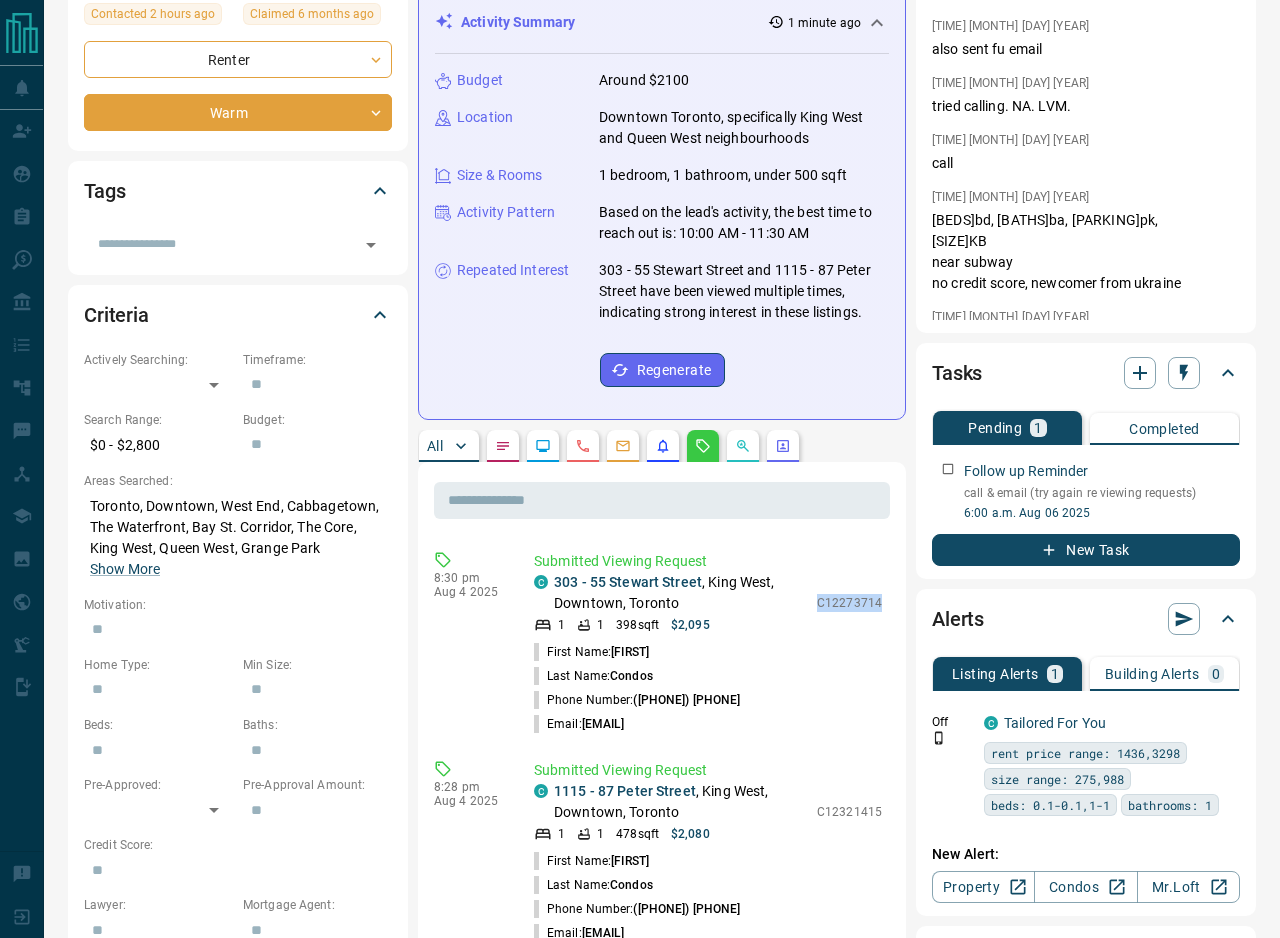scroll, scrollTop: 0, scrollLeft: 0, axis: both 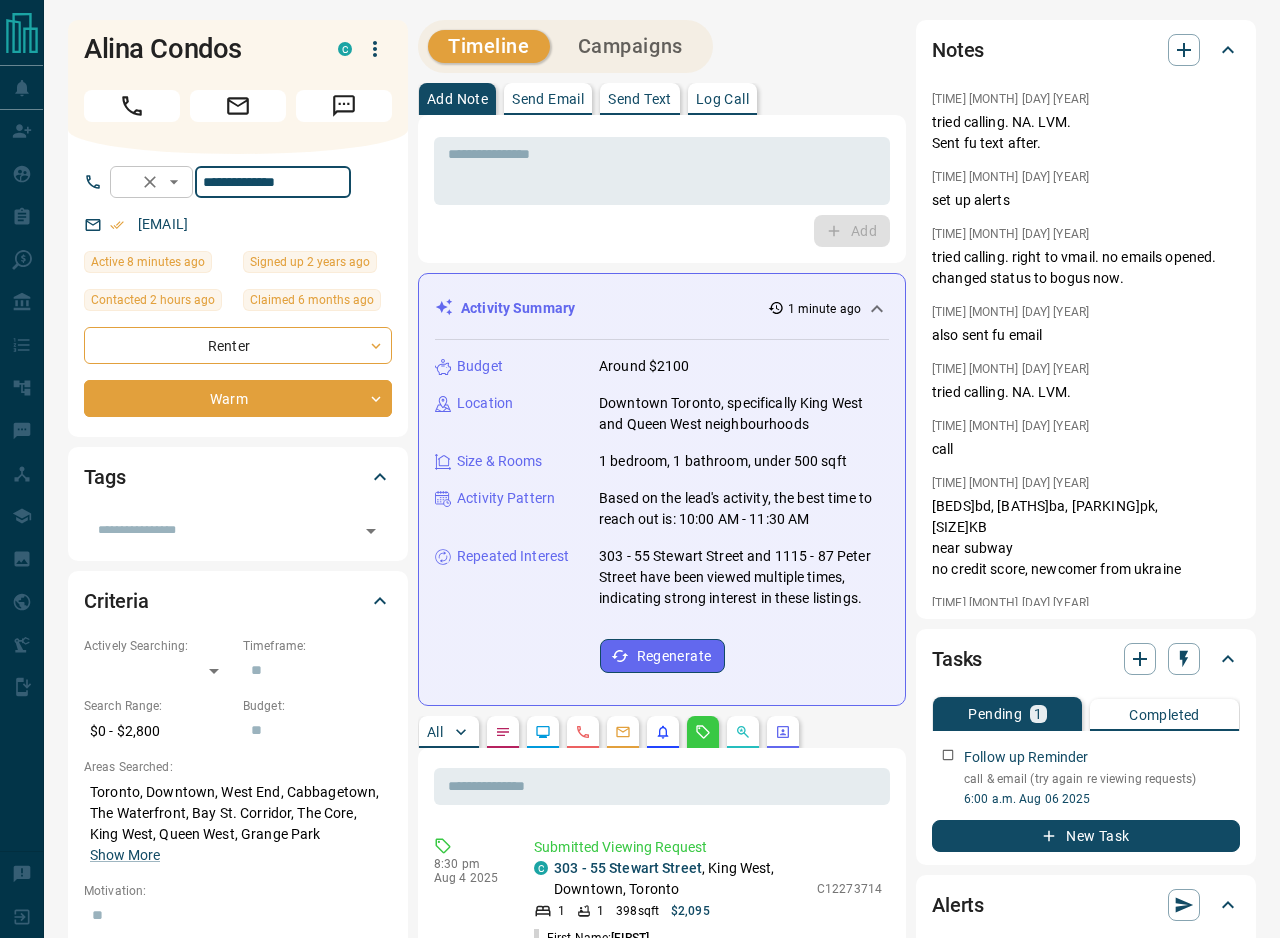 drag, startPoint x: 347, startPoint y: 181, endPoint x: 214, endPoint y: 178, distance: 133.03383 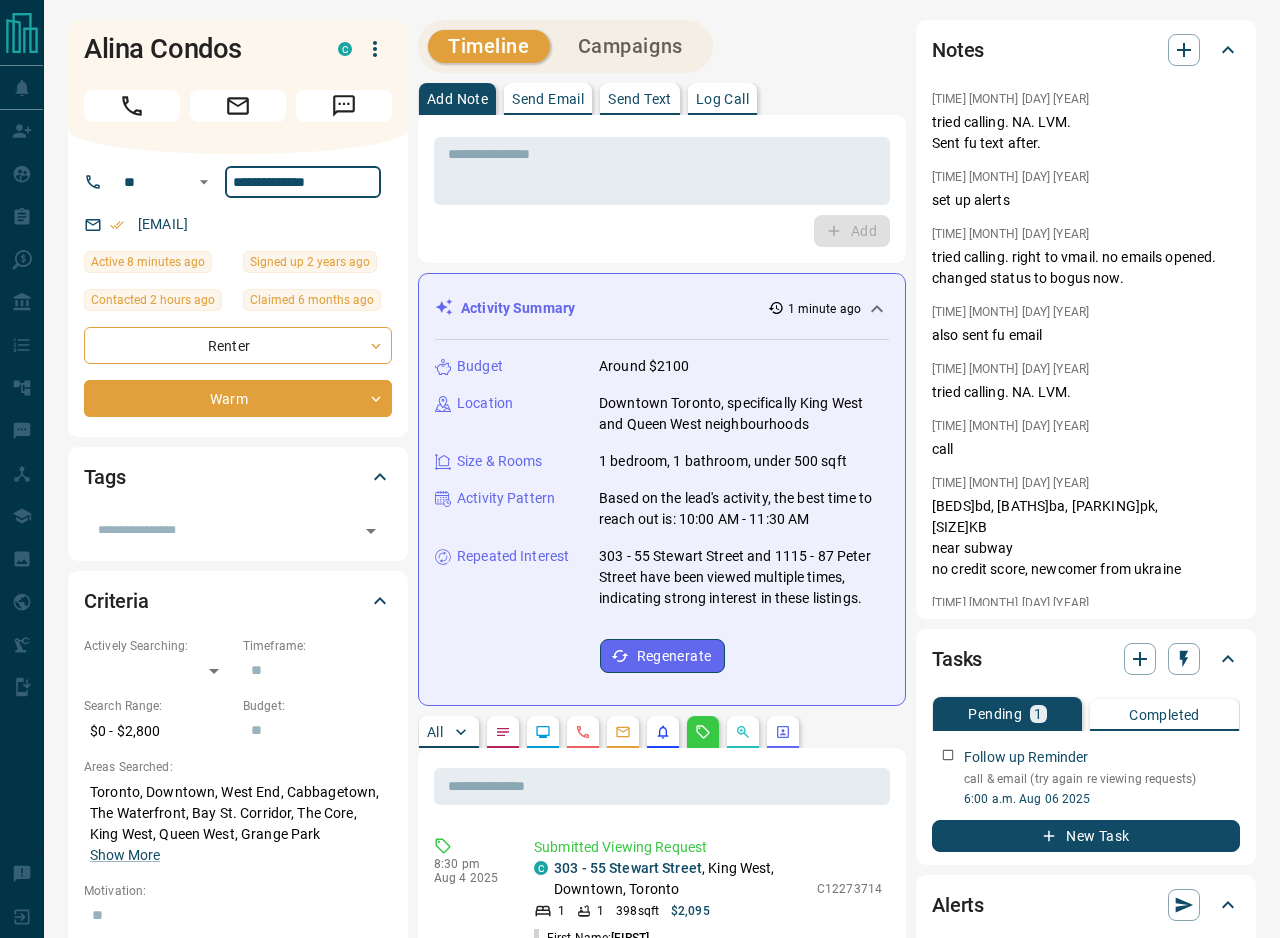 click on "**********" at bounding box center [303, 182] 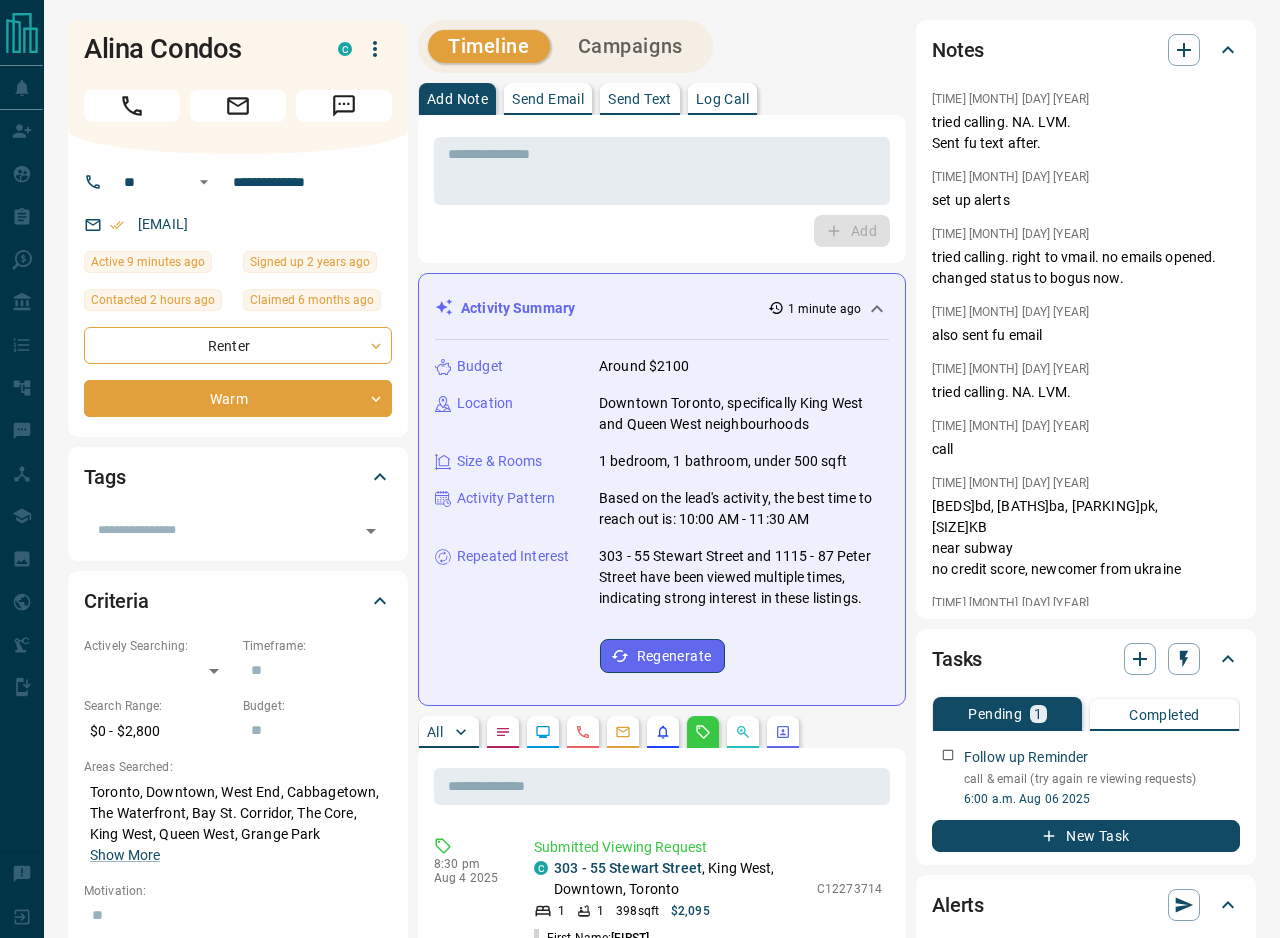 click on "[EMAIL]" at bounding box center [238, 224] 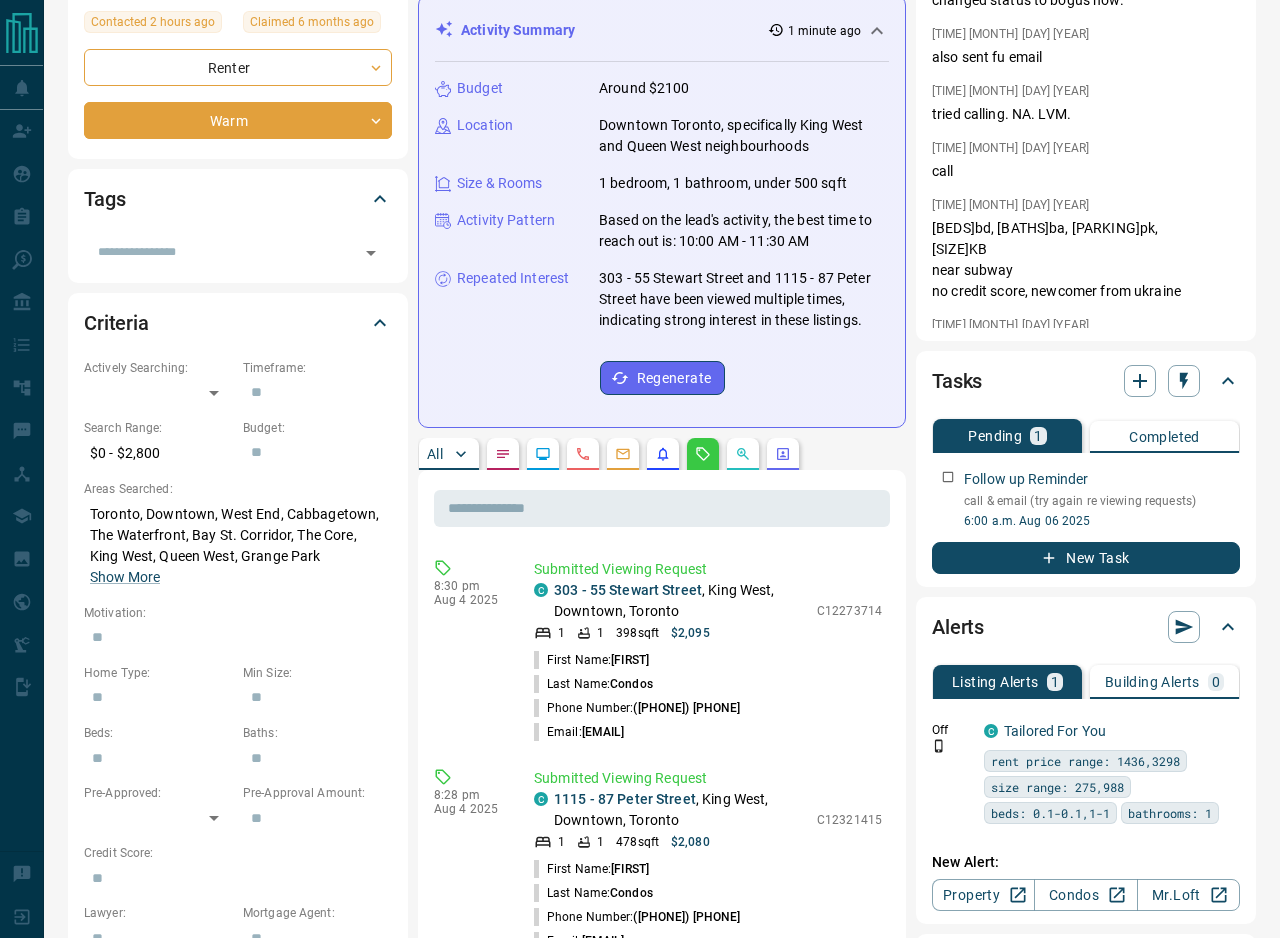 scroll, scrollTop: 372, scrollLeft: 0, axis: vertical 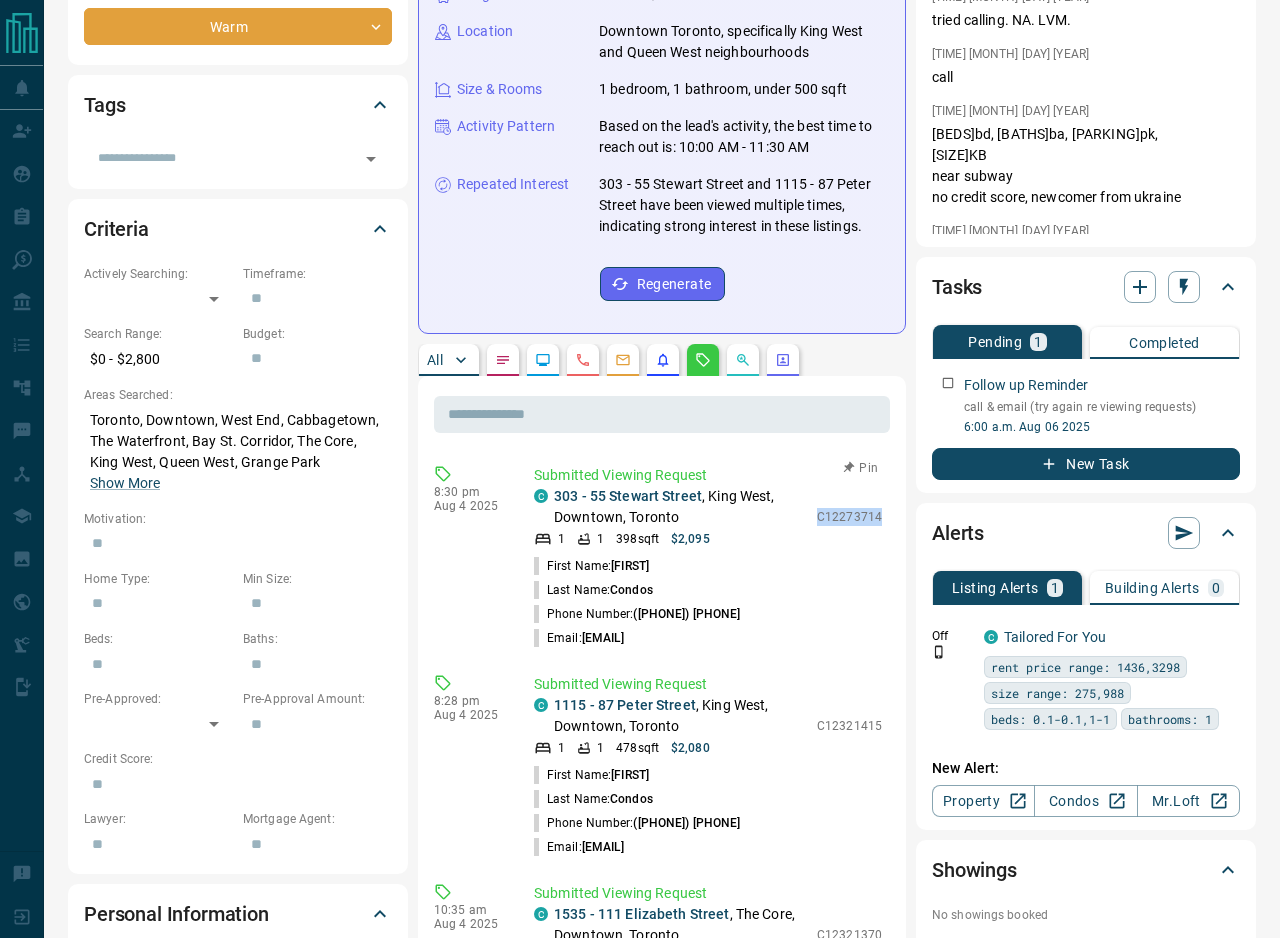 drag, startPoint x: 817, startPoint y: 515, endPoint x: 887, endPoint y: 513, distance: 70.028564 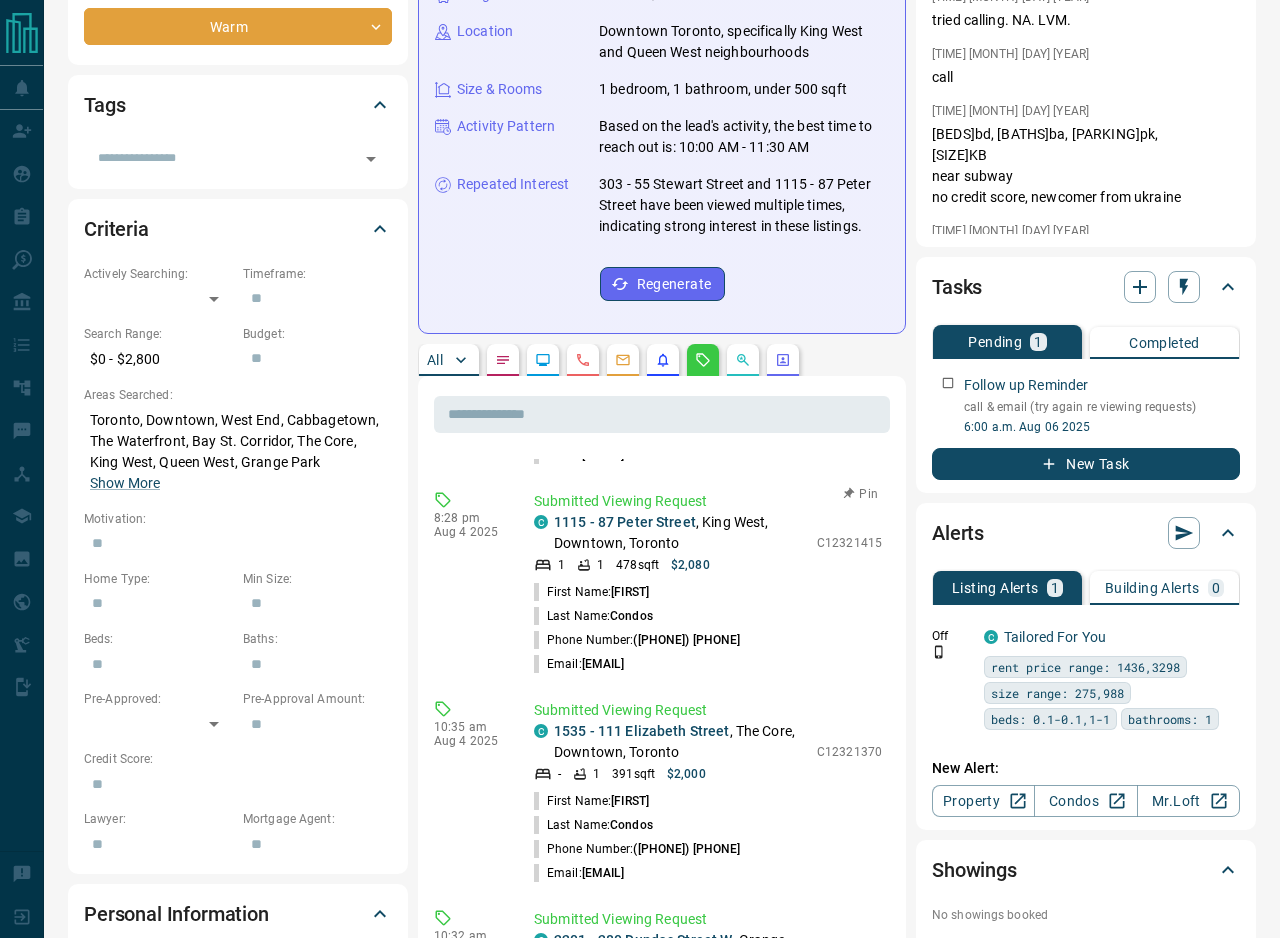 scroll, scrollTop: 242, scrollLeft: 0, axis: vertical 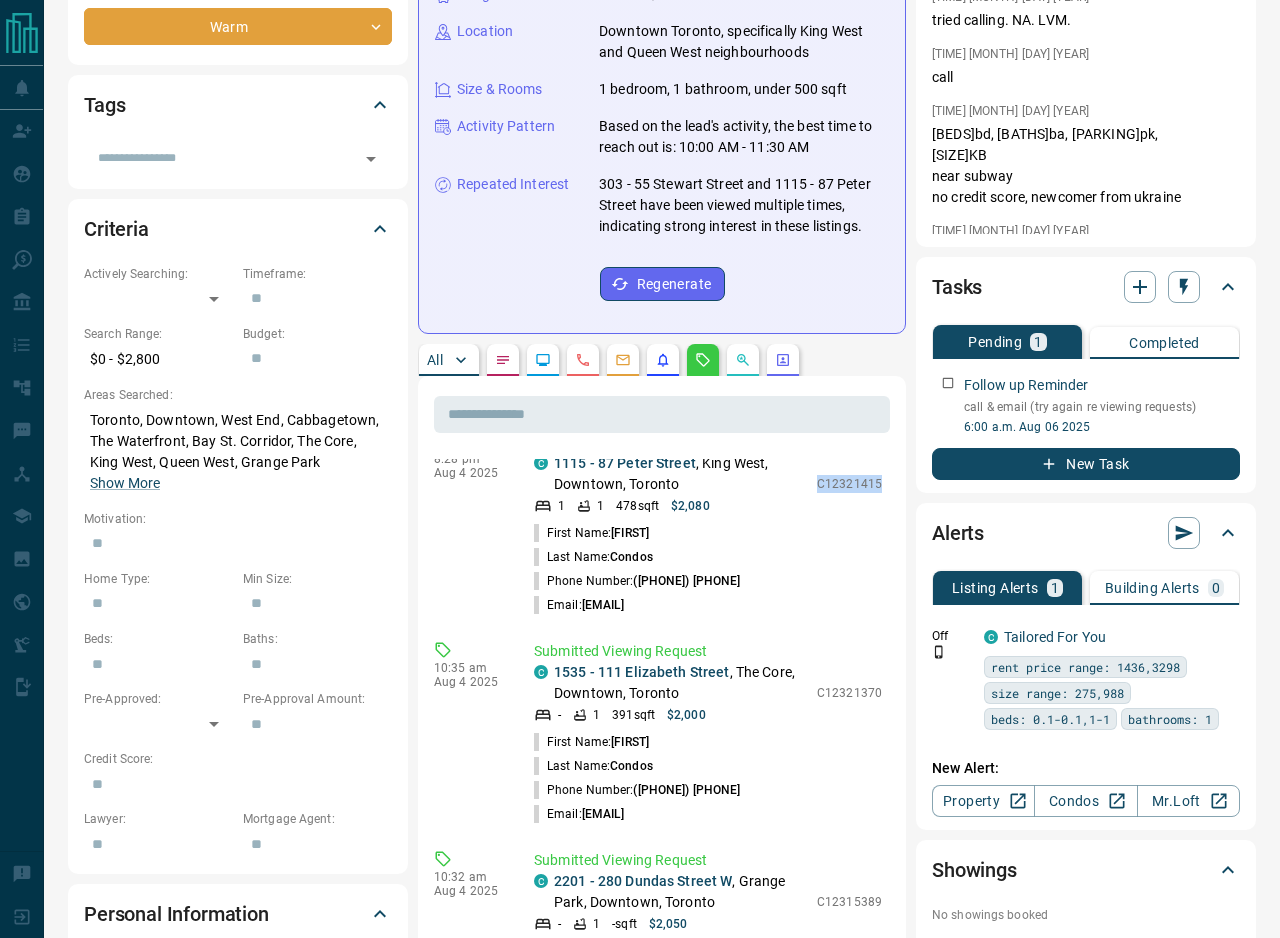 drag, startPoint x: 819, startPoint y: 483, endPoint x: 881, endPoint y: 484, distance: 62.008064 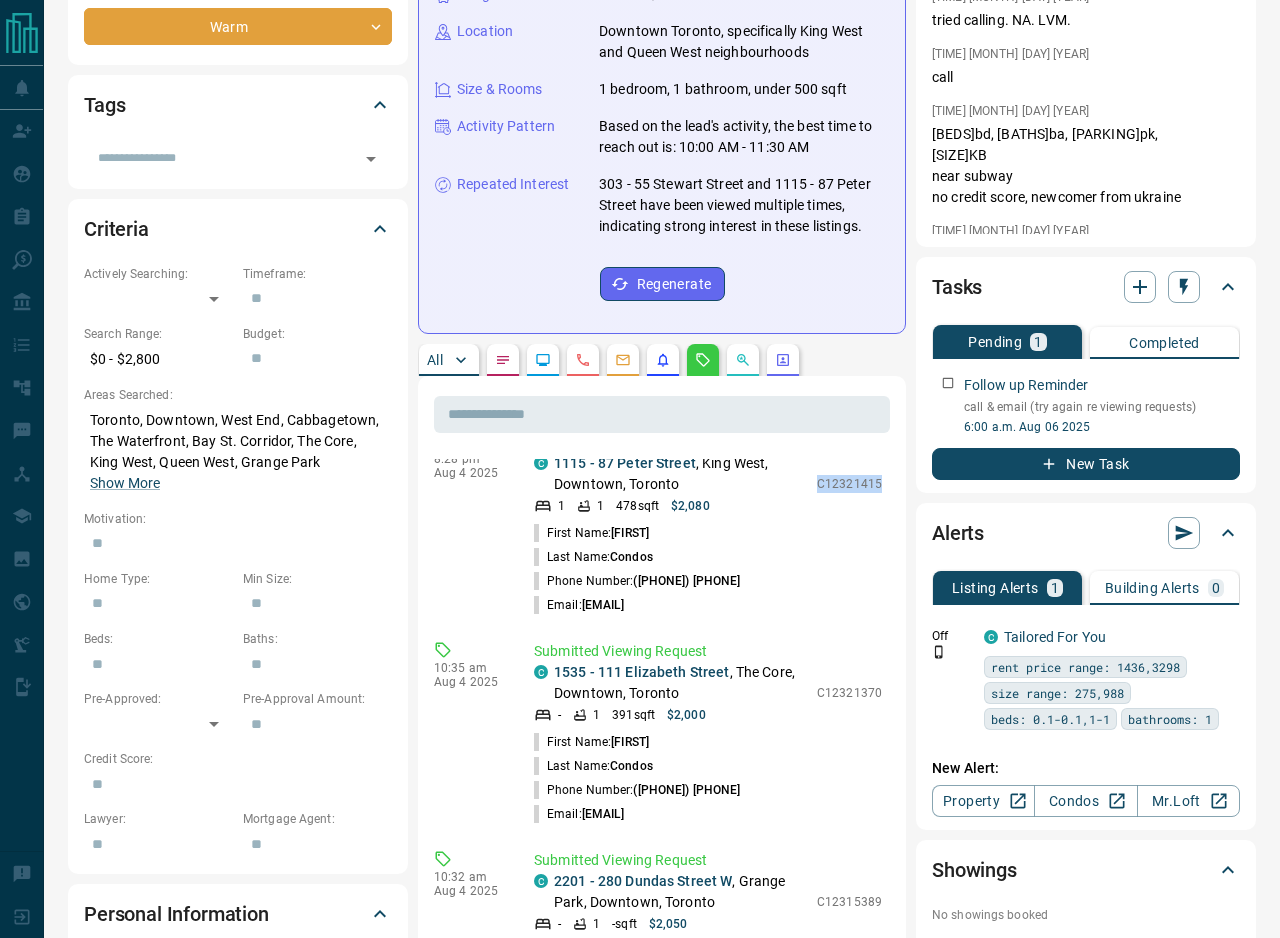 click on "Submitted Viewing Request C 1115 - 87 Peter Street , King West, Downtown, Toronto 1 1 478  sqft $2,080 C12321415 First Name:  [FIRST] Last Name:  [LAST] Phone Number:  ([PHONE]) [PHONE] Email:  [EMAIL]" at bounding box center [712, 524] 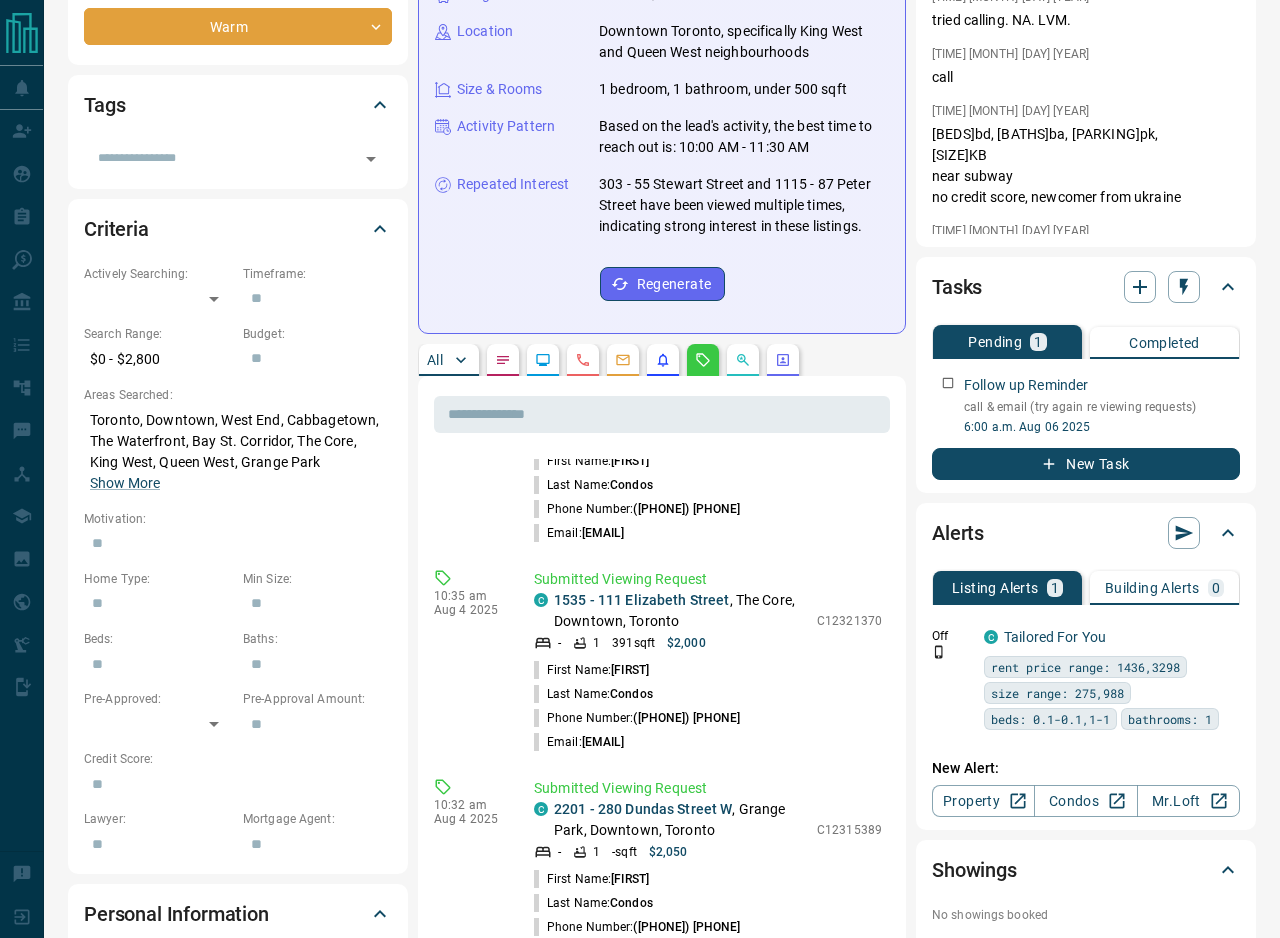 scroll, scrollTop: 336, scrollLeft: 0, axis: vertical 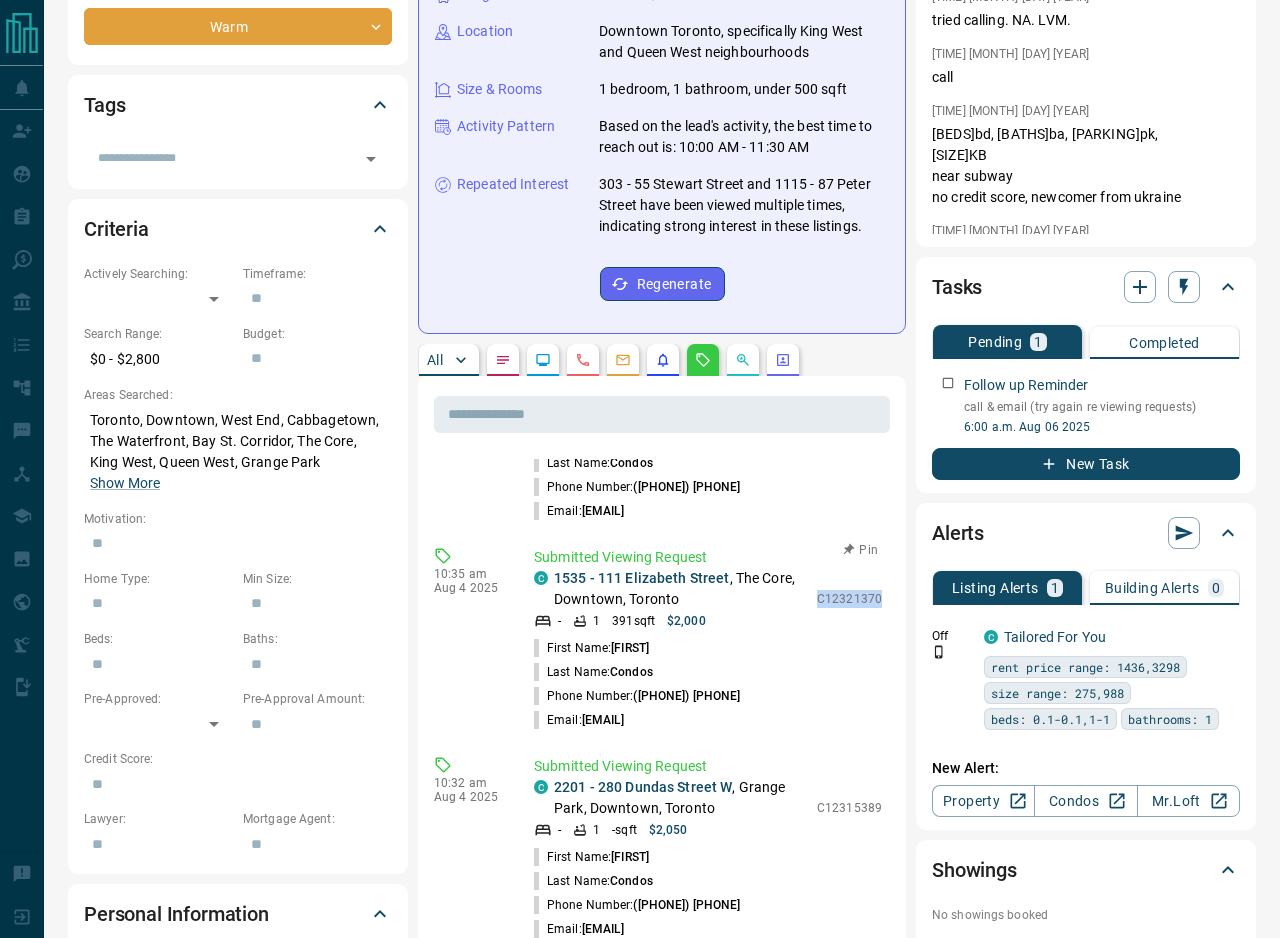 drag, startPoint x: 819, startPoint y: 597, endPoint x: 891, endPoint y: 594, distance: 72.06247 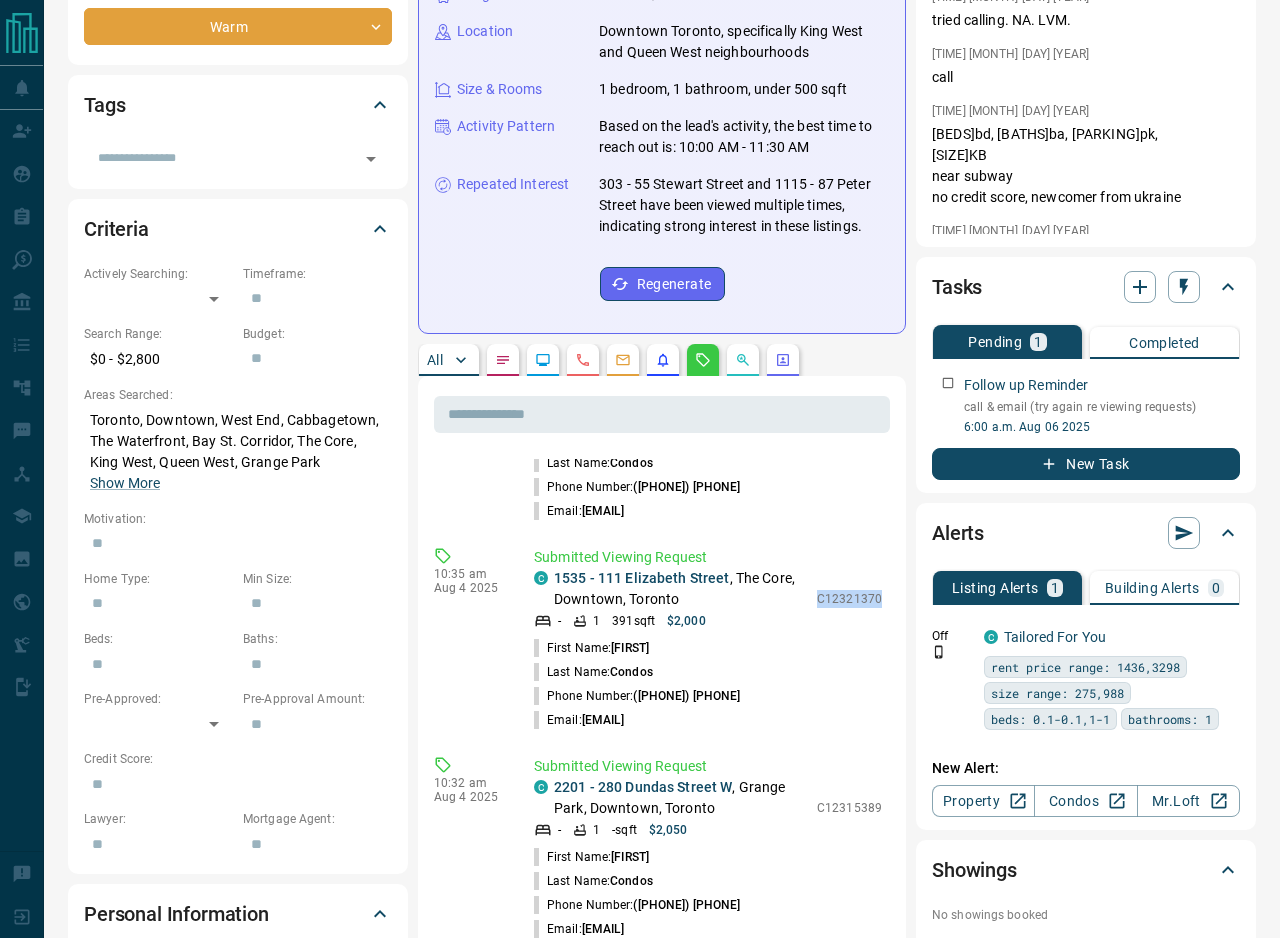 copy on "C12321370" 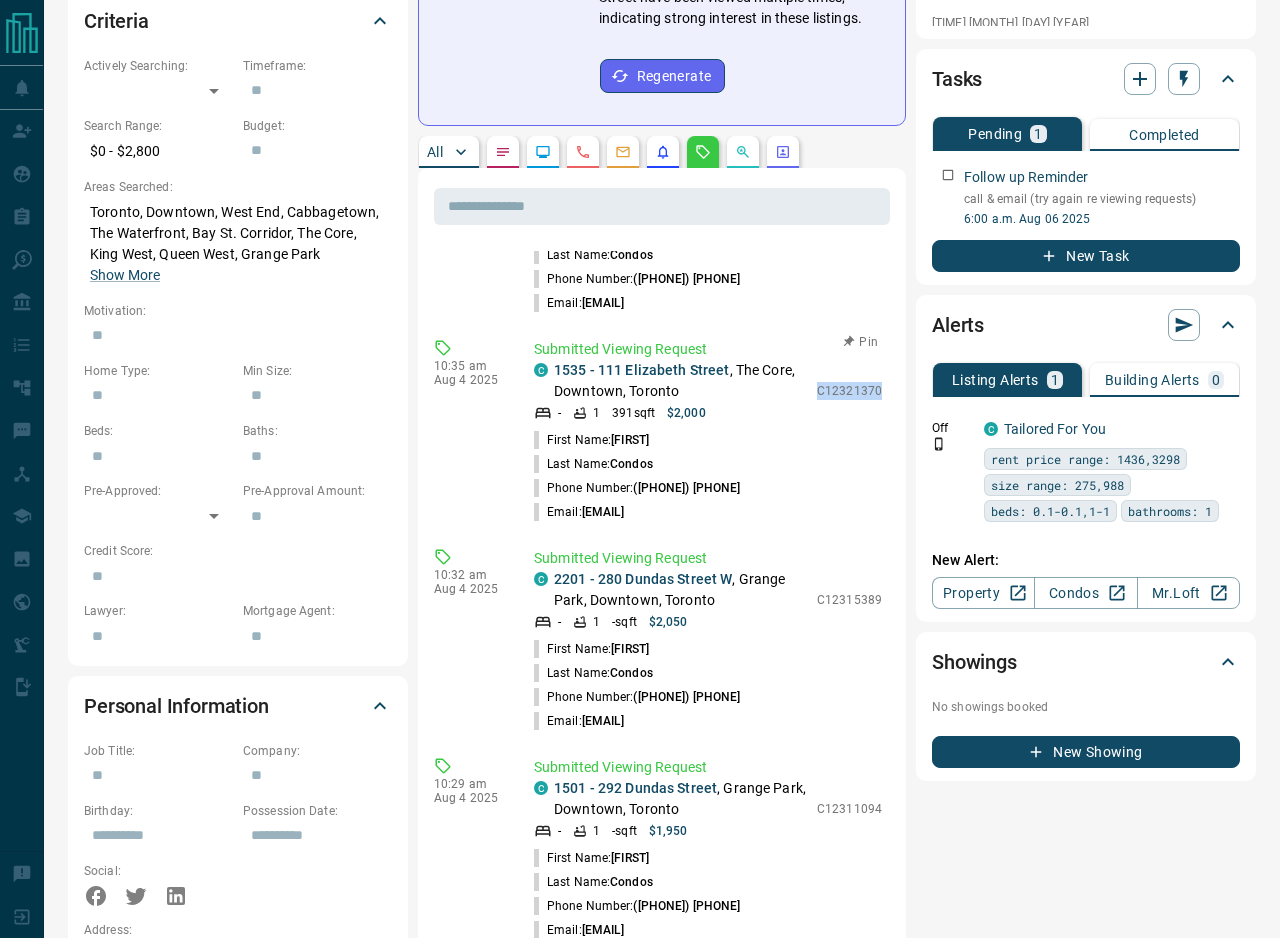 scroll, scrollTop: 596, scrollLeft: 0, axis: vertical 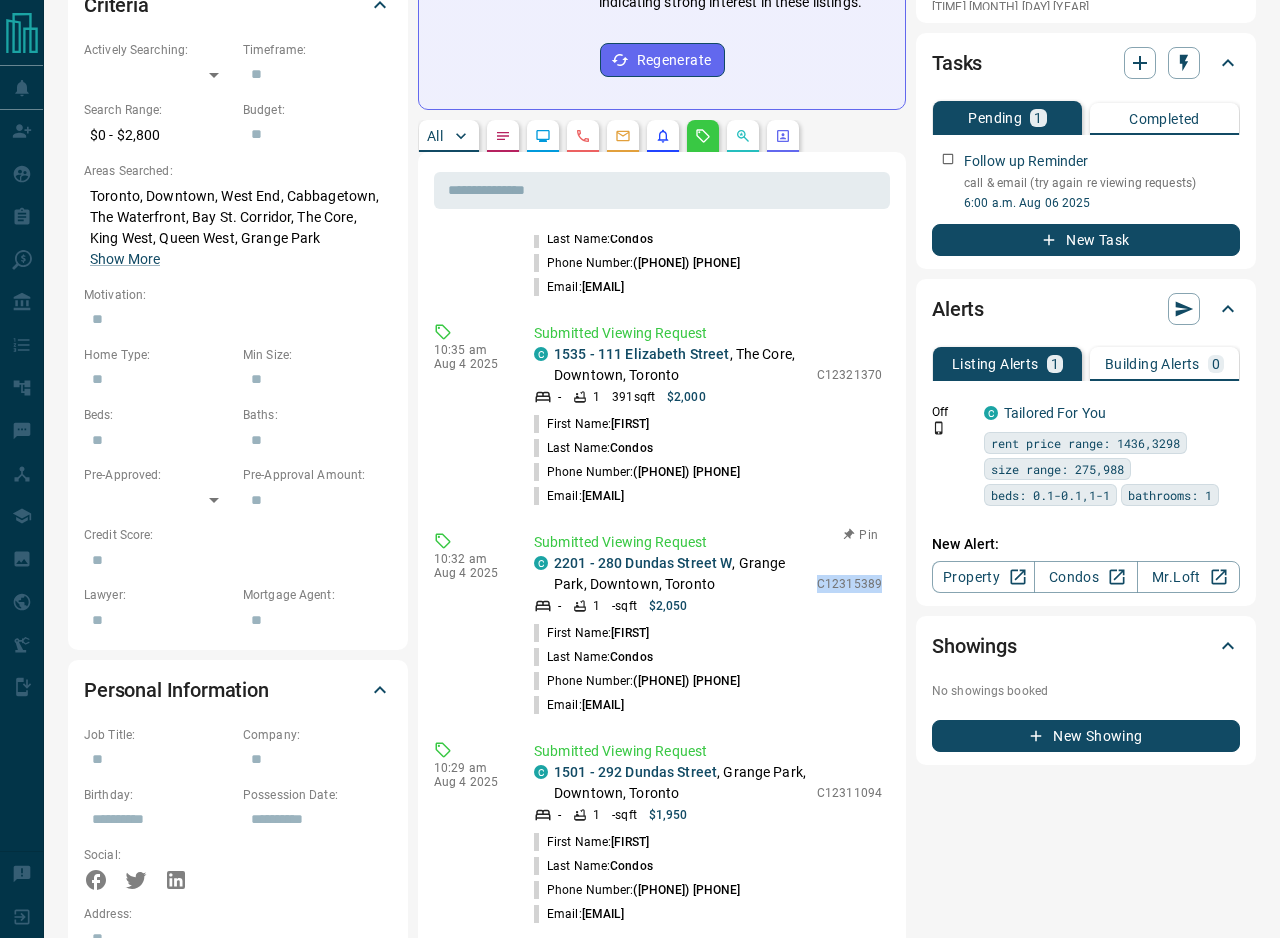 drag, startPoint x: 815, startPoint y: 579, endPoint x: 884, endPoint y: 580, distance: 69.00725 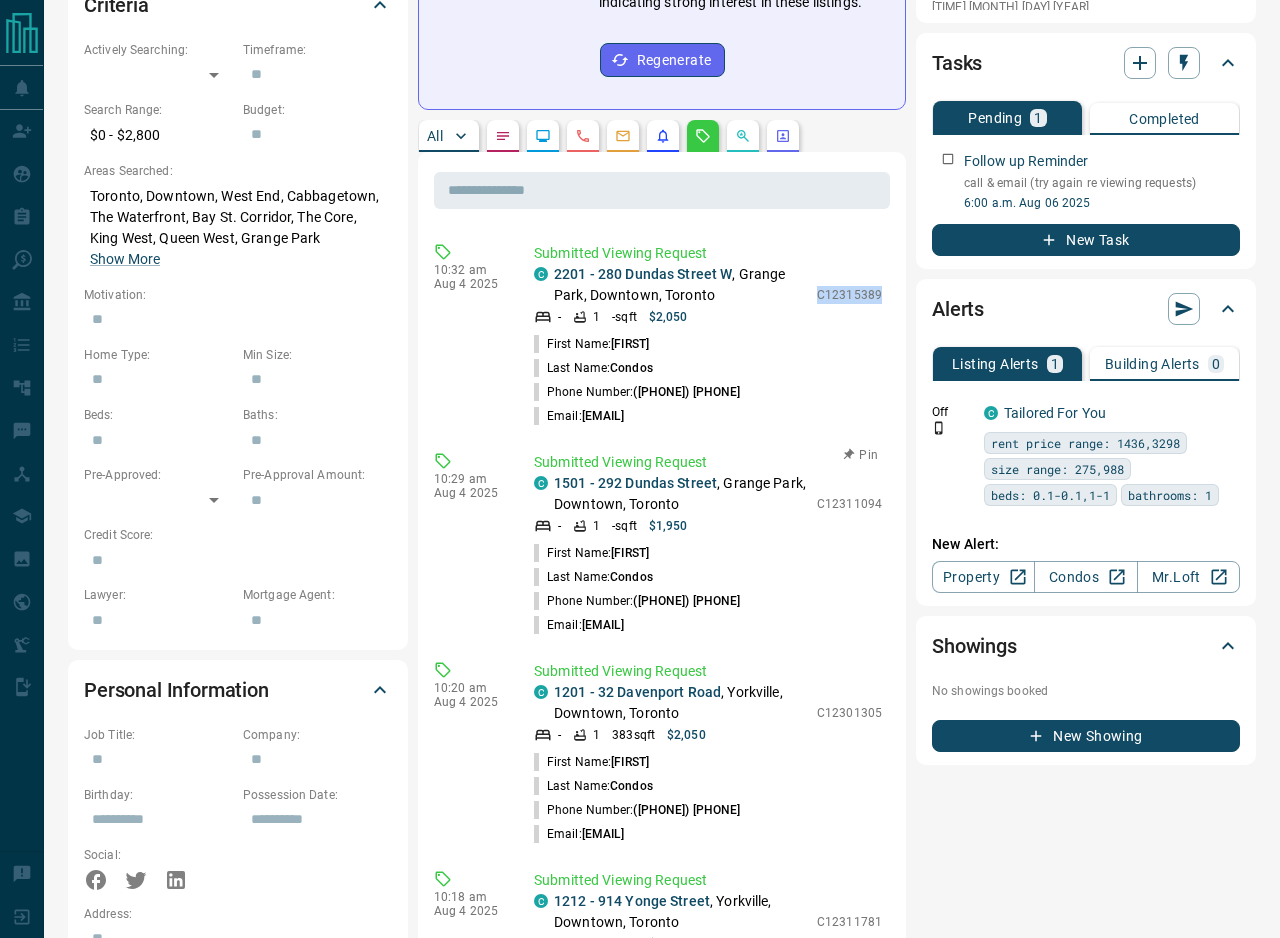scroll, scrollTop: 668, scrollLeft: 0, axis: vertical 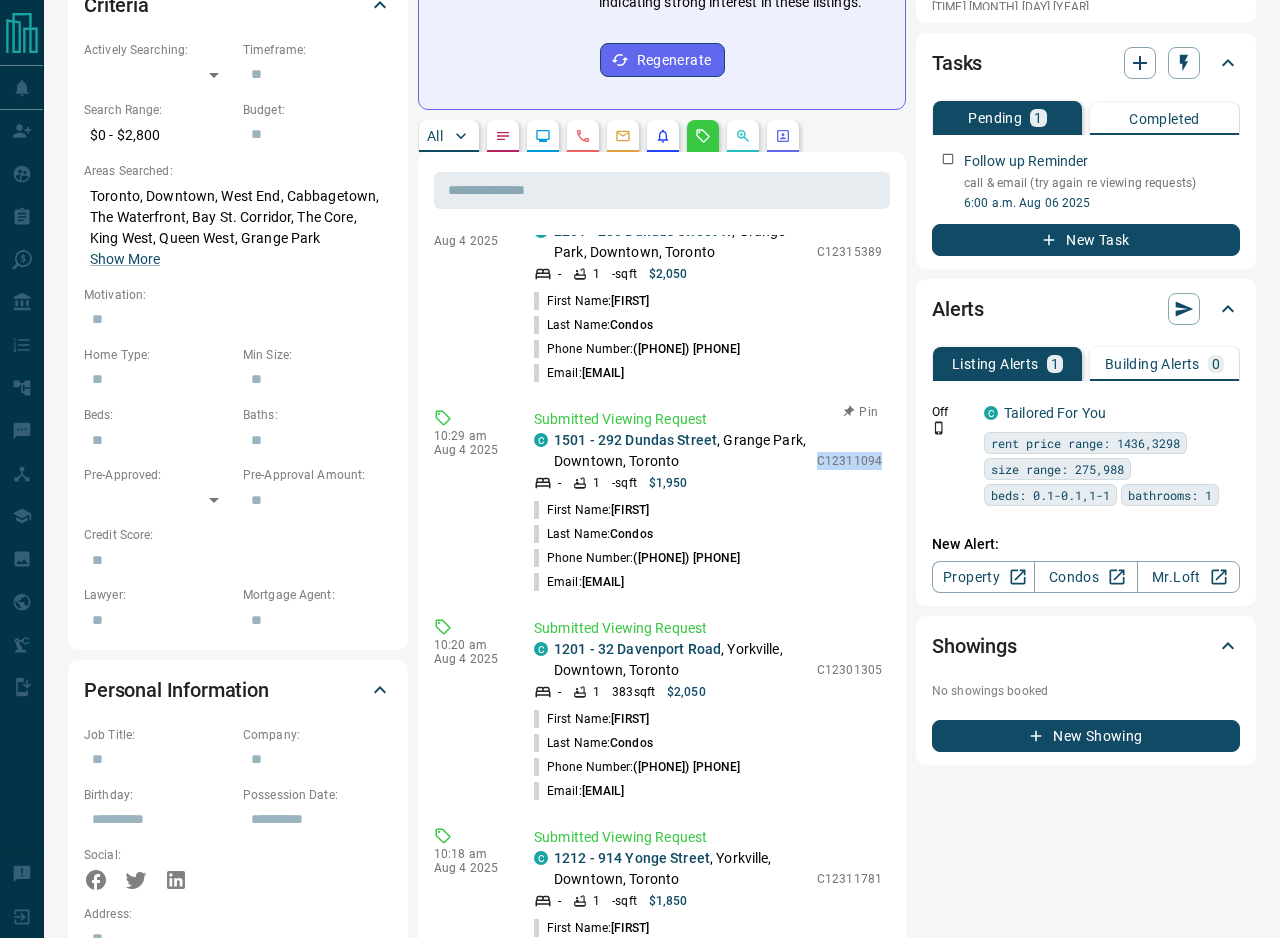 drag, startPoint x: 818, startPoint y: 458, endPoint x: 886, endPoint y: 459, distance: 68.007355 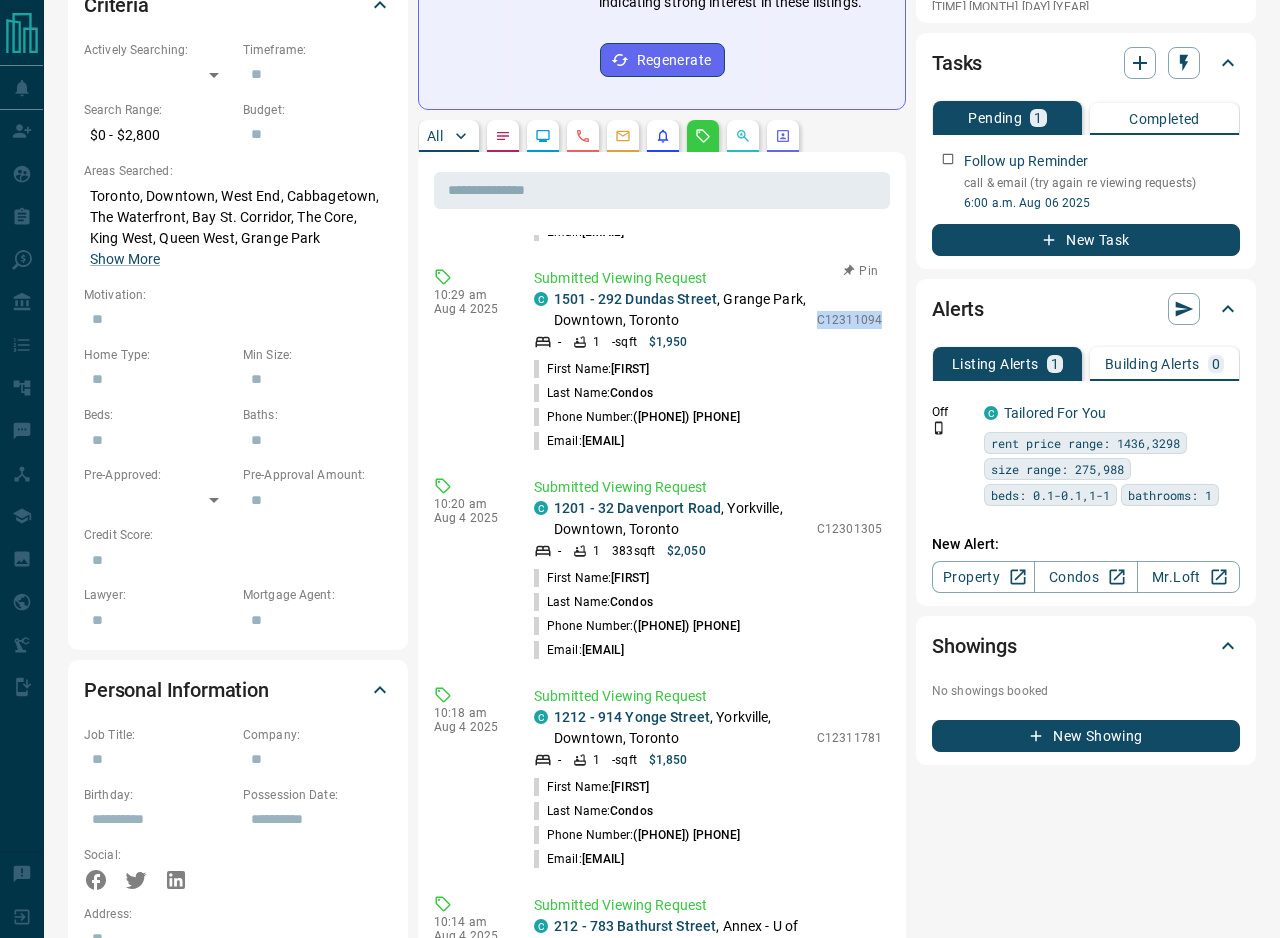 scroll, scrollTop: 838, scrollLeft: 0, axis: vertical 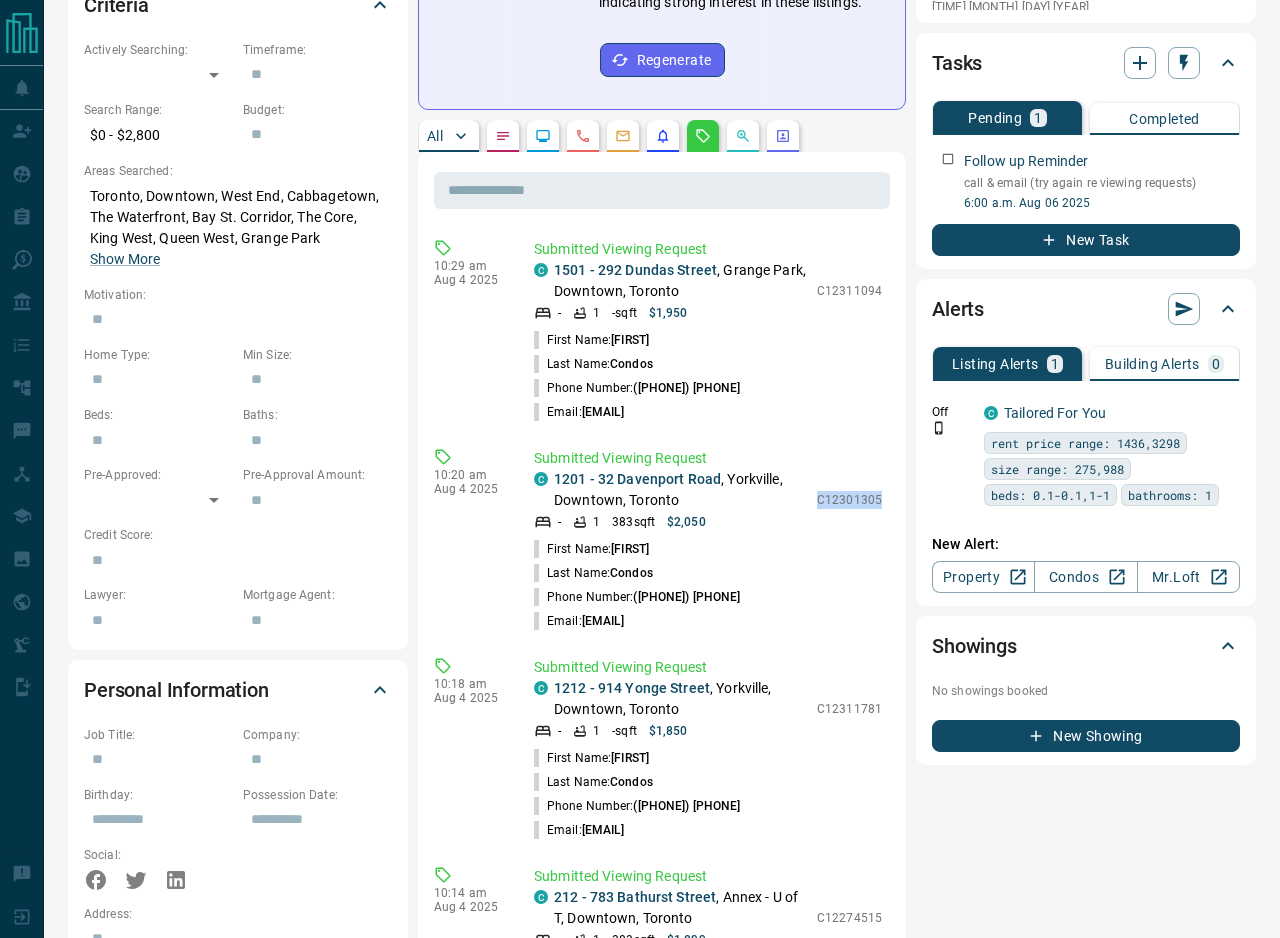 drag, startPoint x: 819, startPoint y: 497, endPoint x: 902, endPoint y: 497, distance: 83 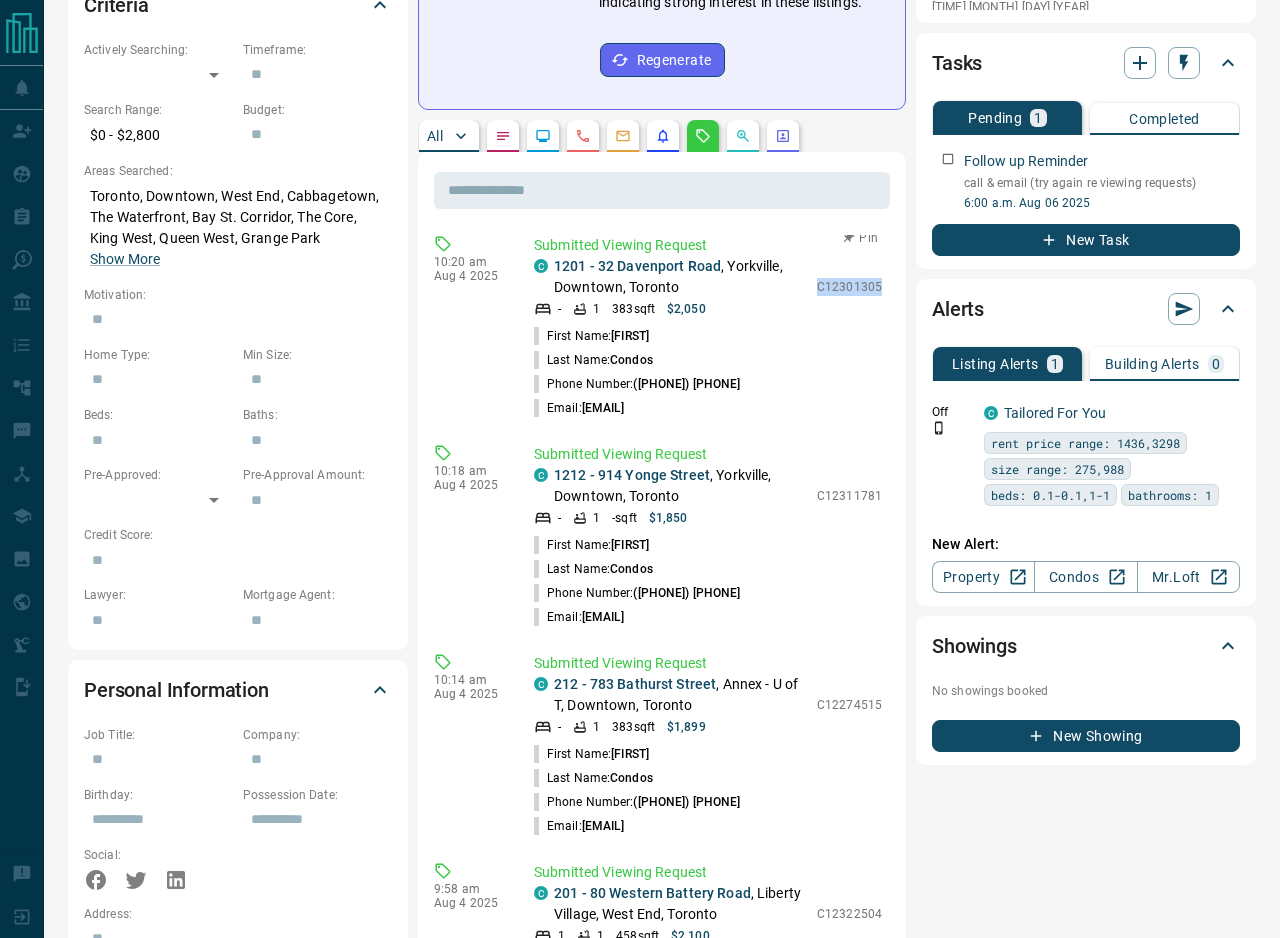 scroll, scrollTop: 1082, scrollLeft: 0, axis: vertical 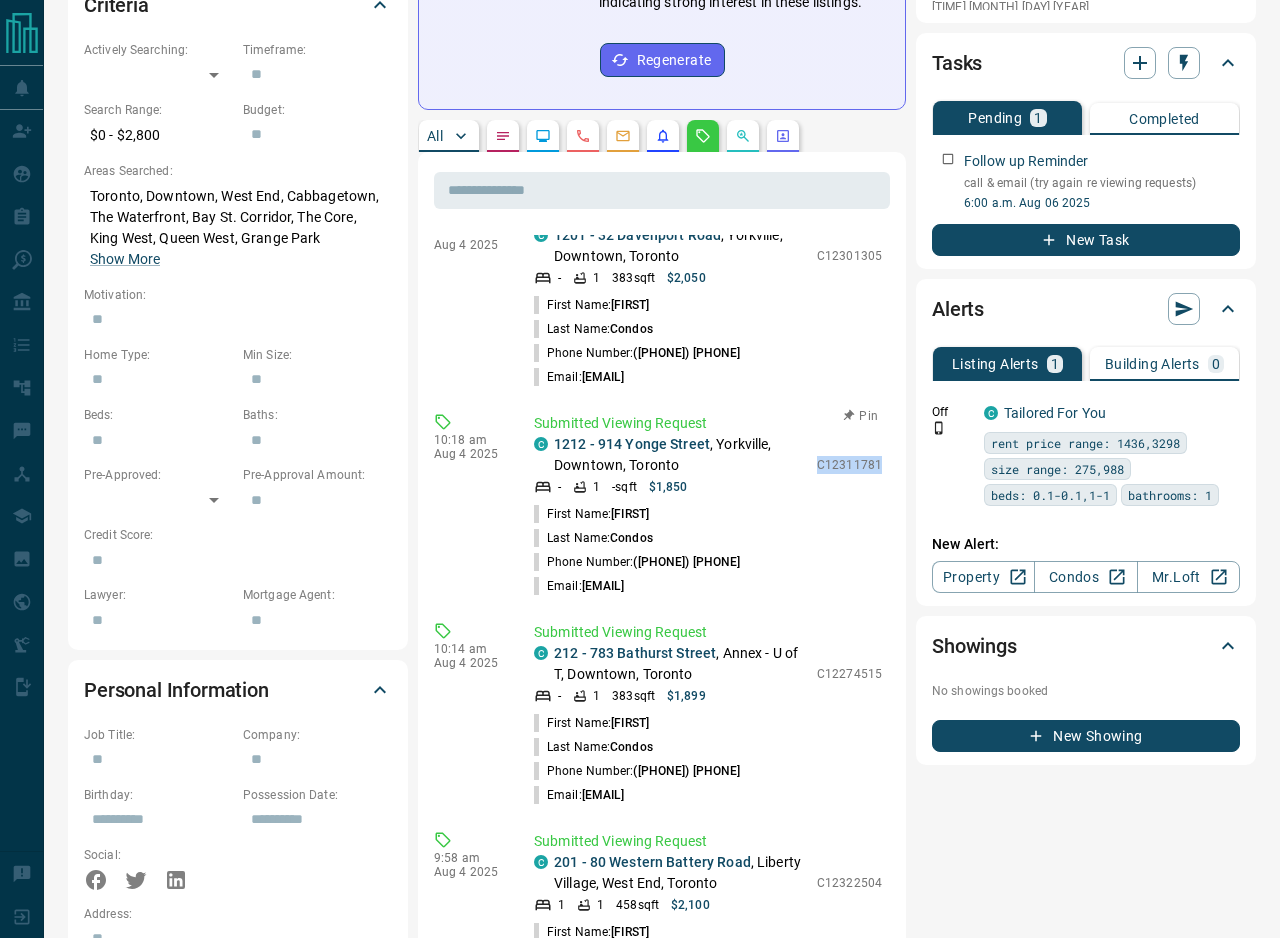 drag, startPoint x: 820, startPoint y: 466, endPoint x: 883, endPoint y: 465, distance: 63.007935 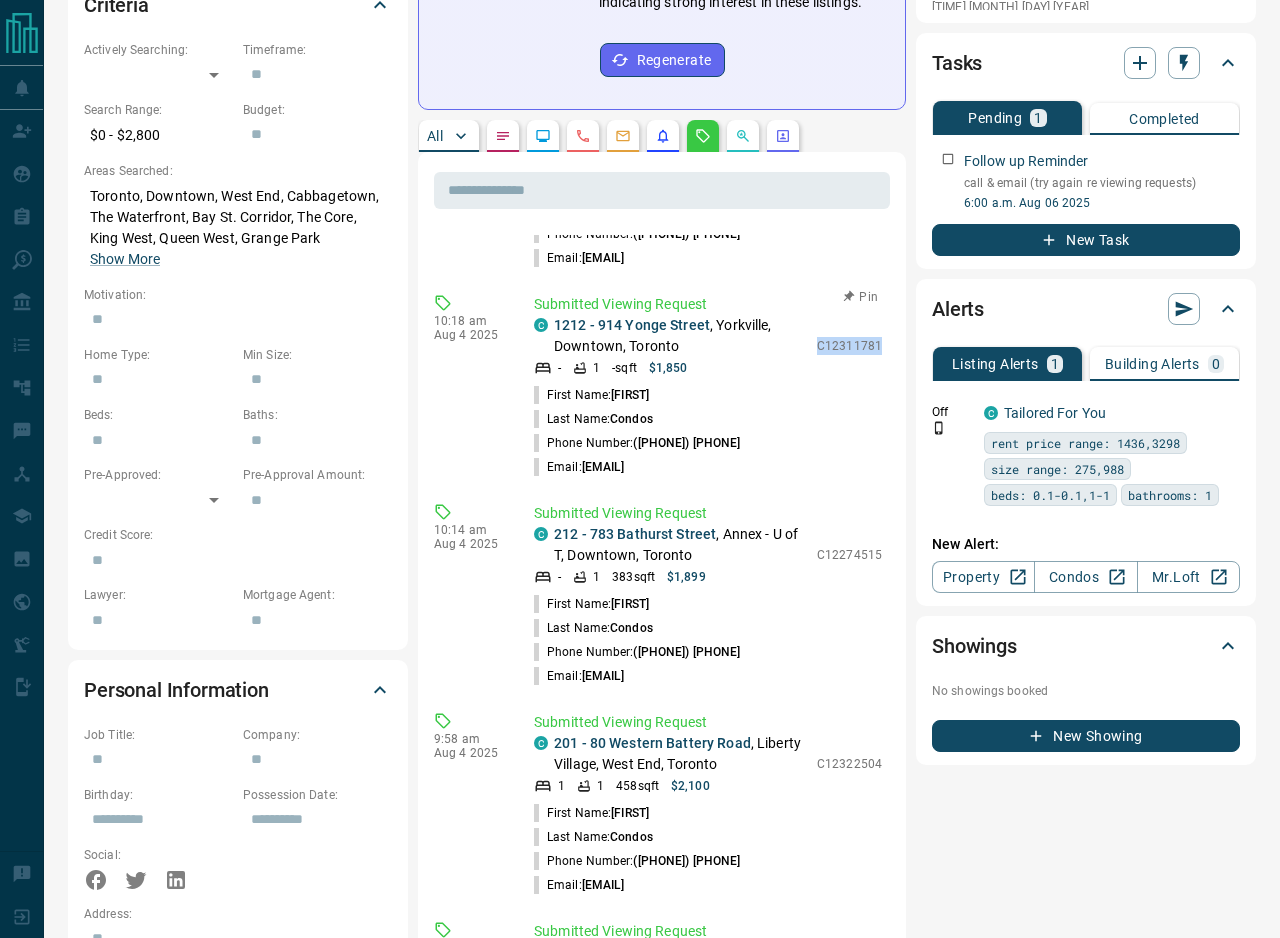 scroll, scrollTop: 1229, scrollLeft: 0, axis: vertical 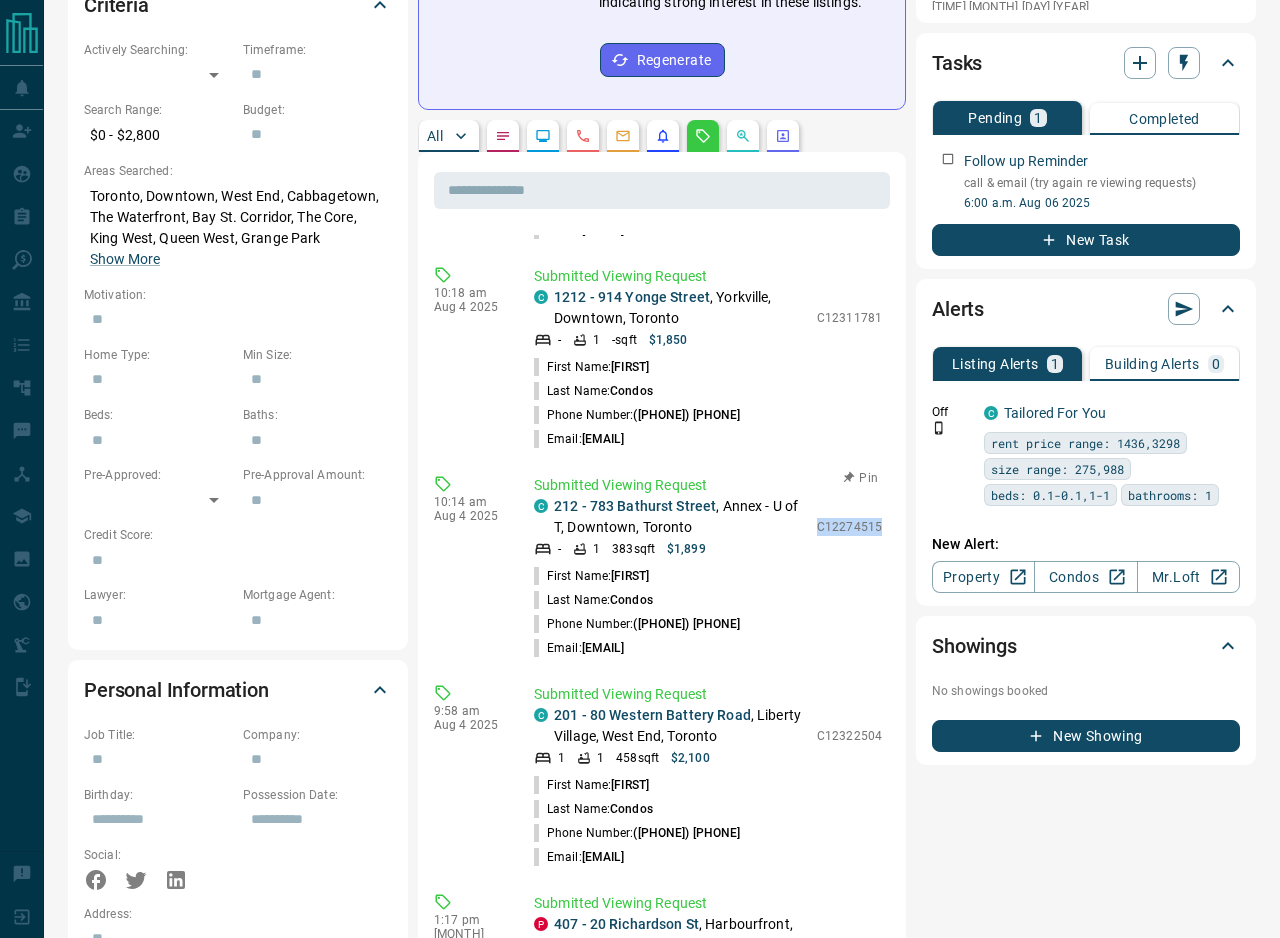 drag, startPoint x: 818, startPoint y: 529, endPoint x: 888, endPoint y: 528, distance: 70.00714 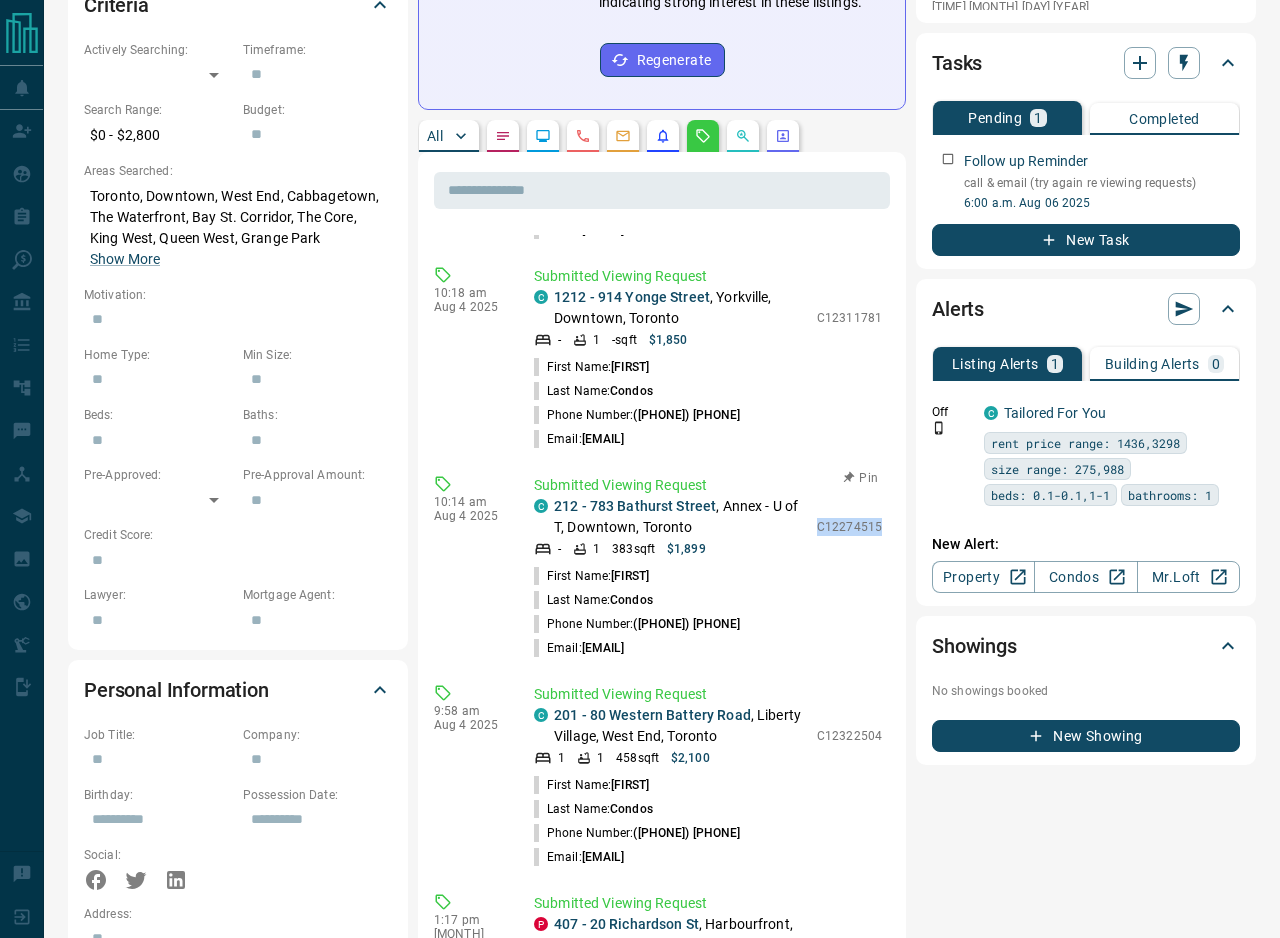 scroll, scrollTop: 1314, scrollLeft: 0, axis: vertical 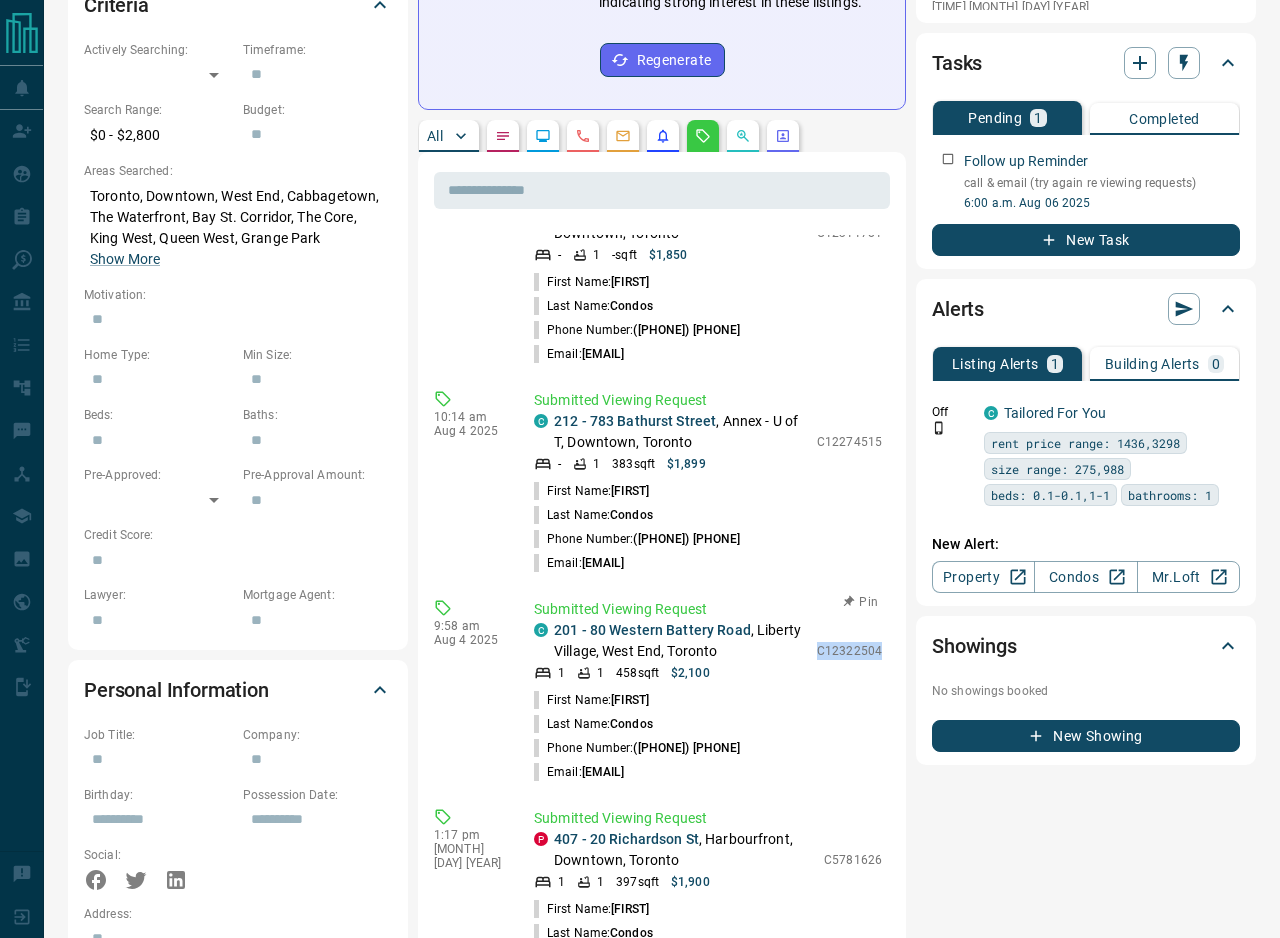 drag, startPoint x: 818, startPoint y: 650, endPoint x: 887, endPoint y: 650, distance: 69 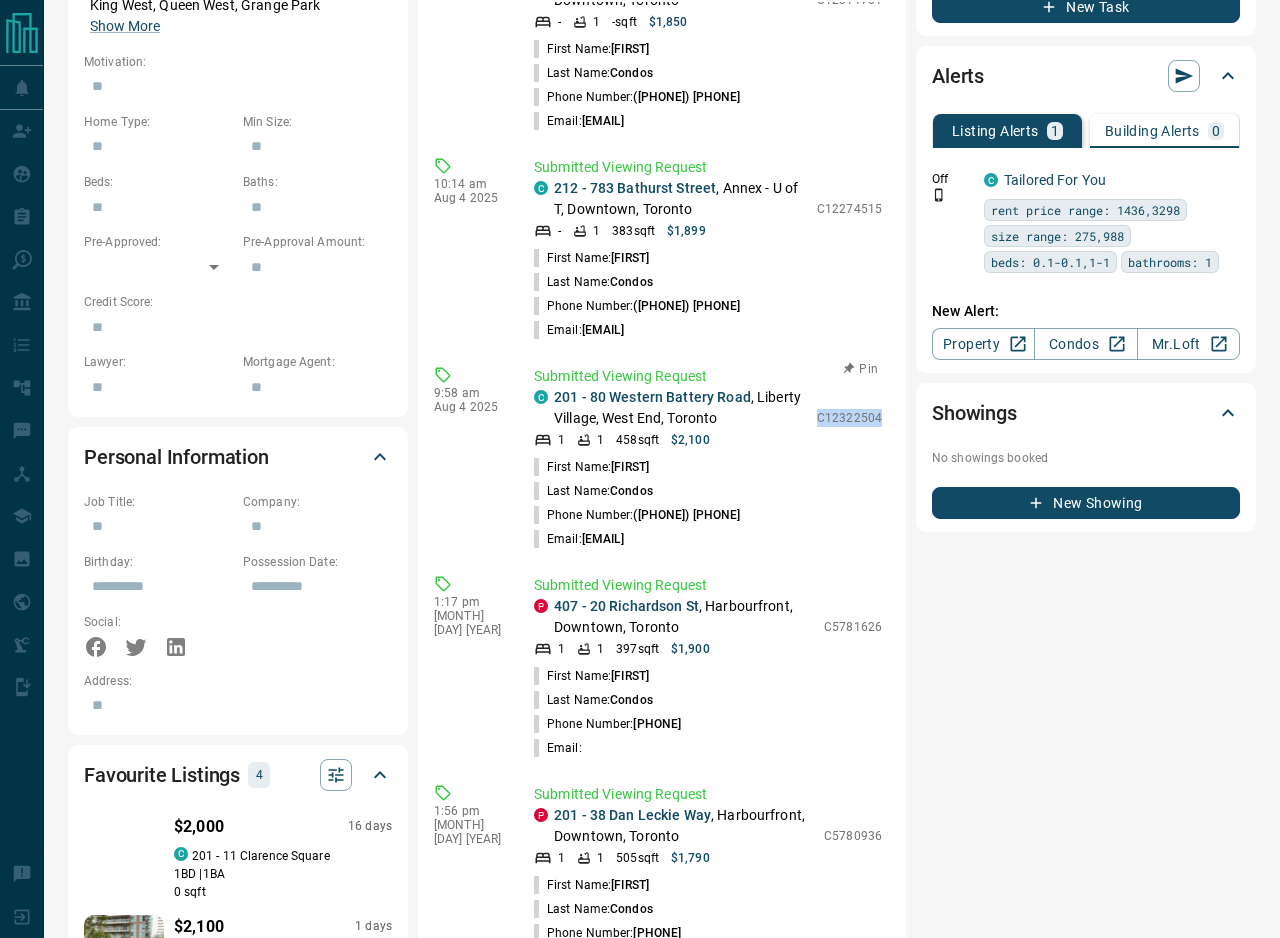 scroll, scrollTop: 840, scrollLeft: 0, axis: vertical 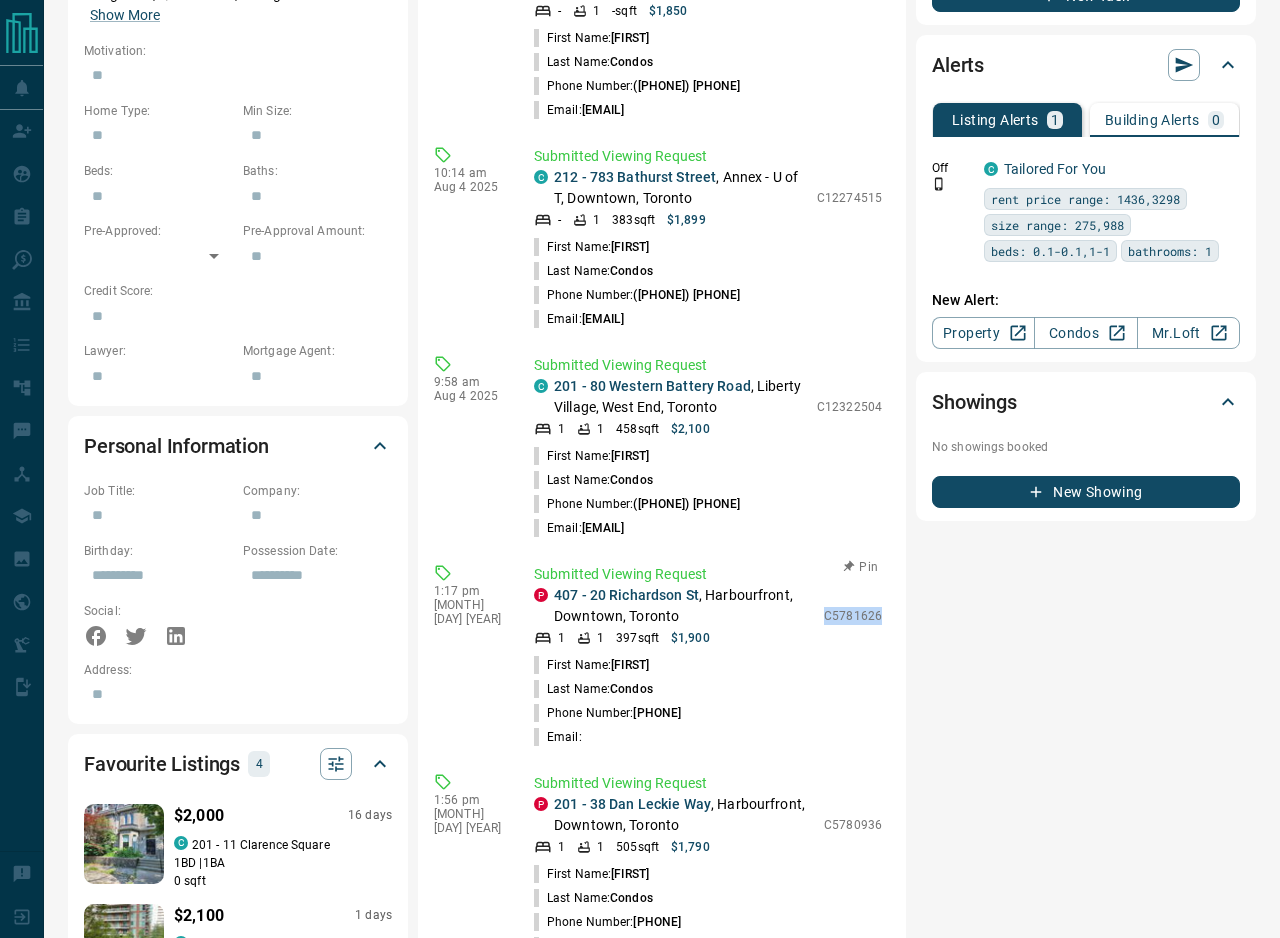 drag, startPoint x: 824, startPoint y: 617, endPoint x: 881, endPoint y: 616, distance: 57.00877 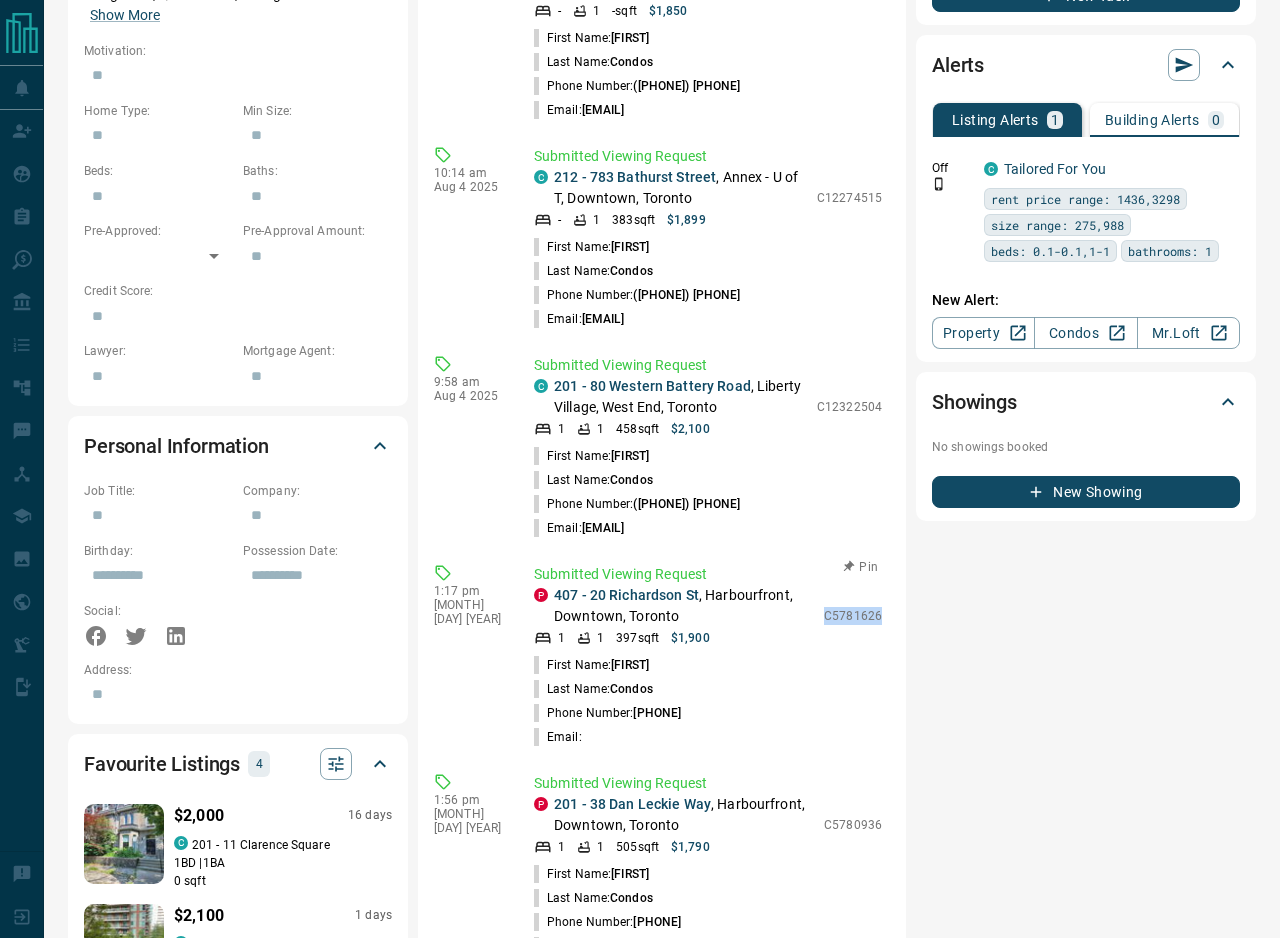 click on "P 407 - 20 Richardson St , Harbourfront, Downtown, Toronto 1 1 397  sqft $1,900 C5781626" at bounding box center [708, 616] 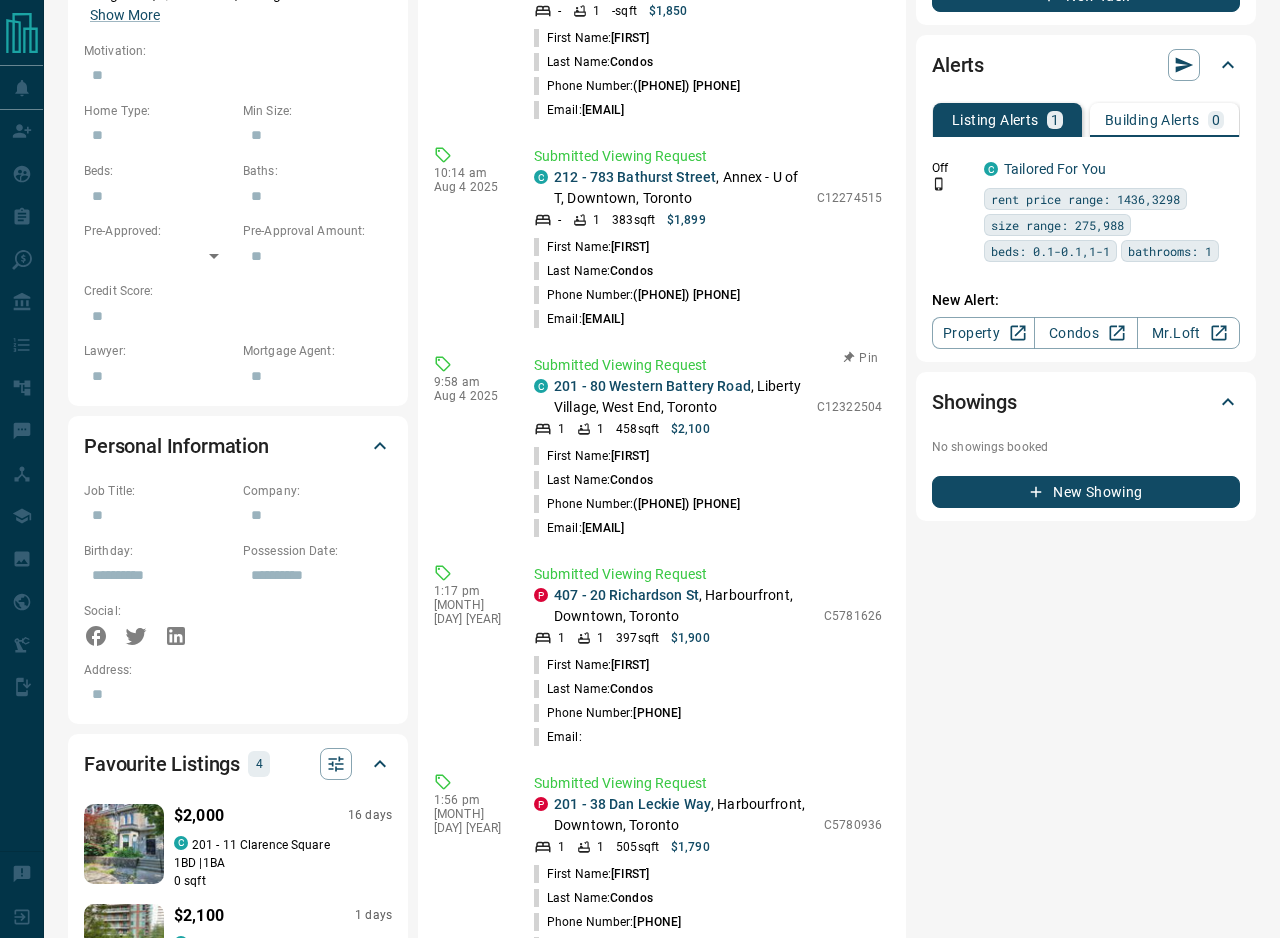 click on "First Name:  [FIRST]" at bounding box center (708, 456) 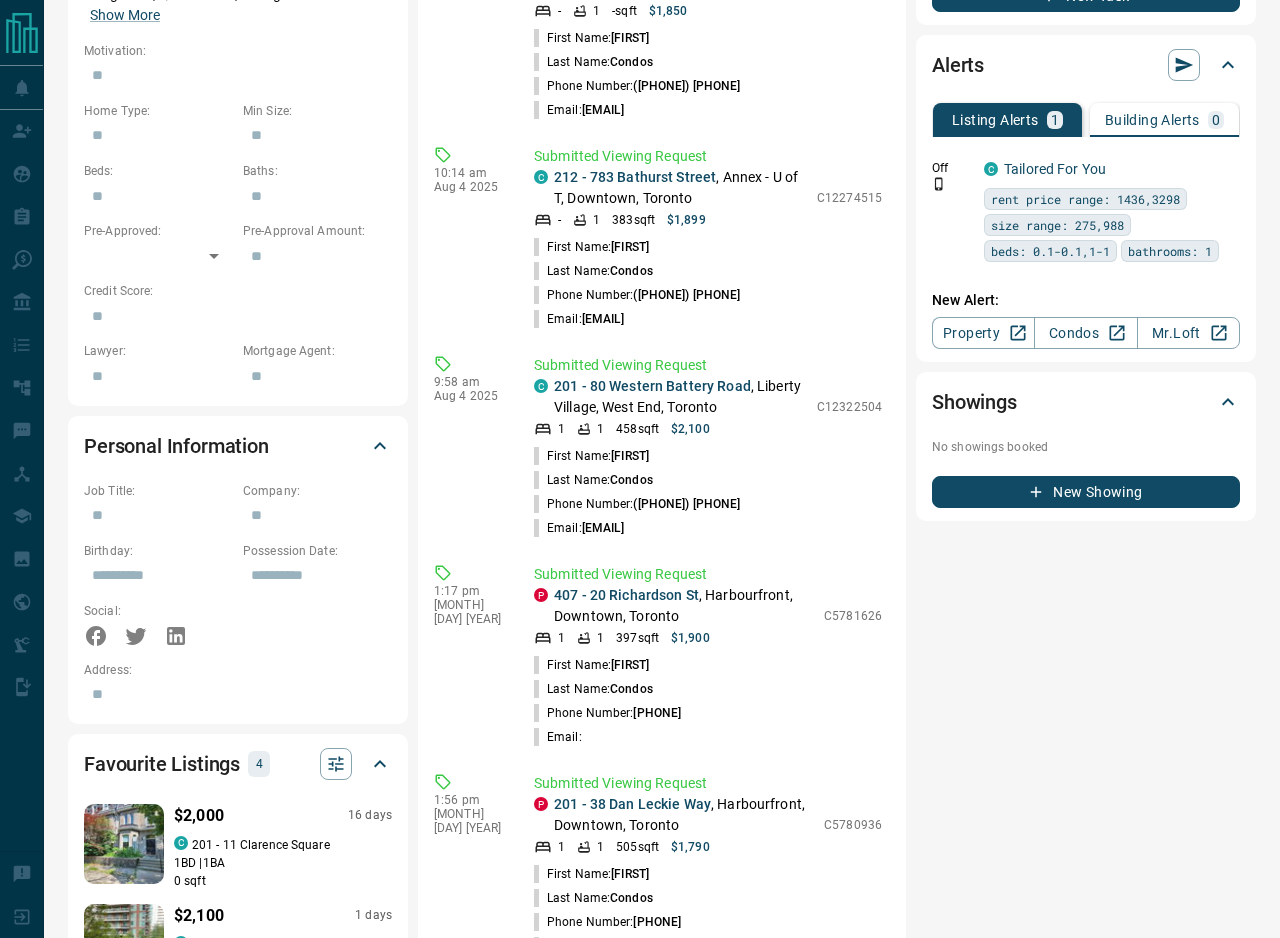 scroll, scrollTop: 0, scrollLeft: 0, axis: both 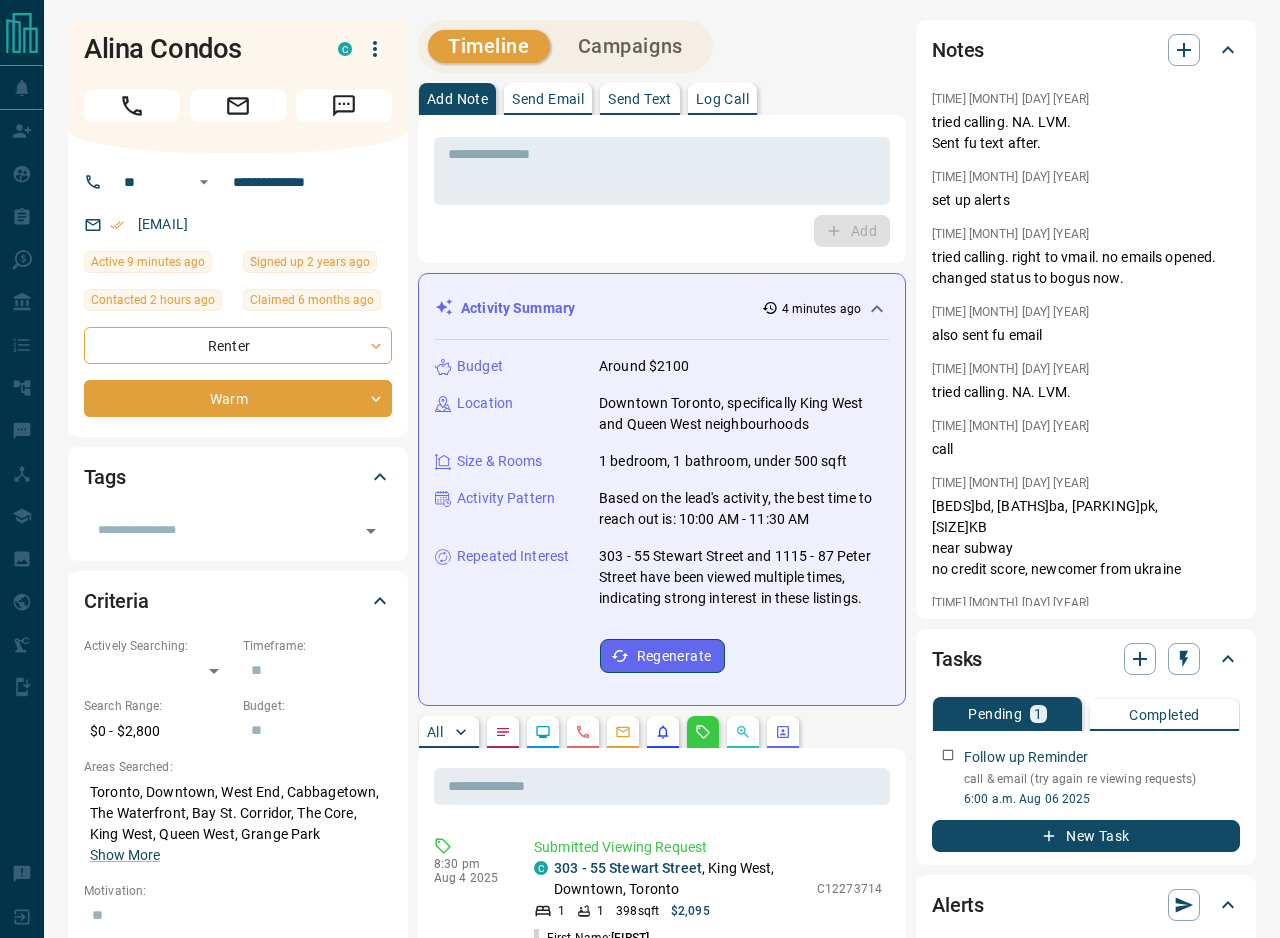 click on "Send Email" at bounding box center (548, 99) 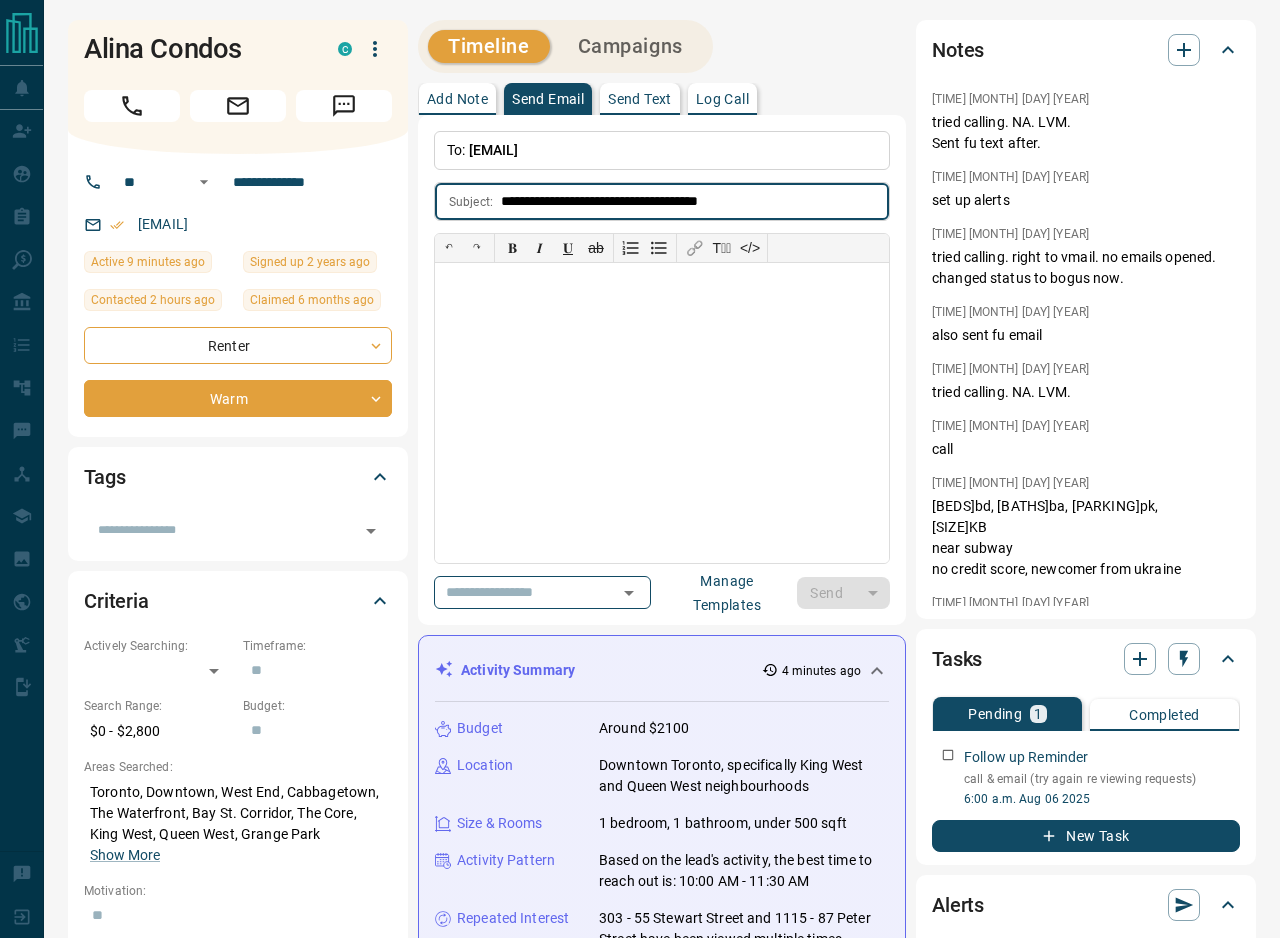 type on "**********" 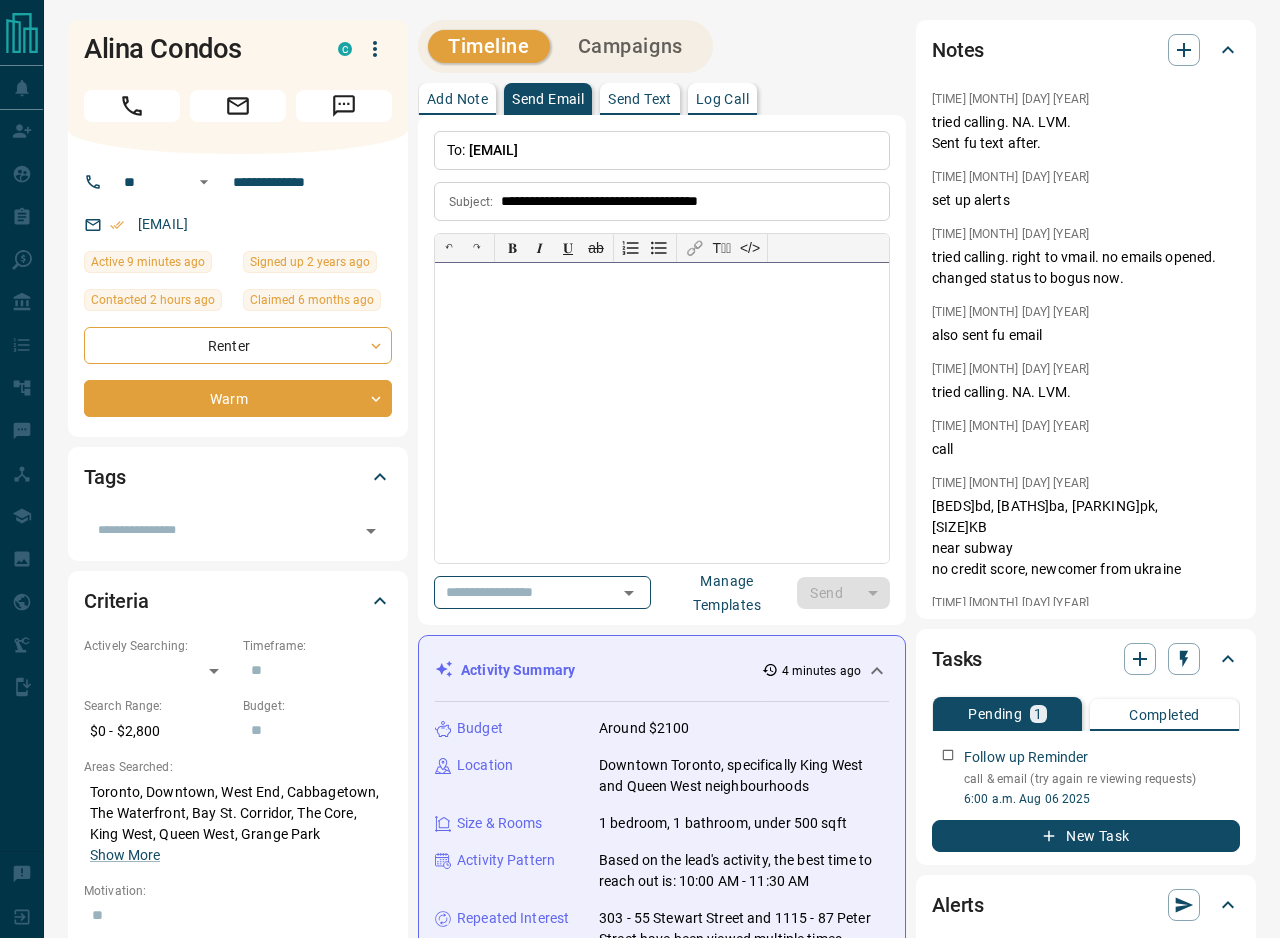 click at bounding box center [662, 413] 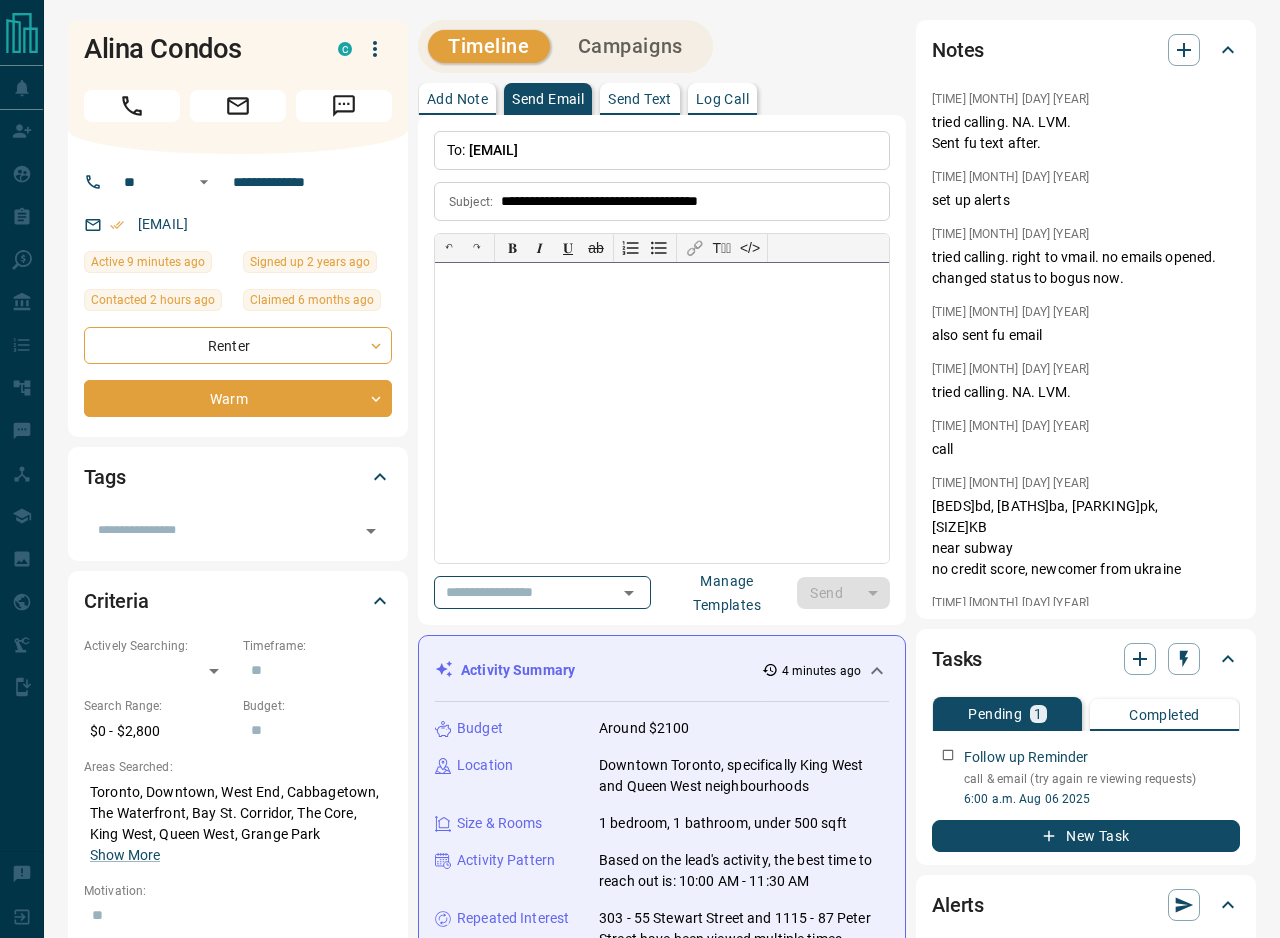 click at bounding box center [662, 413] 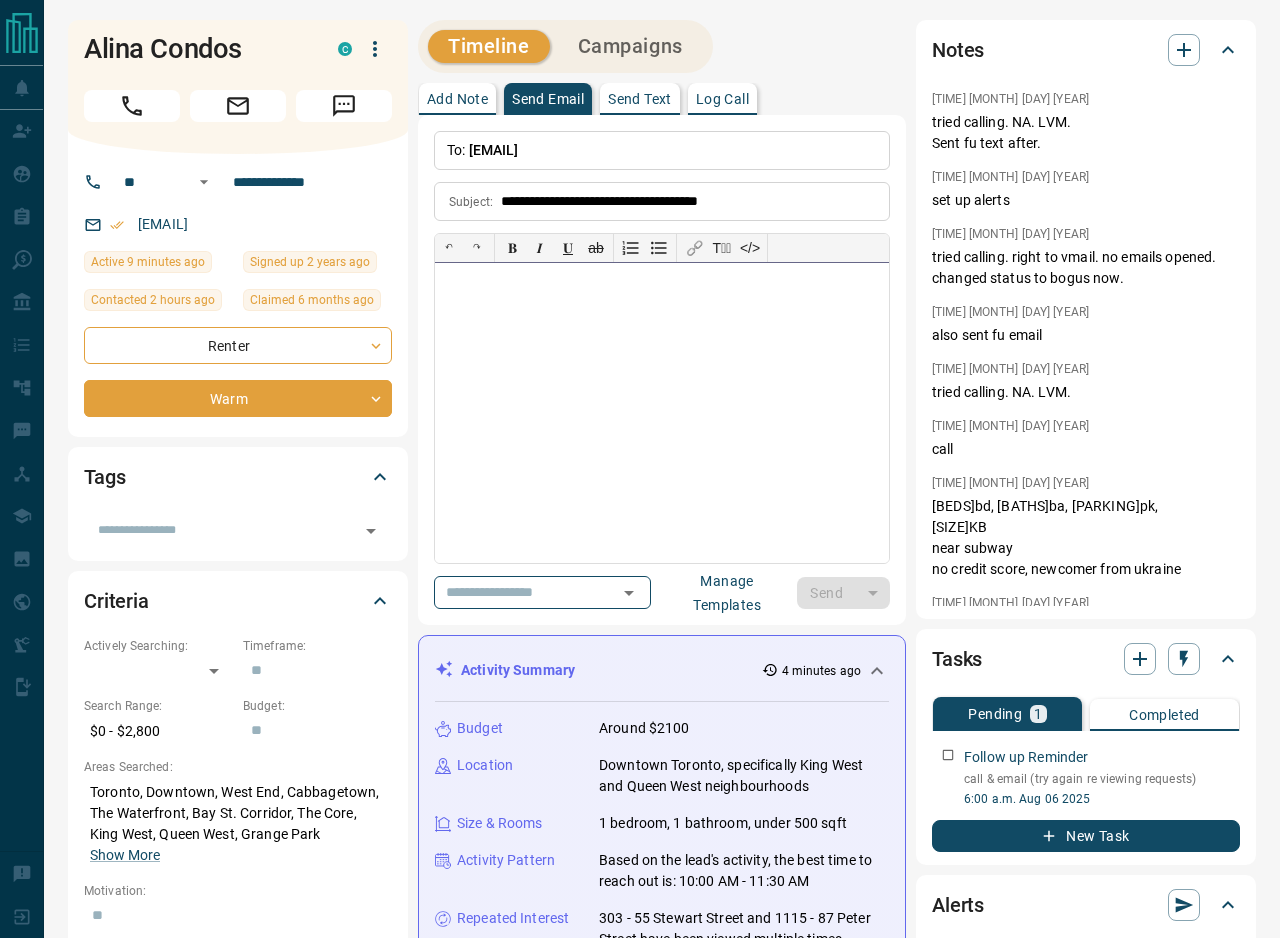 type 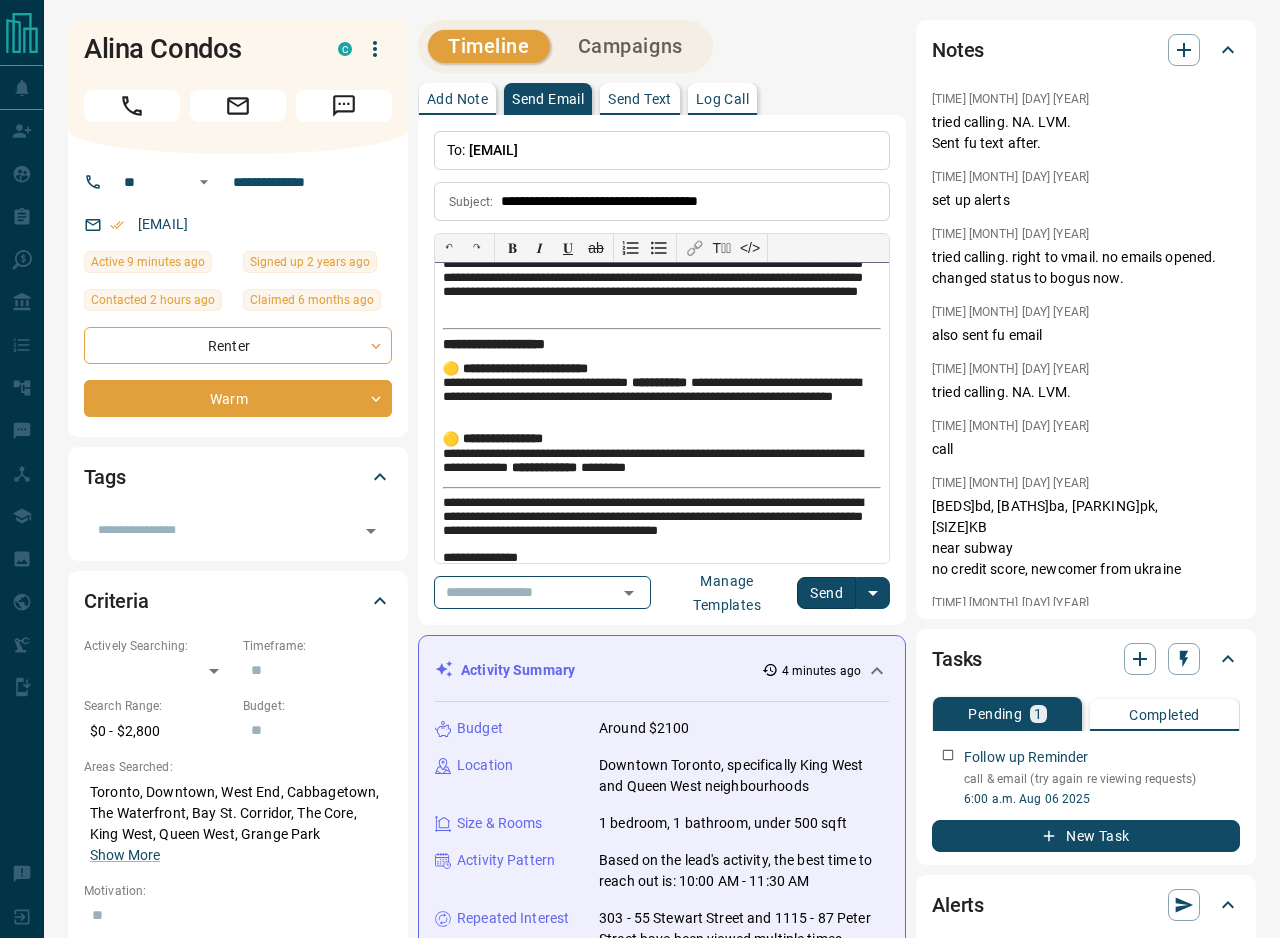 scroll, scrollTop: 0, scrollLeft: 0, axis: both 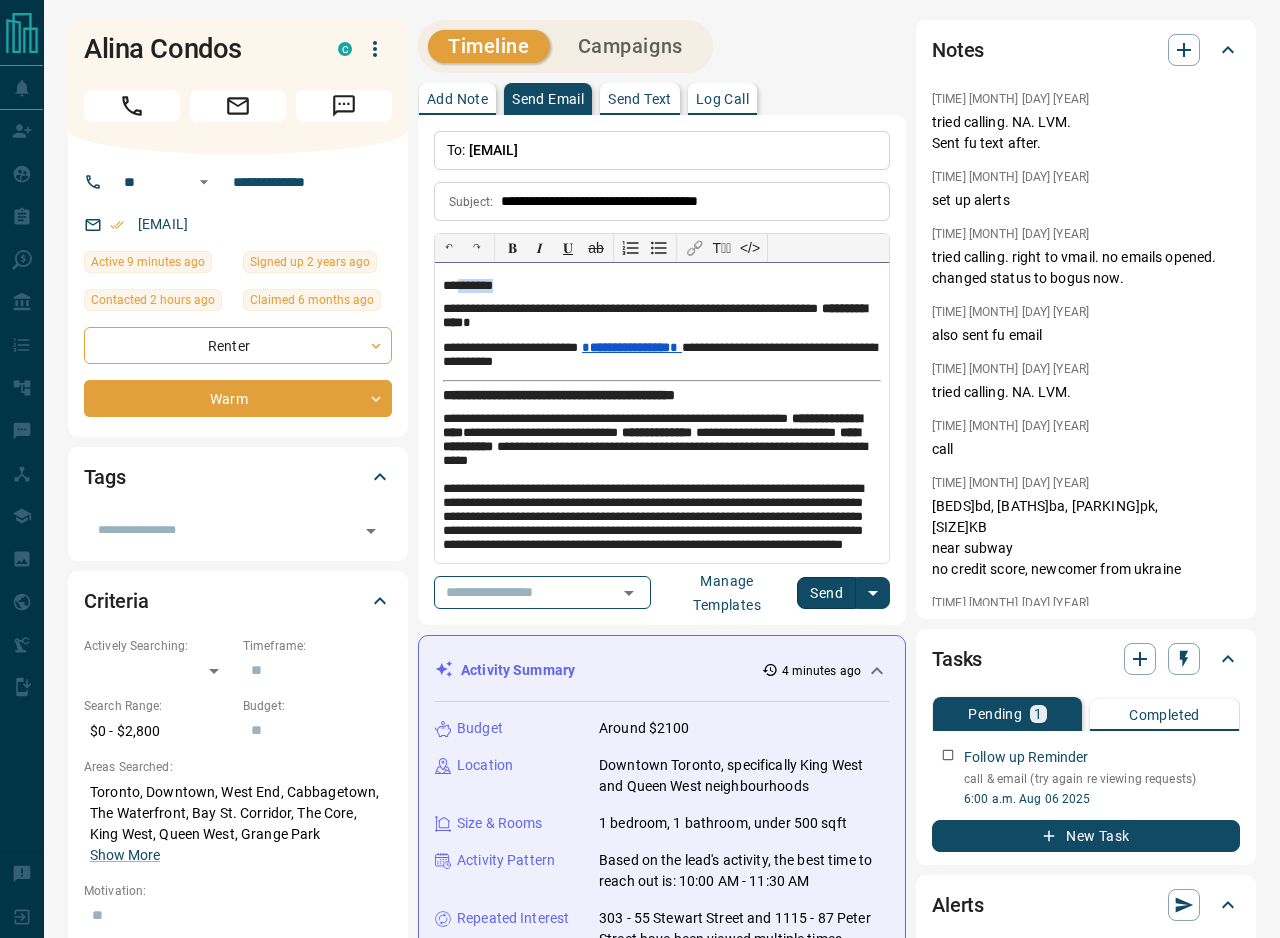 drag, startPoint x: 457, startPoint y: 284, endPoint x: 519, endPoint y: 284, distance: 62 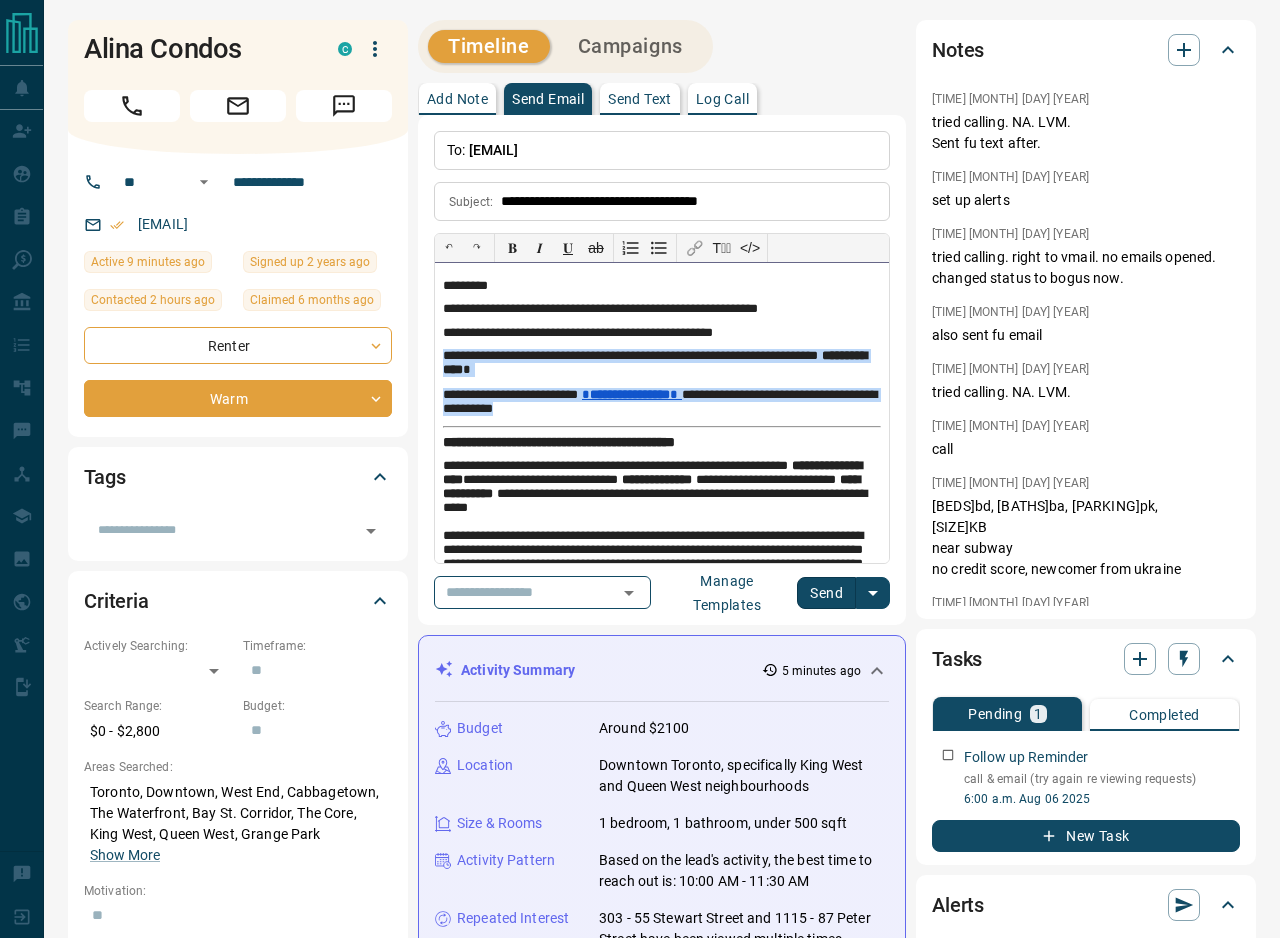 drag, startPoint x: 588, startPoint y: 412, endPoint x: 436, endPoint y: 358, distance: 161.30716 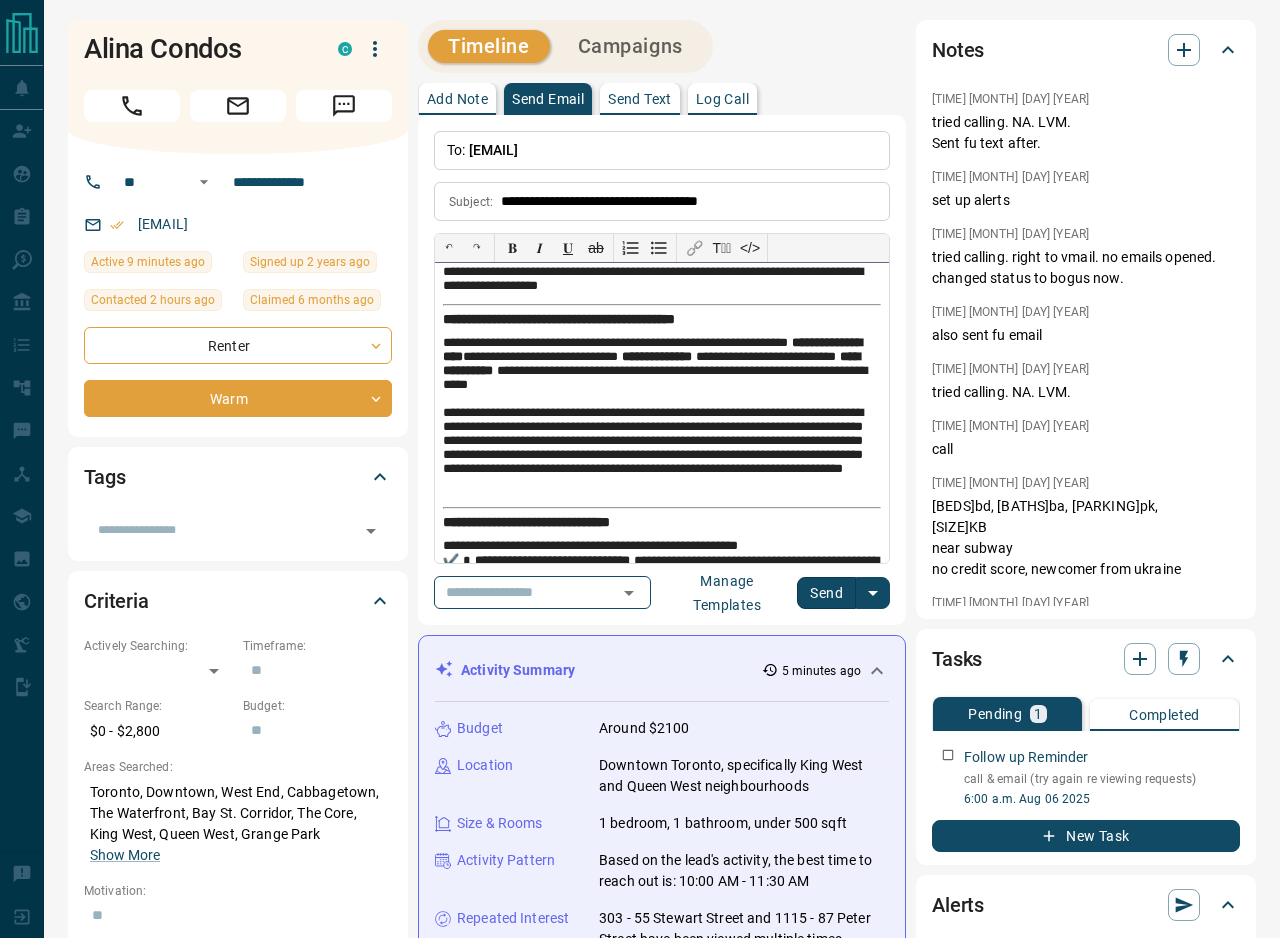 scroll, scrollTop: 98, scrollLeft: 0, axis: vertical 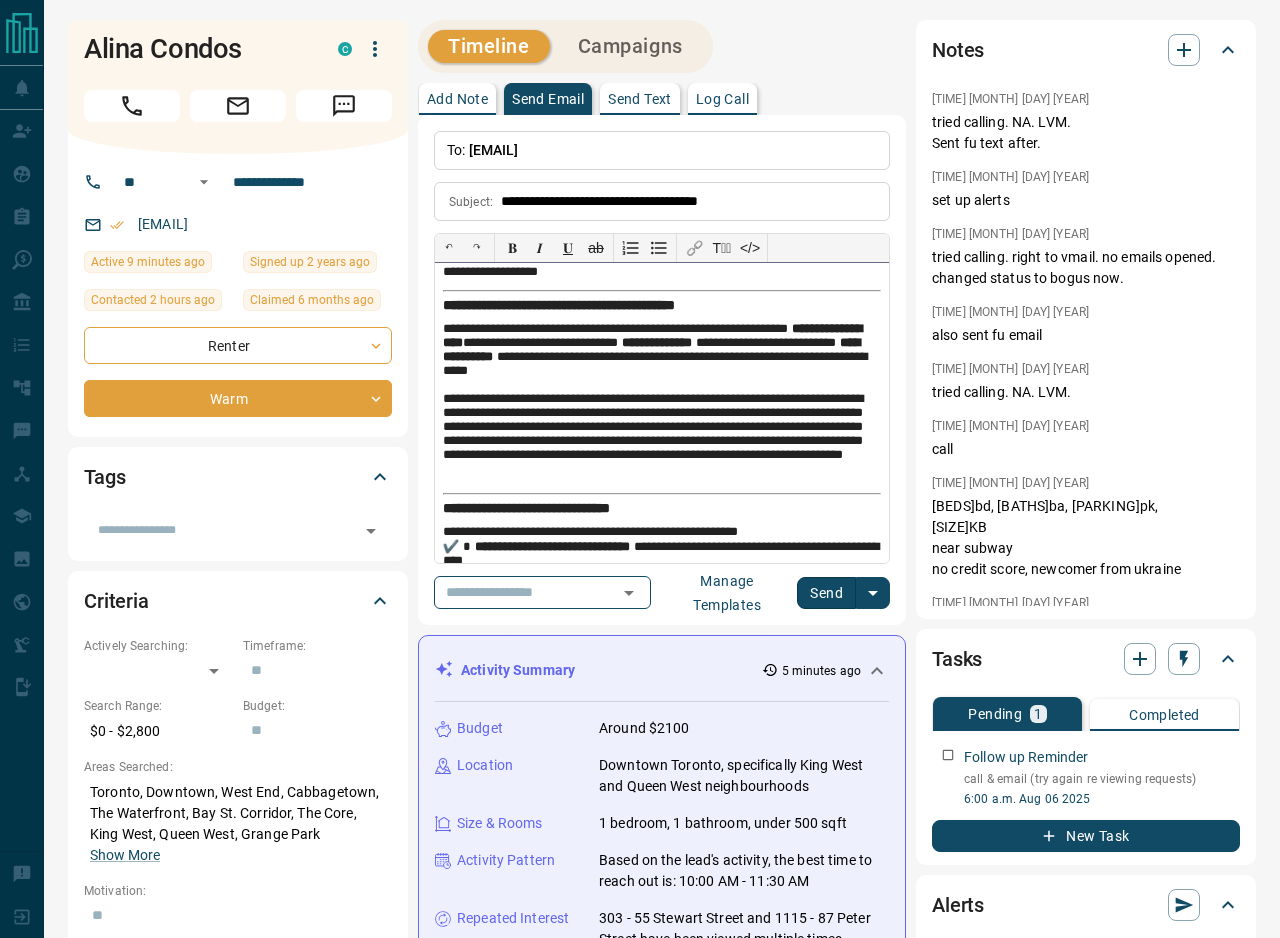 click on "**********" at bounding box center (662, 438) 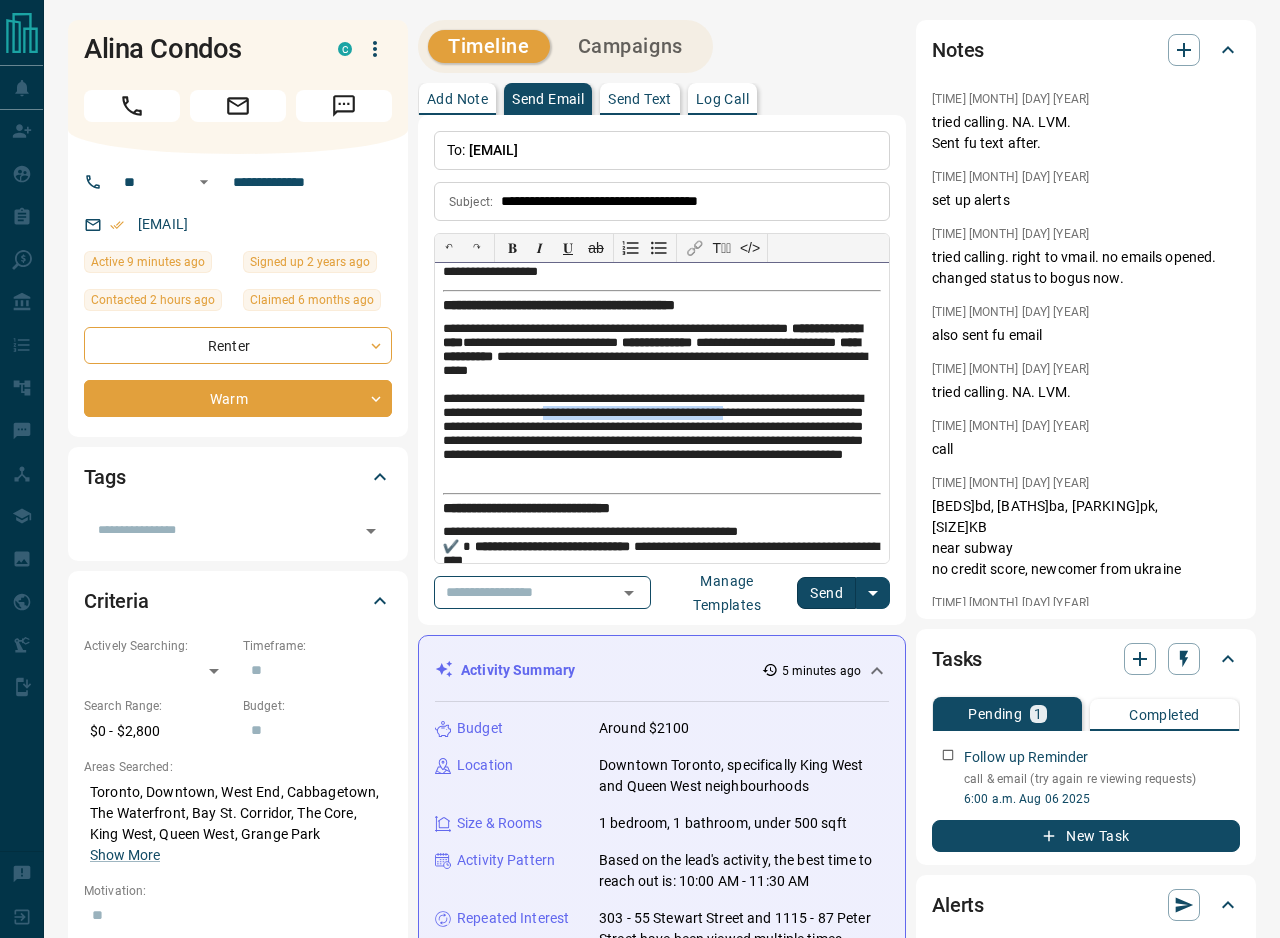 drag, startPoint x: 615, startPoint y: 415, endPoint x: 819, endPoint y: 412, distance: 204.02206 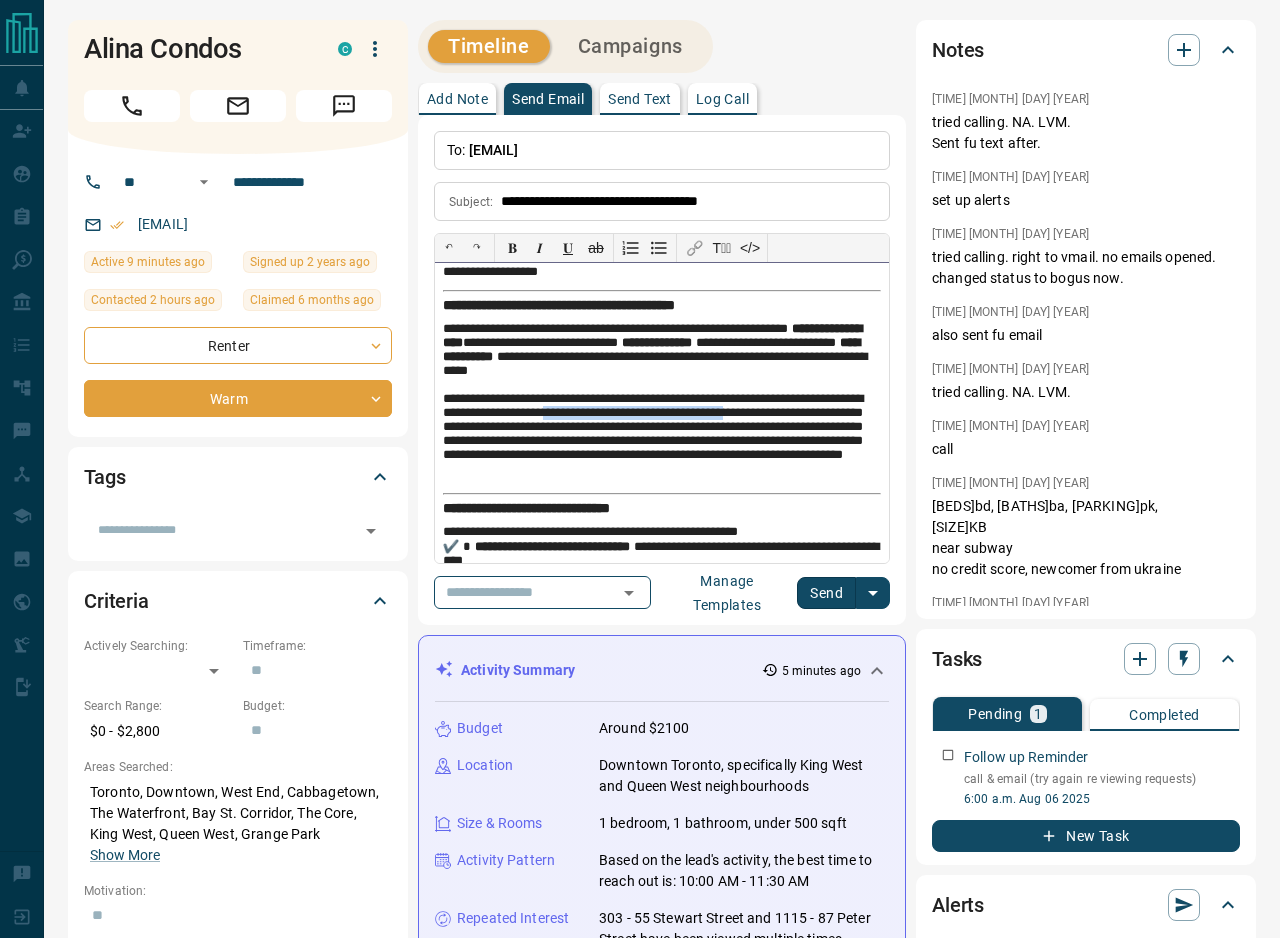 click on "**********" at bounding box center [662, 438] 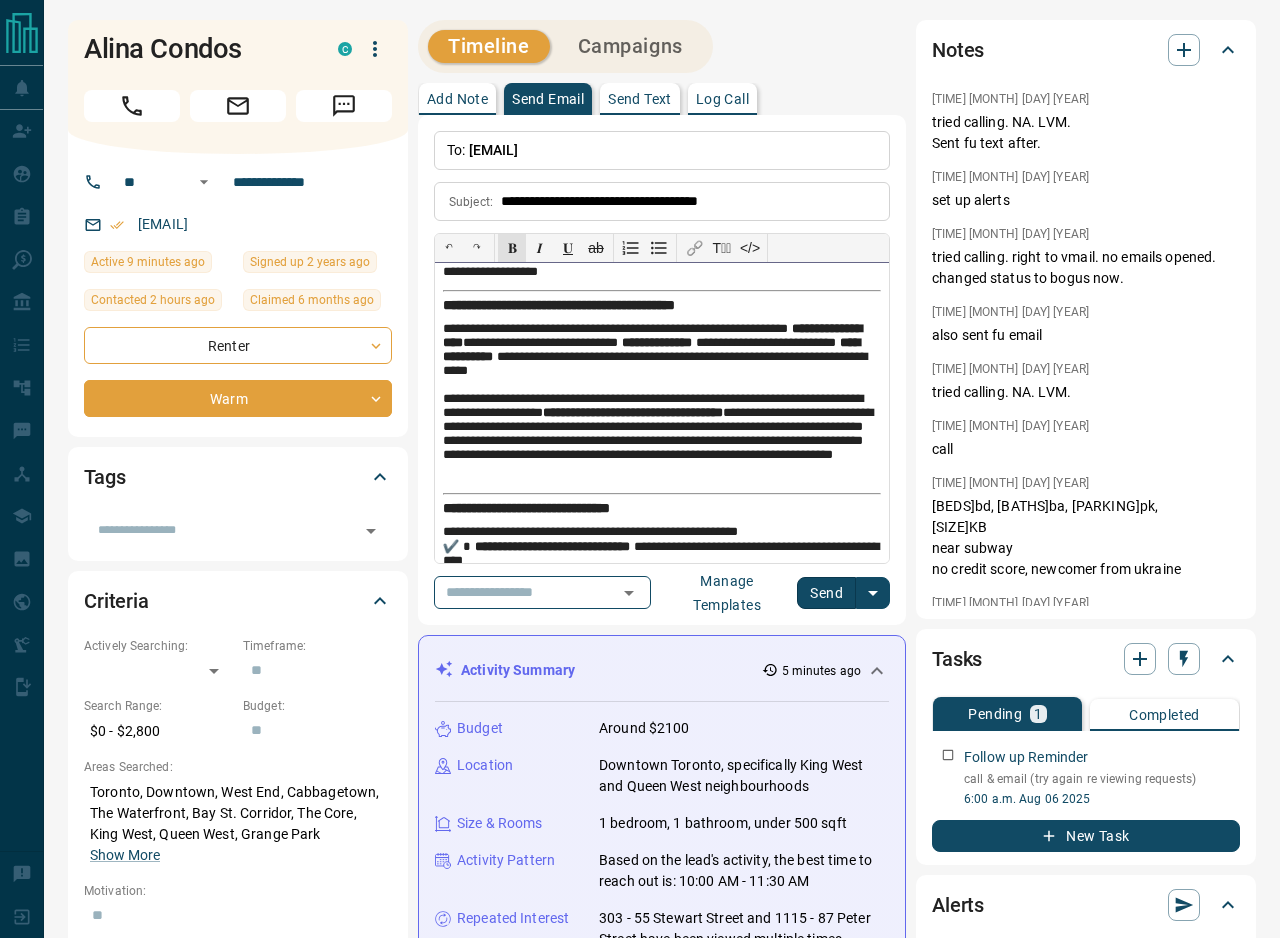 click on "**********" at bounding box center [662, 438] 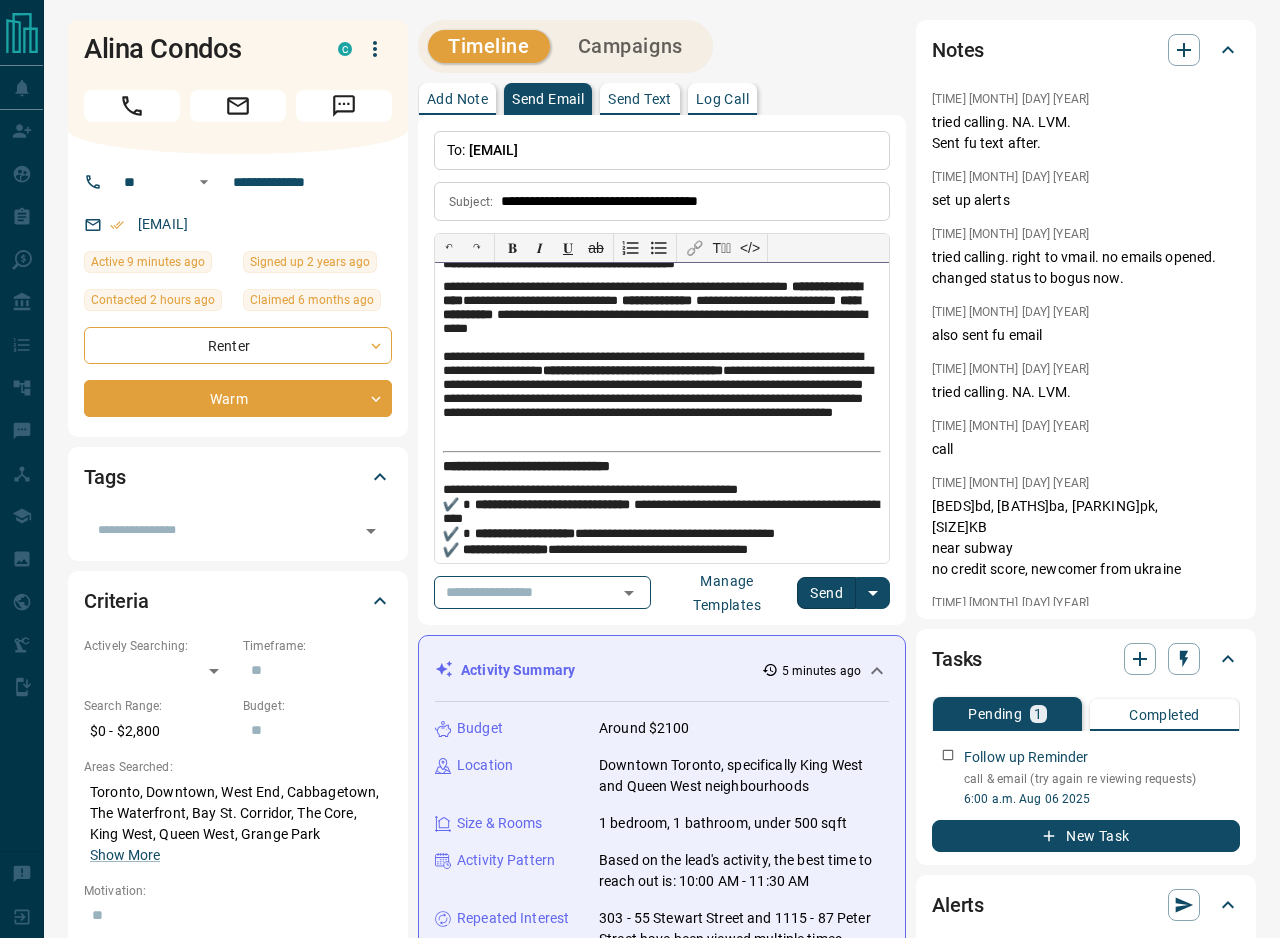 scroll, scrollTop: 142, scrollLeft: 0, axis: vertical 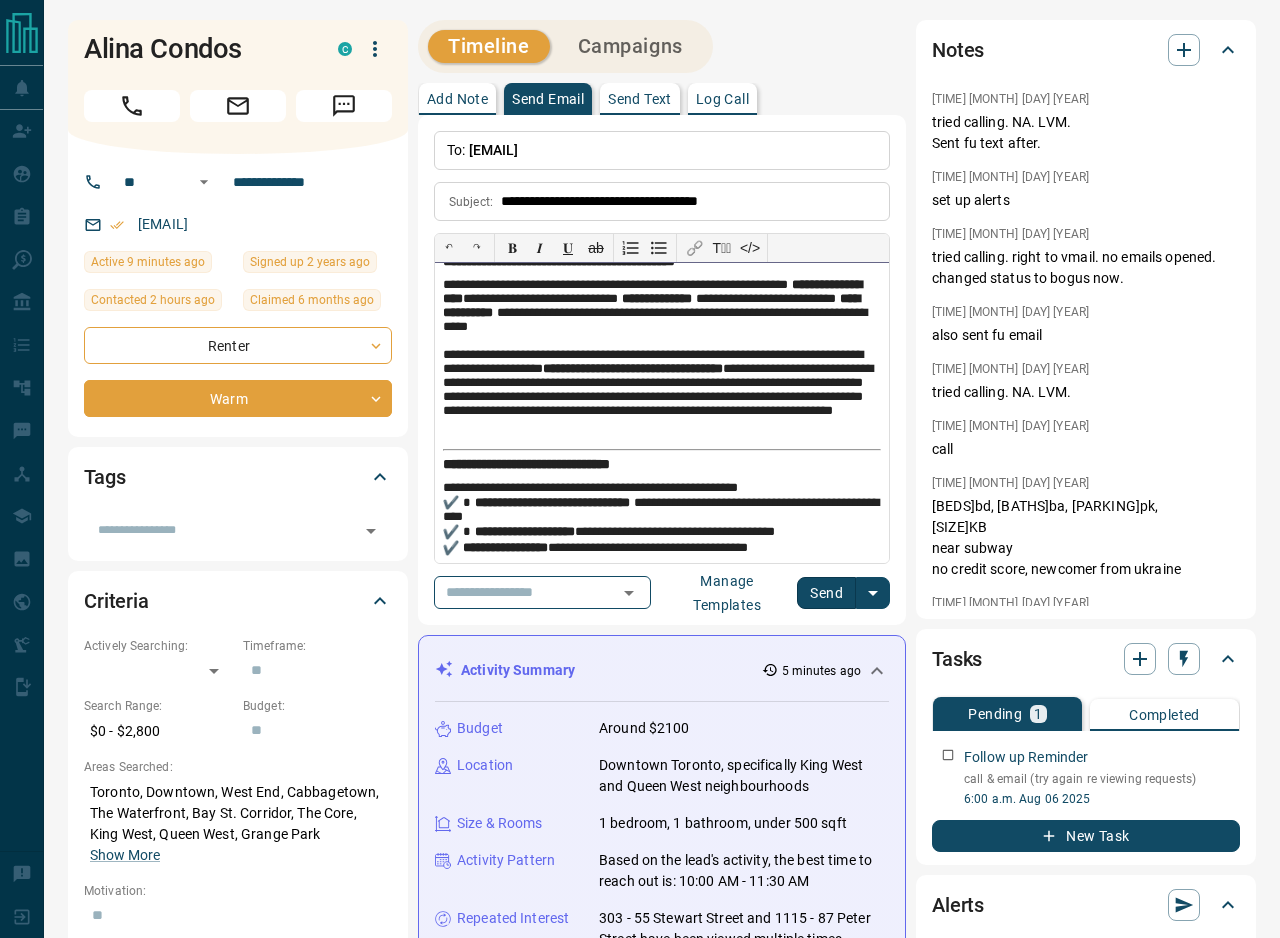 click on "**********" at bounding box center [662, 394] 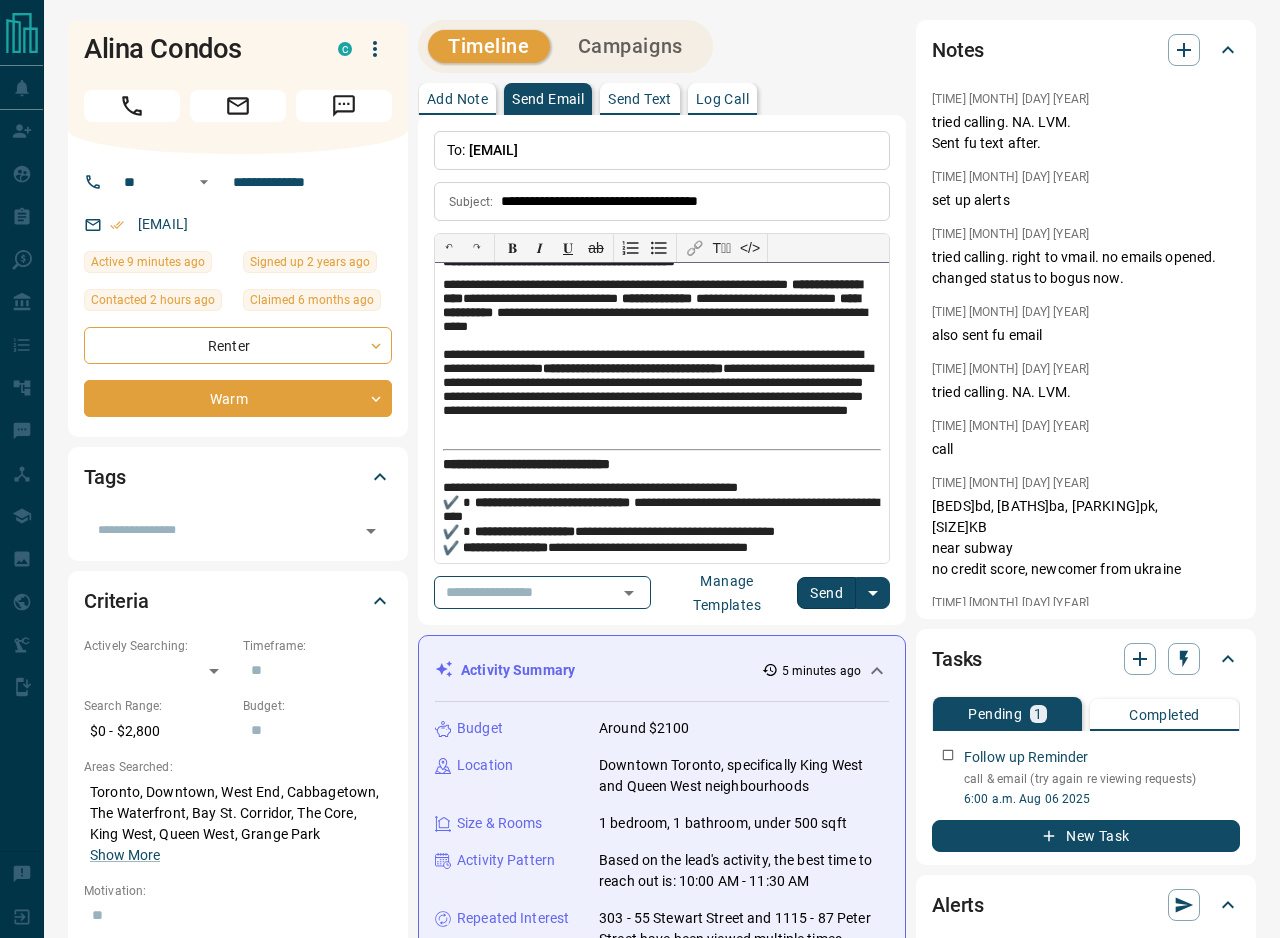 click on "**********" at bounding box center [662, 394] 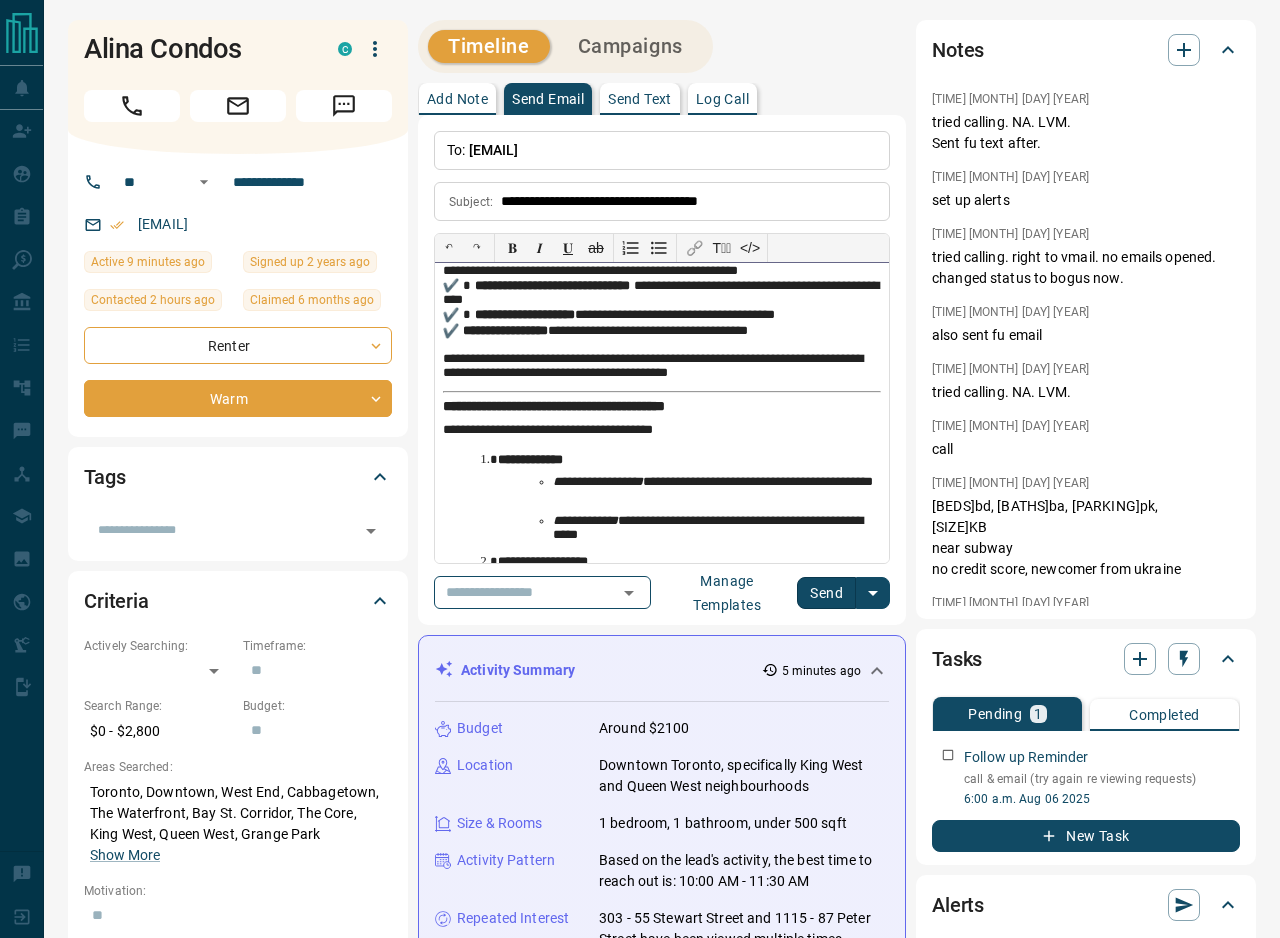 scroll, scrollTop: 369, scrollLeft: 0, axis: vertical 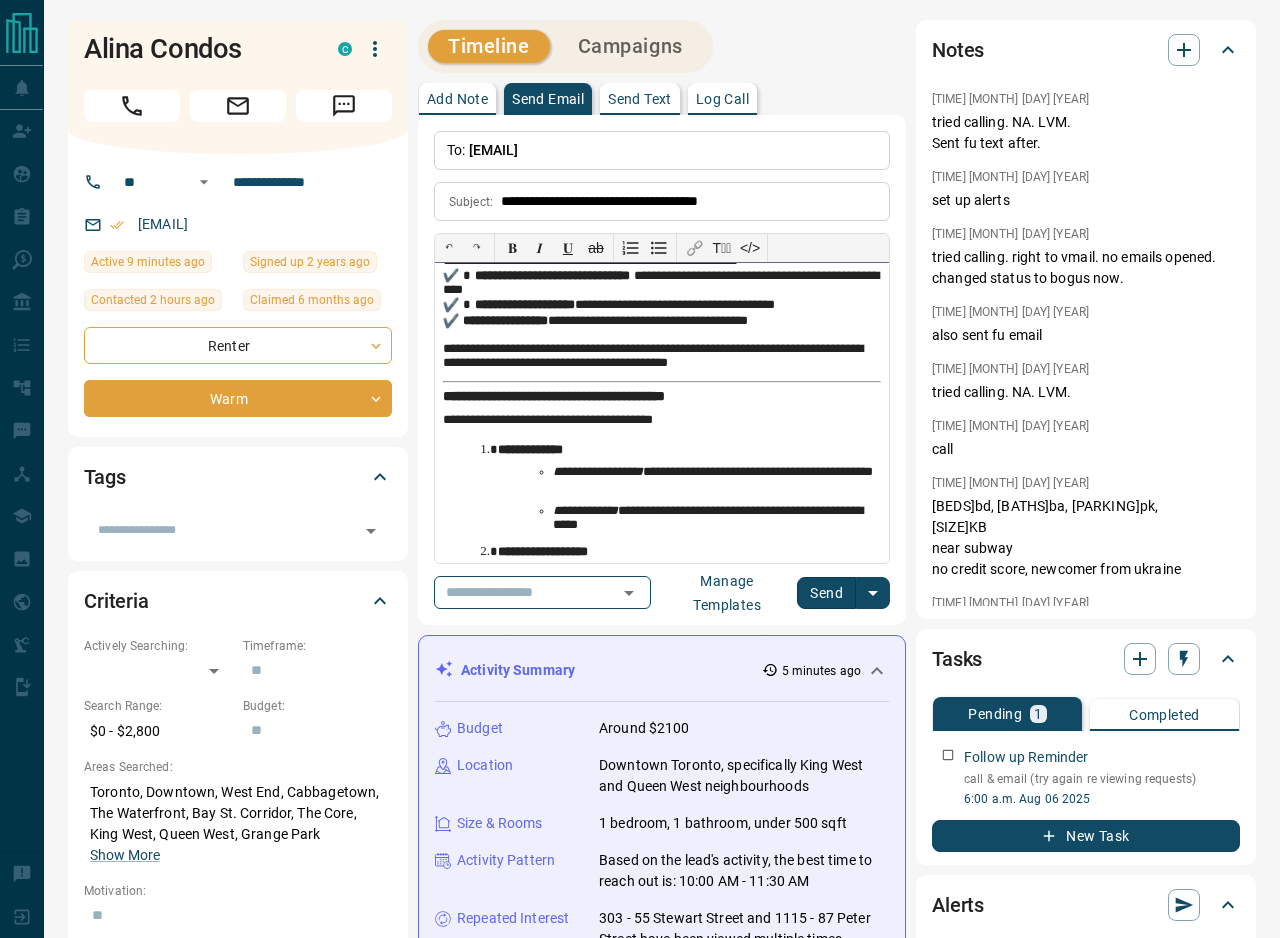 drag, startPoint x: 508, startPoint y: 399, endPoint x: 651, endPoint y: 395, distance: 143.05594 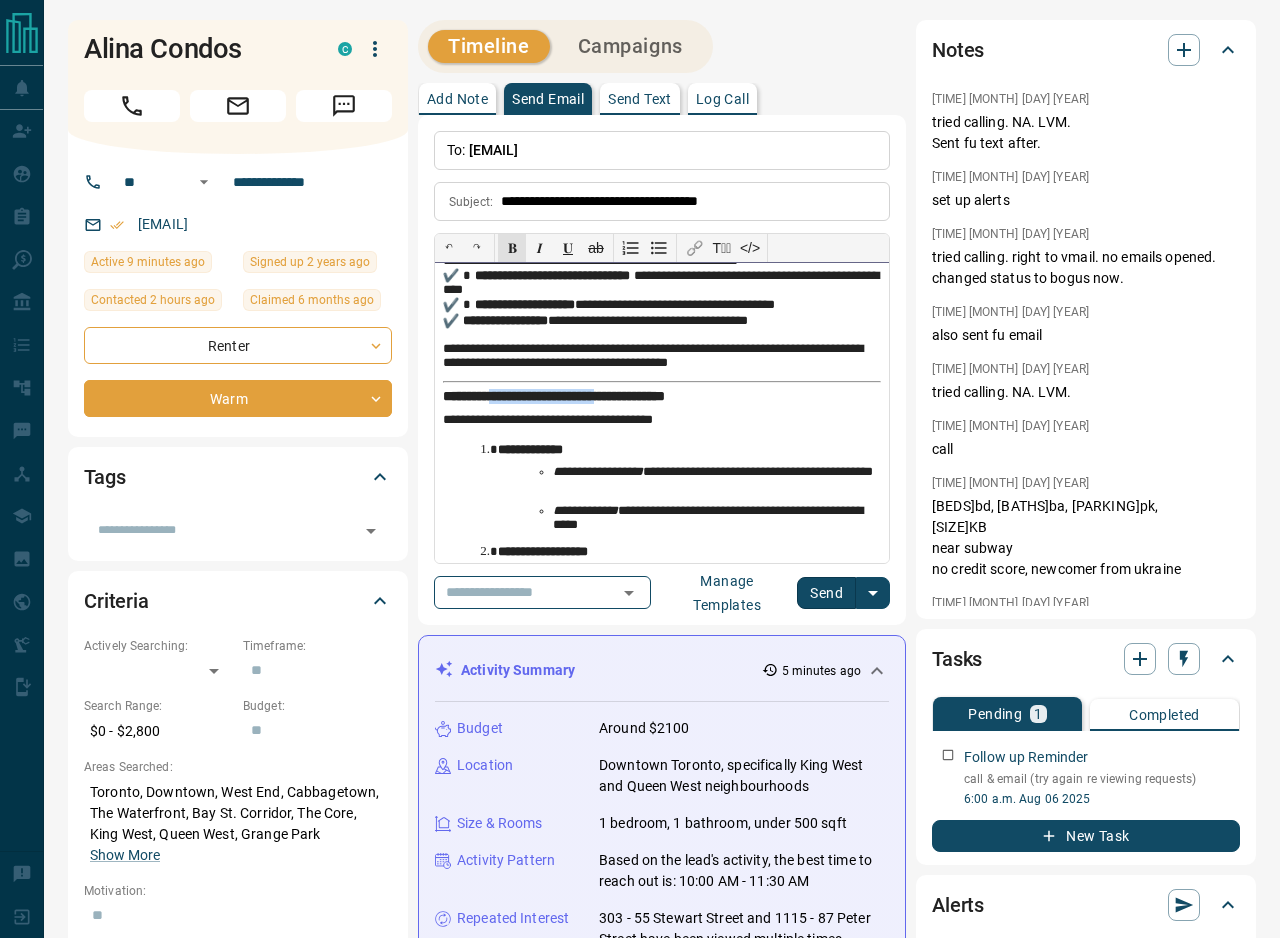 drag, startPoint x: 652, startPoint y: 395, endPoint x: 510, endPoint y: 399, distance: 142.05632 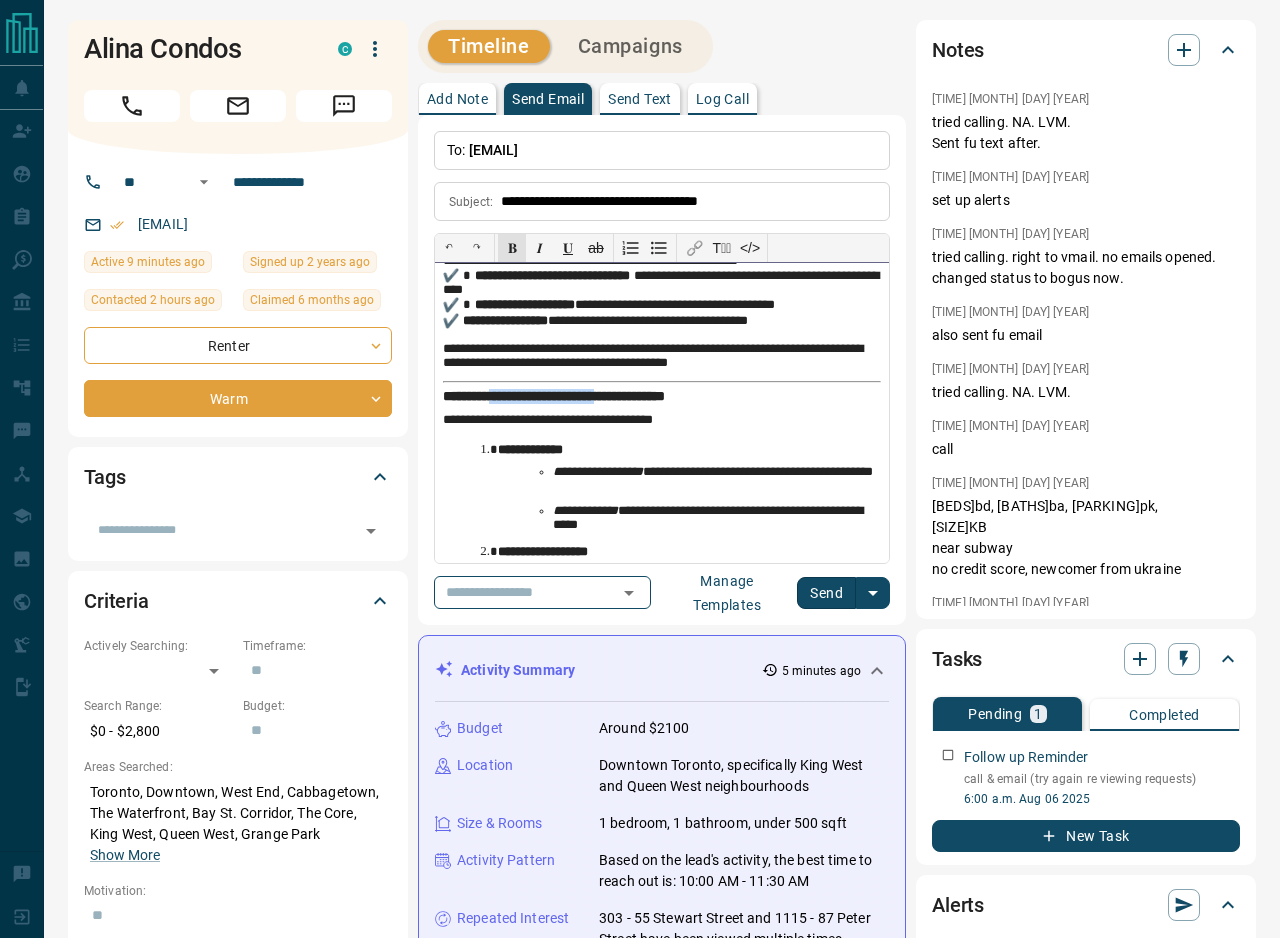 click on "**********" at bounding box center (662, 397) 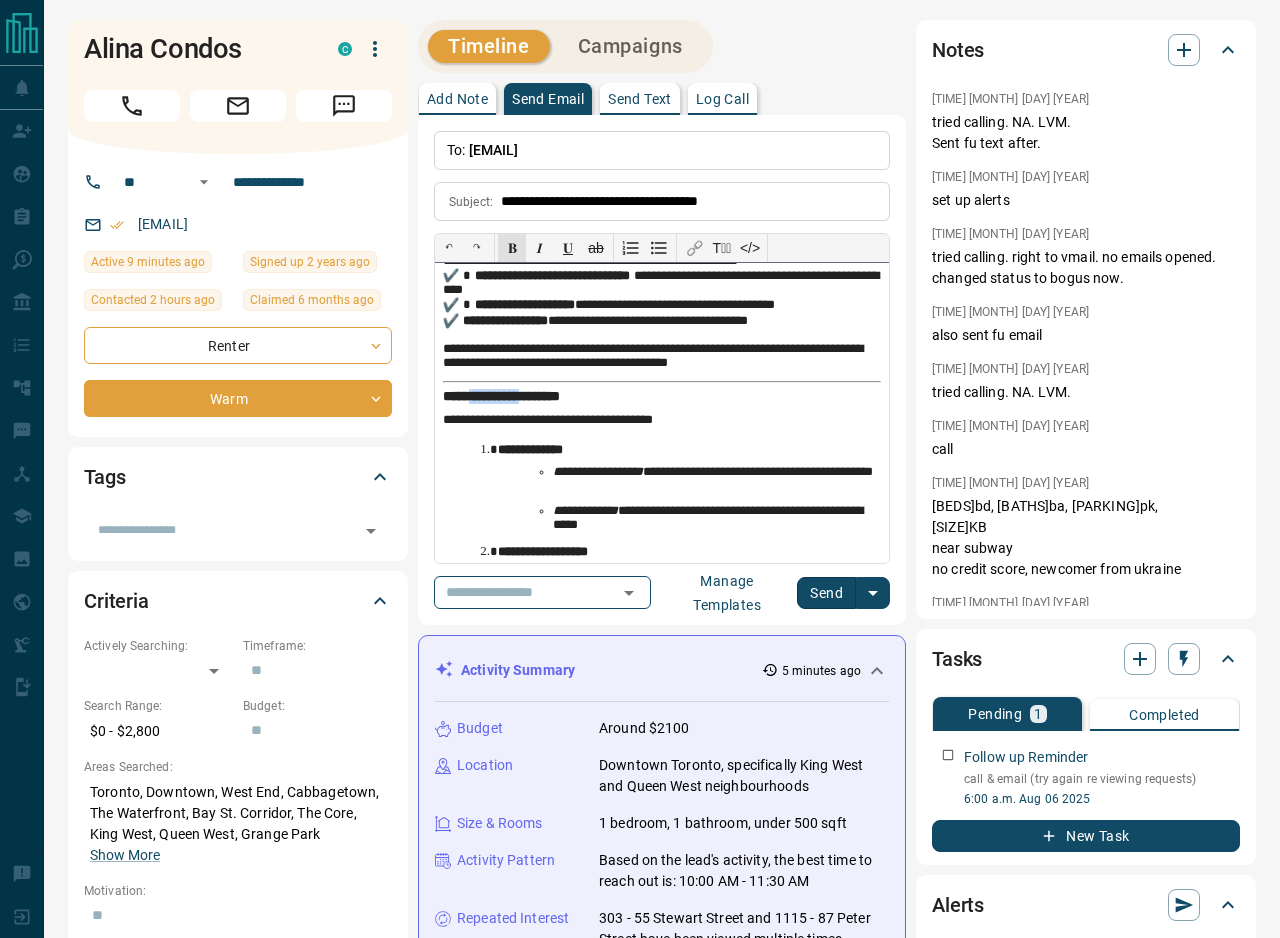 drag, startPoint x: 481, startPoint y: 398, endPoint x: 559, endPoint y: 397, distance: 78.00641 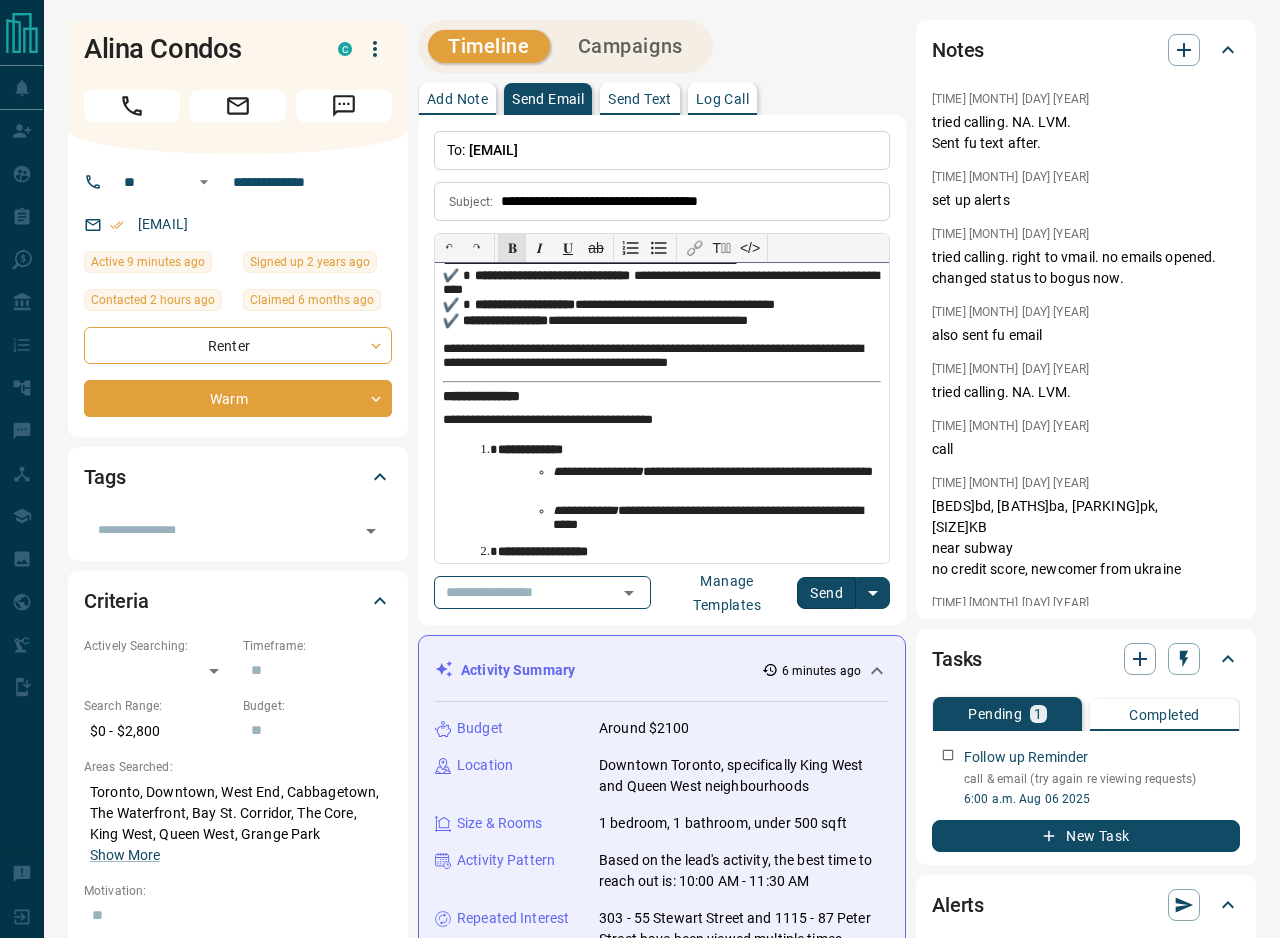click on "**********" at bounding box center [662, 413] 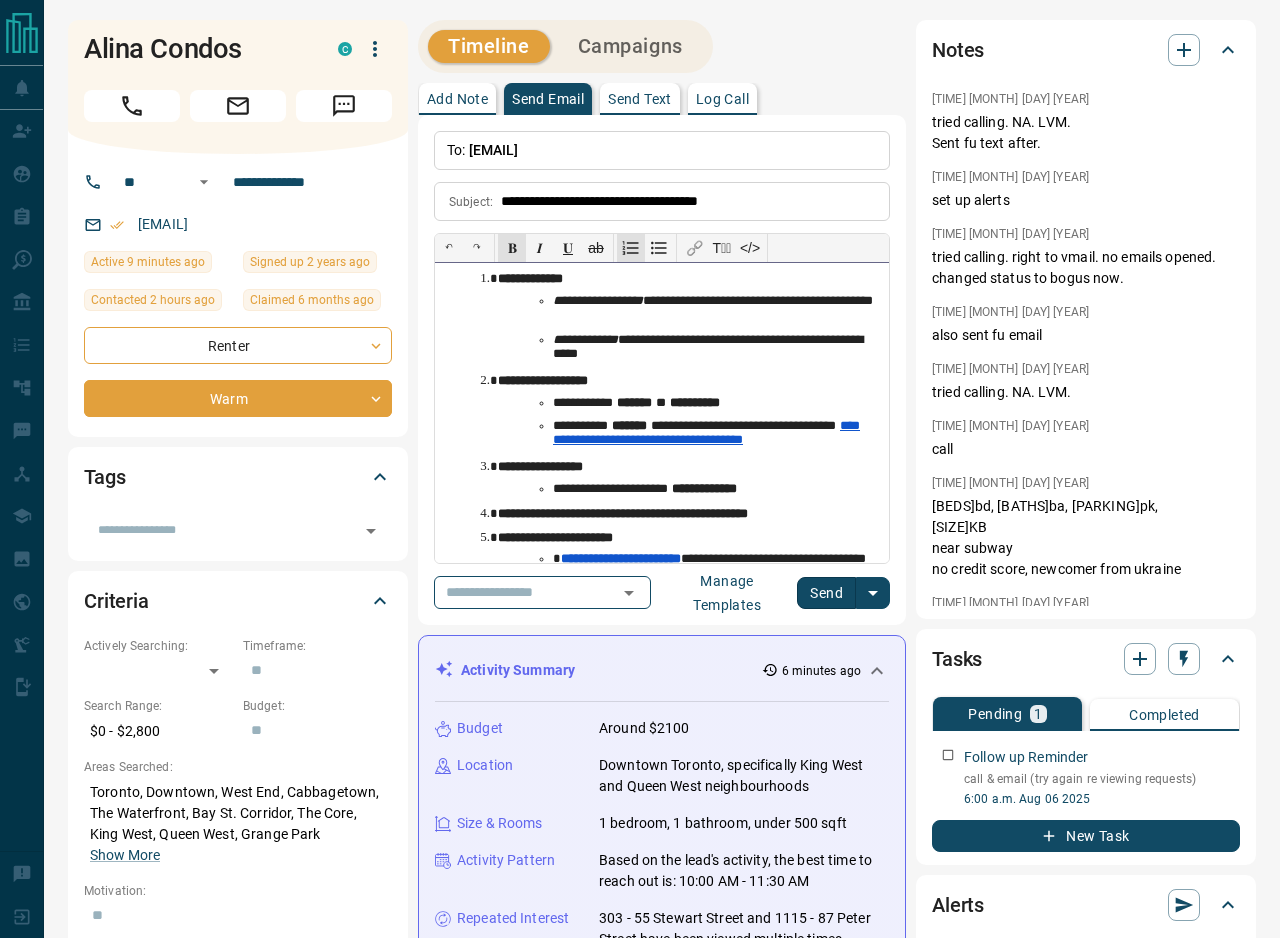scroll, scrollTop: 542, scrollLeft: 0, axis: vertical 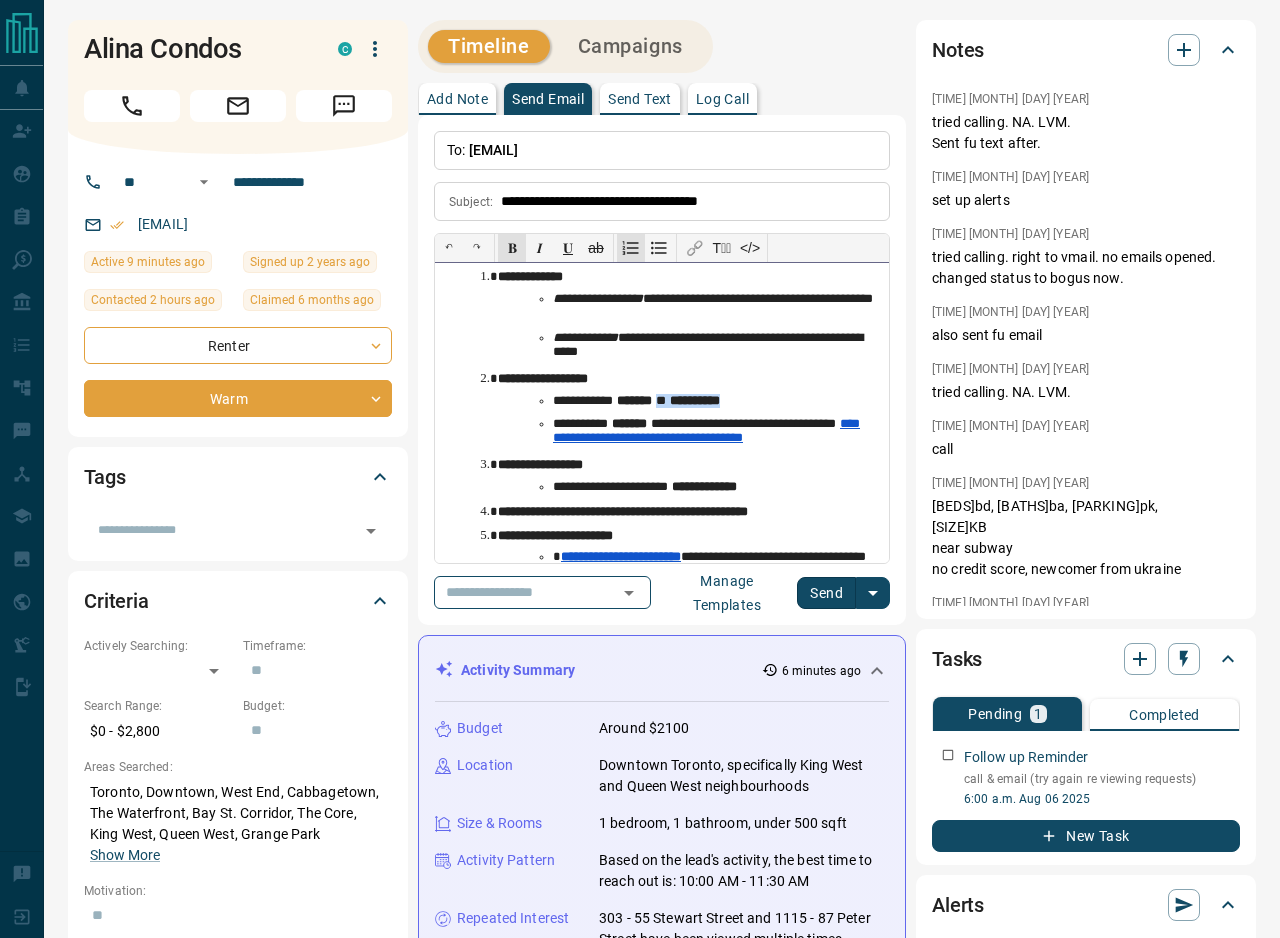 drag, startPoint x: 684, startPoint y: 398, endPoint x: 796, endPoint y: 398, distance: 112 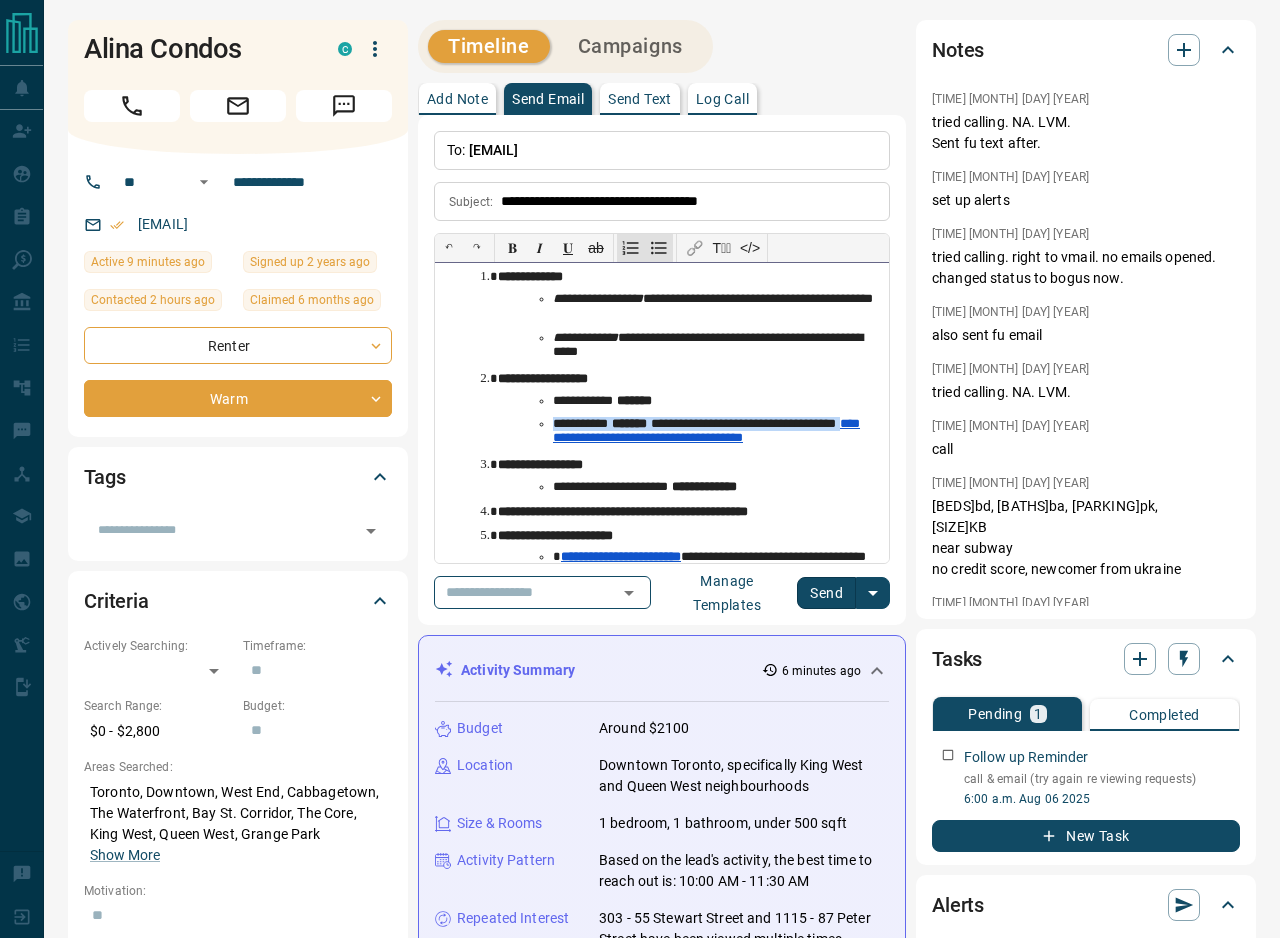 drag, startPoint x: 583, startPoint y: 439, endPoint x: 551, endPoint y: 421, distance: 36.71512 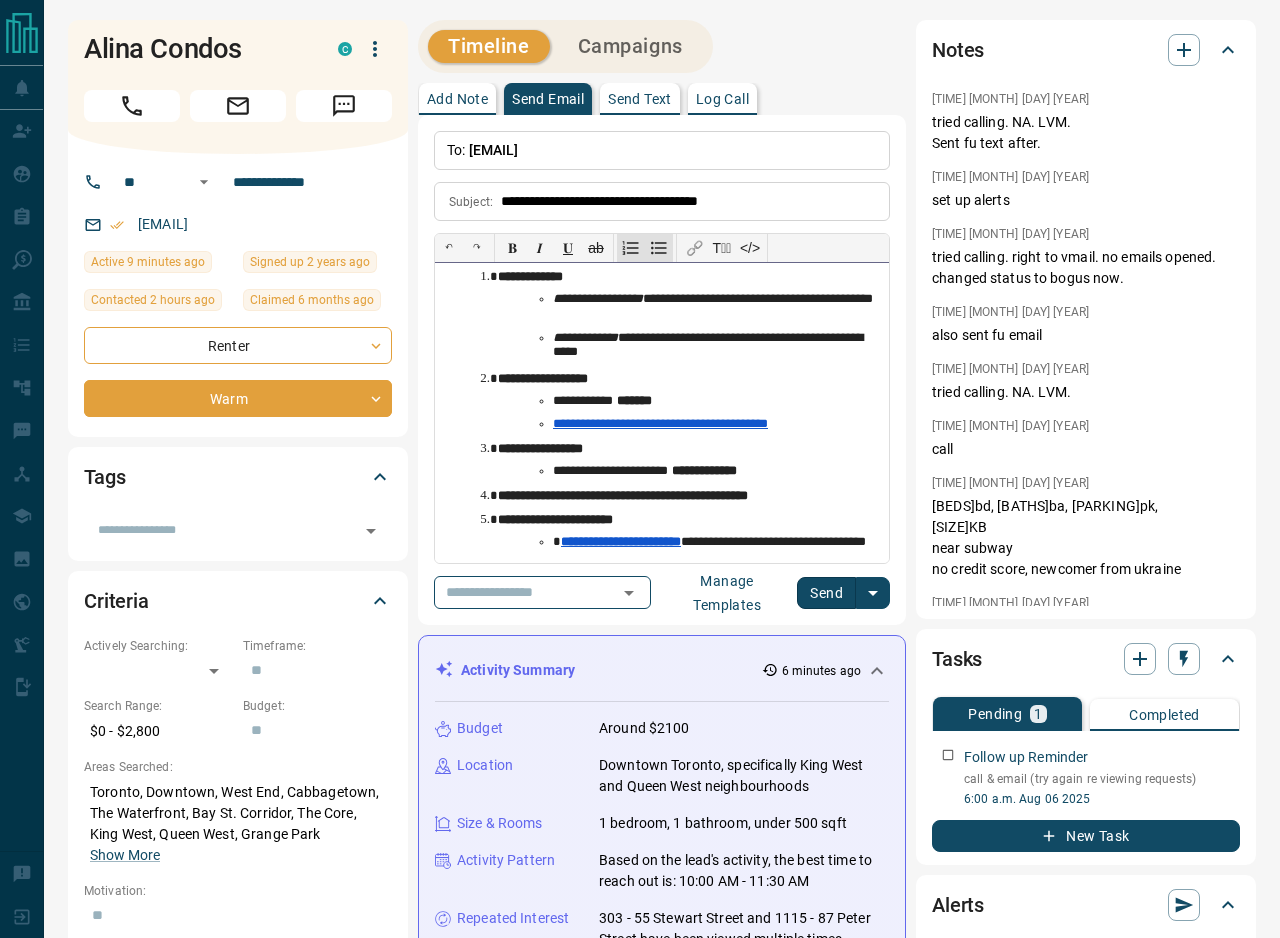click on "**********" at bounding box center (660, 423) 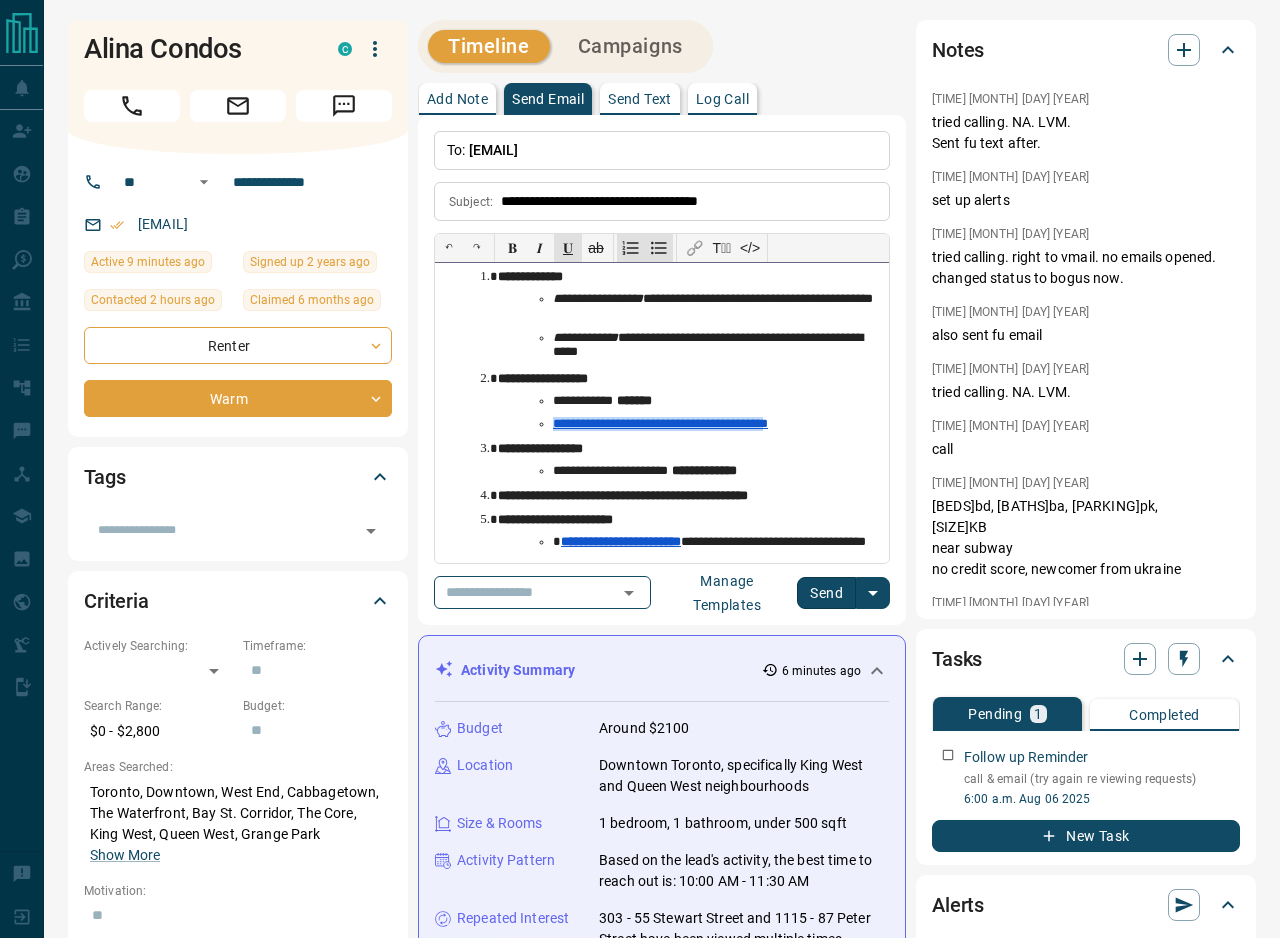 drag, startPoint x: 779, startPoint y: 425, endPoint x: 556, endPoint y: 425, distance: 223 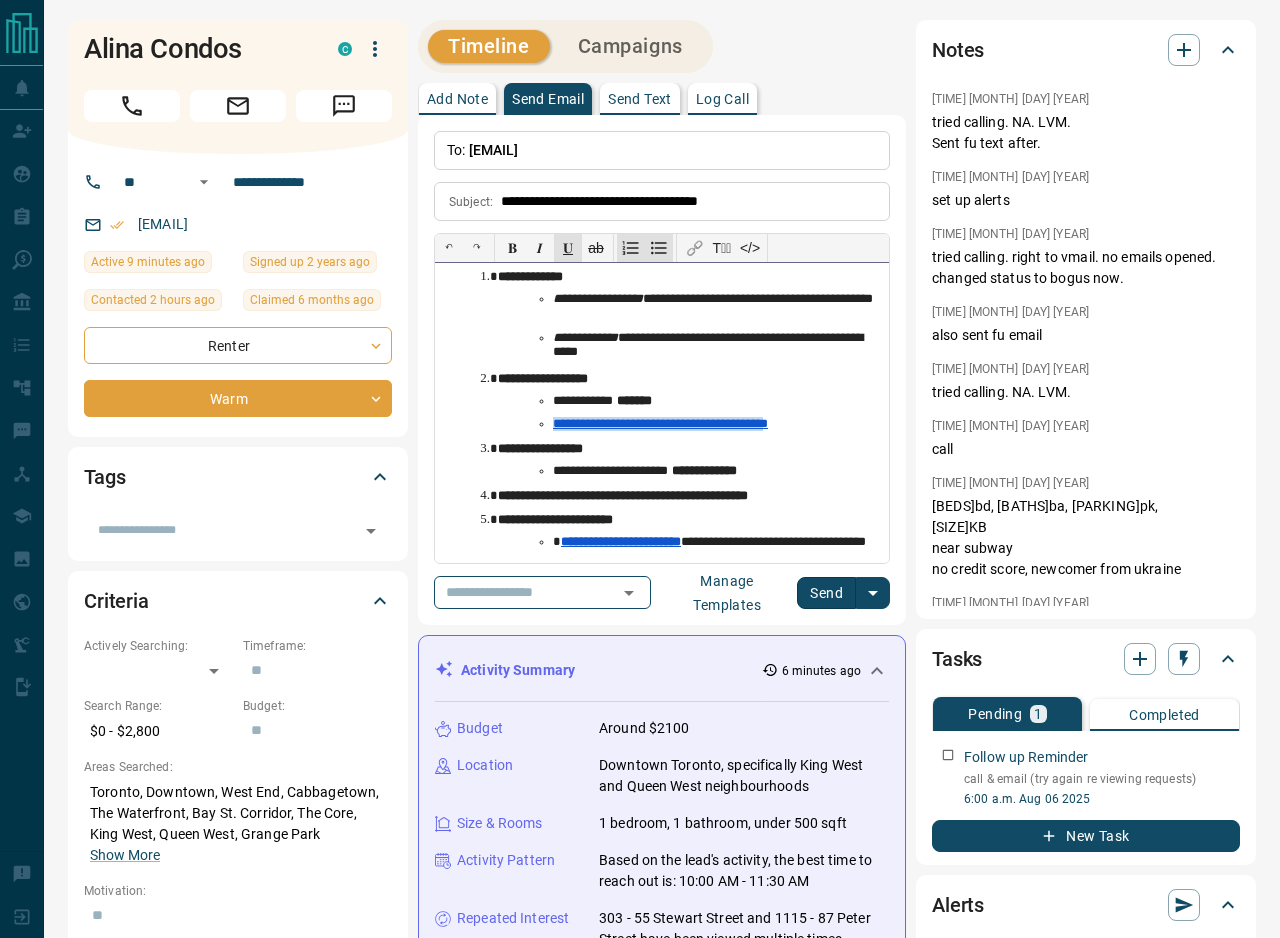 click on "**********" at bounding box center (660, 423) 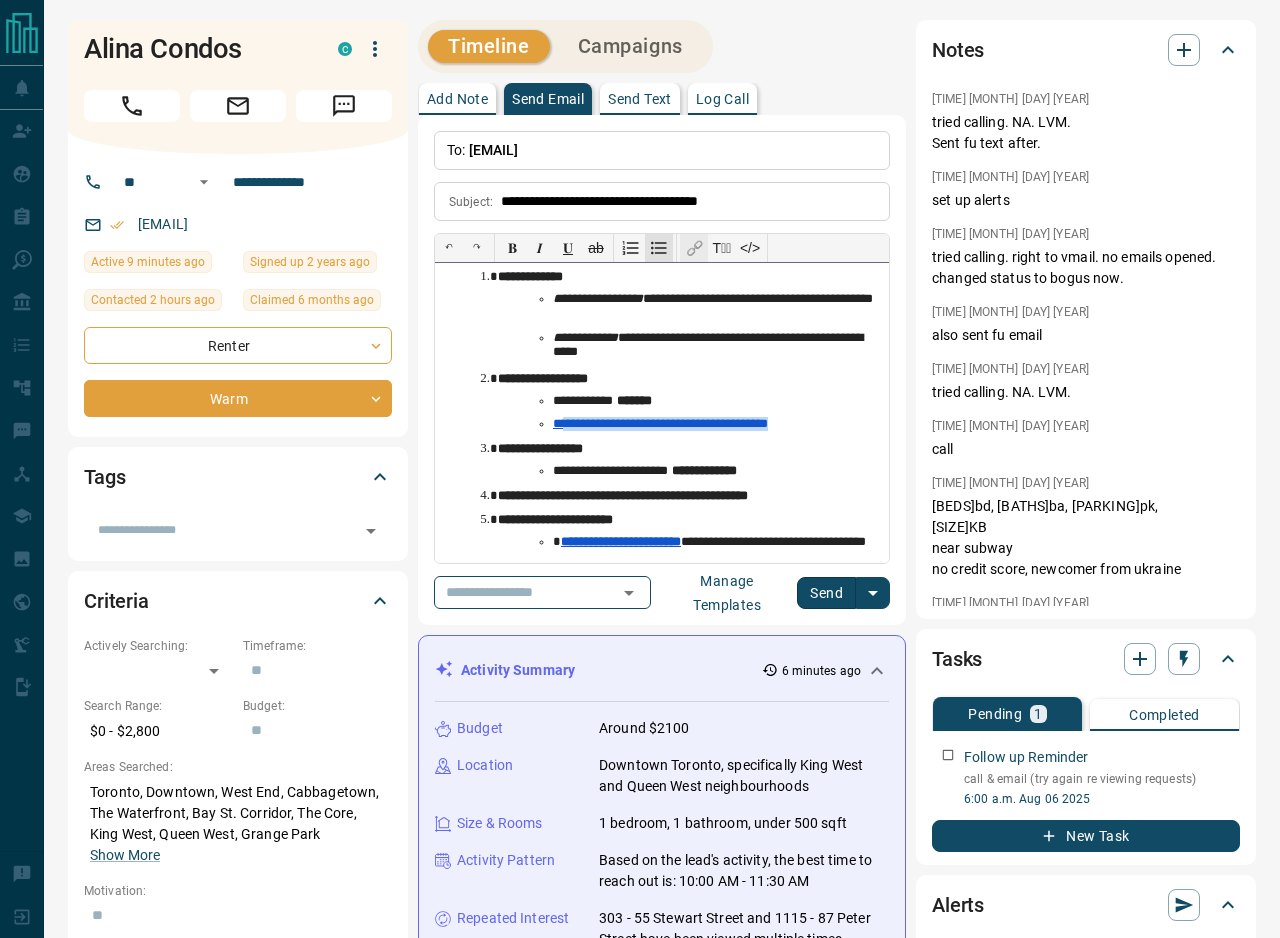 click on "🔗" at bounding box center (694, 248) 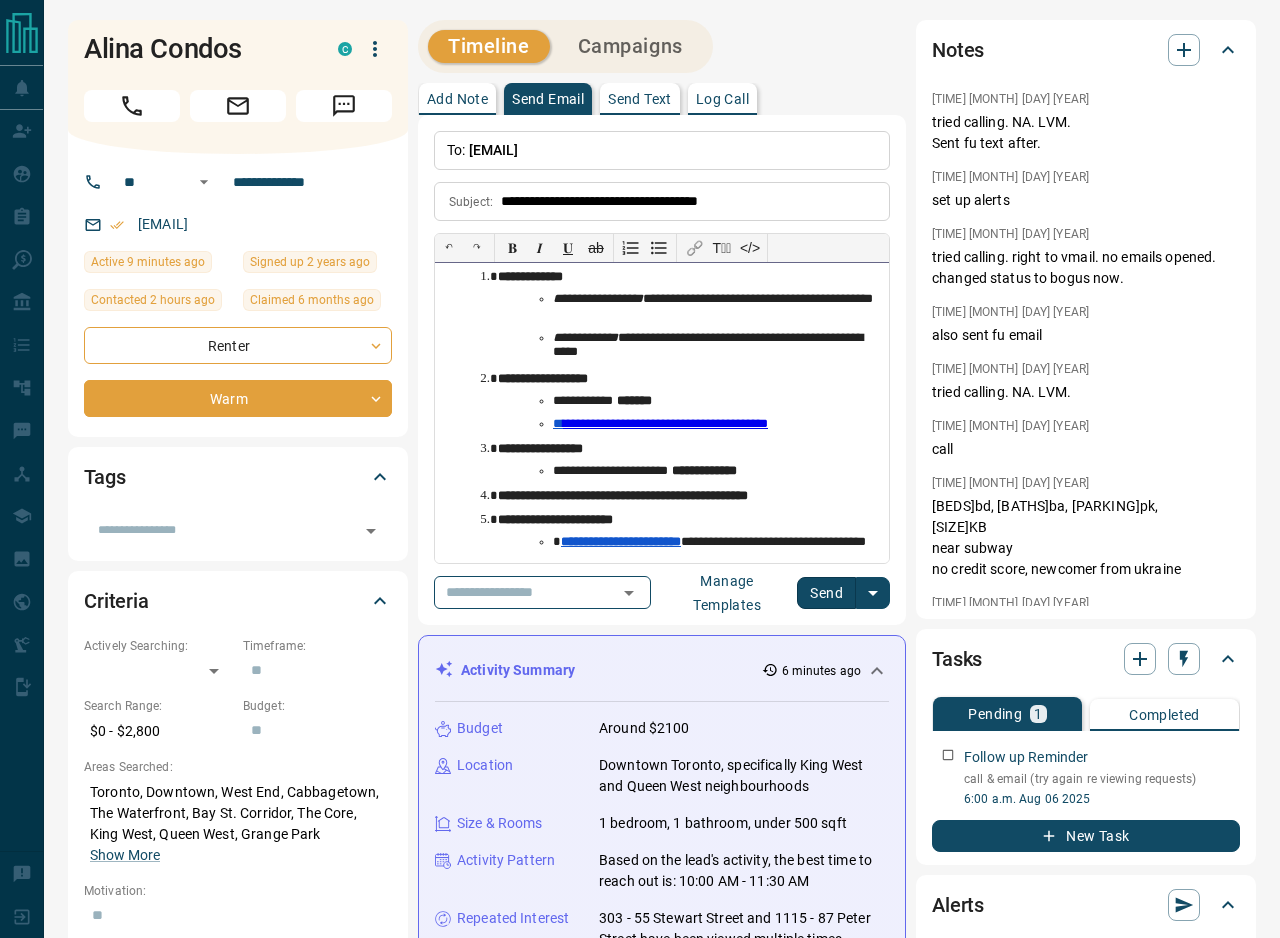 click on "**********" at bounding box center [704, 470] 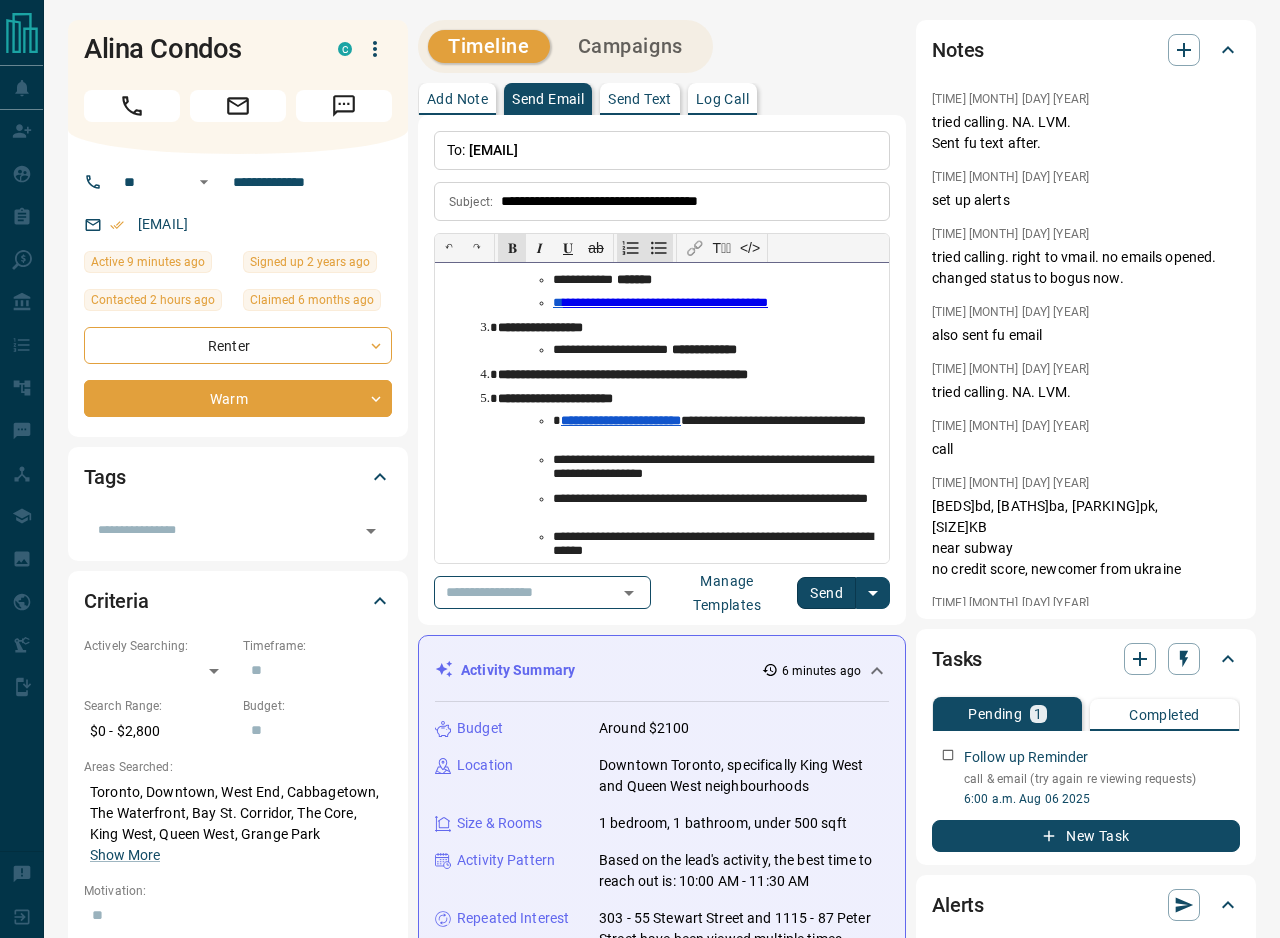 scroll, scrollTop: 667, scrollLeft: 0, axis: vertical 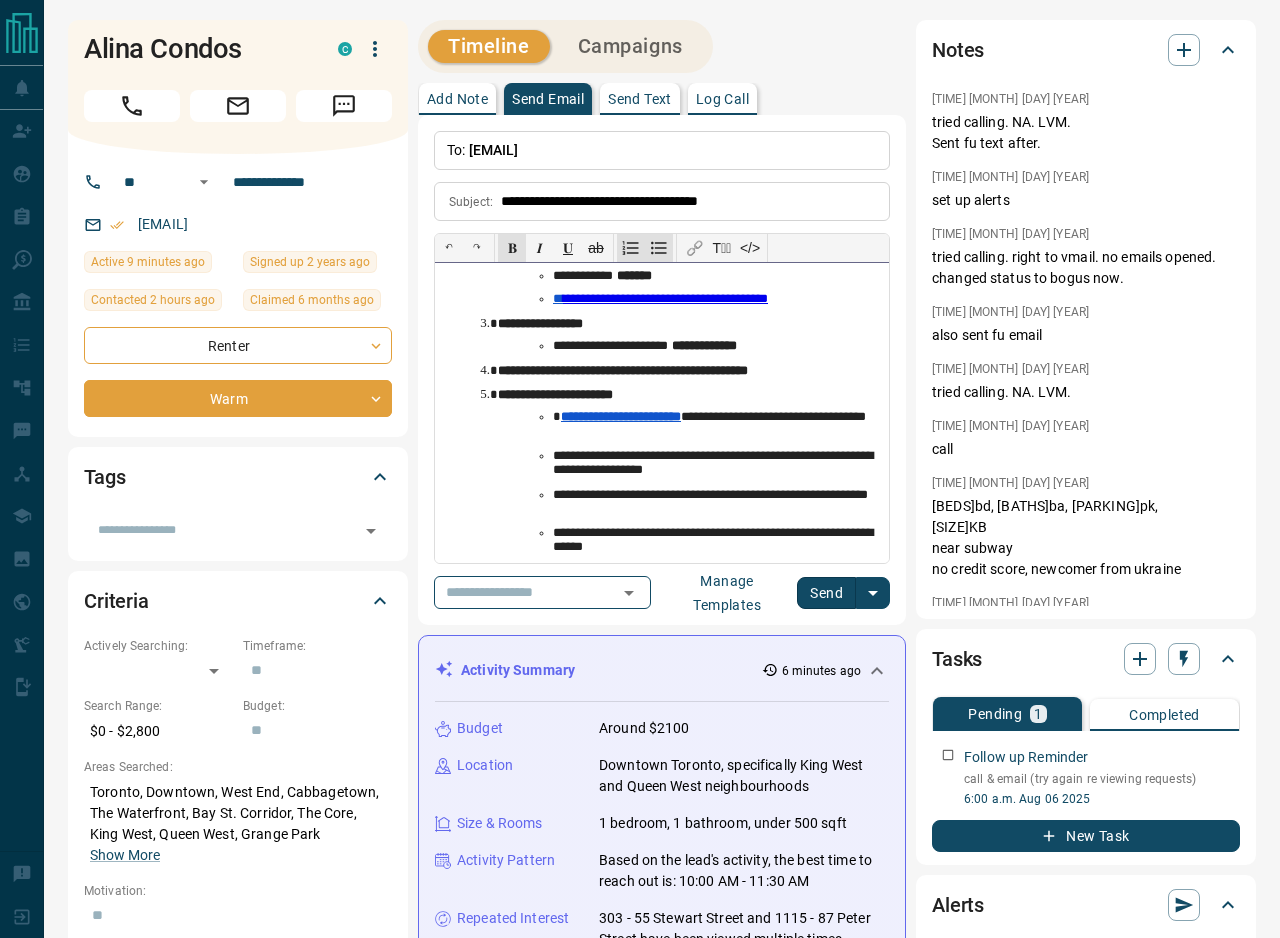 click on "**********" at bounding box center (623, 370) 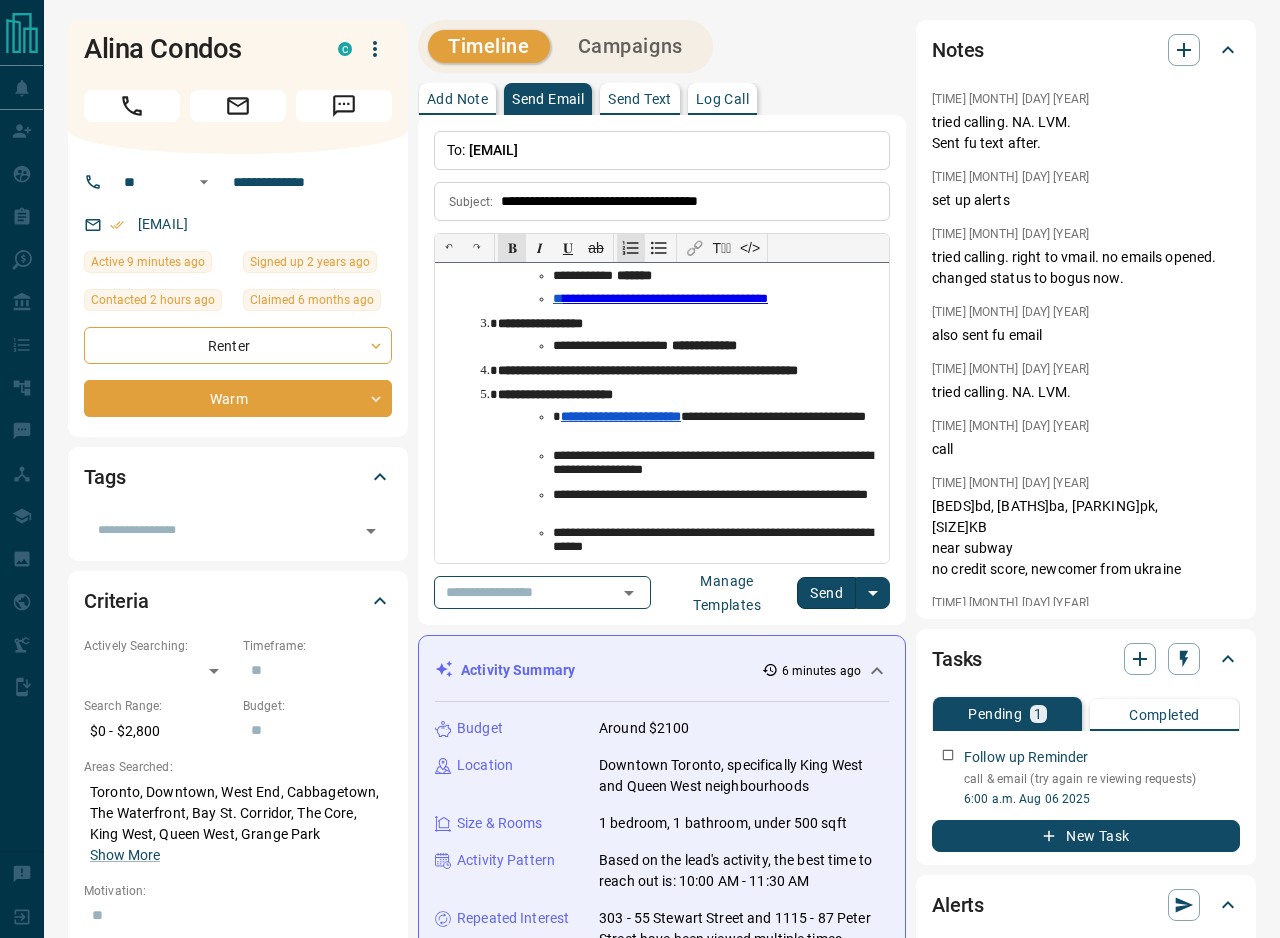 click on "**********" at bounding box center (555, 394) 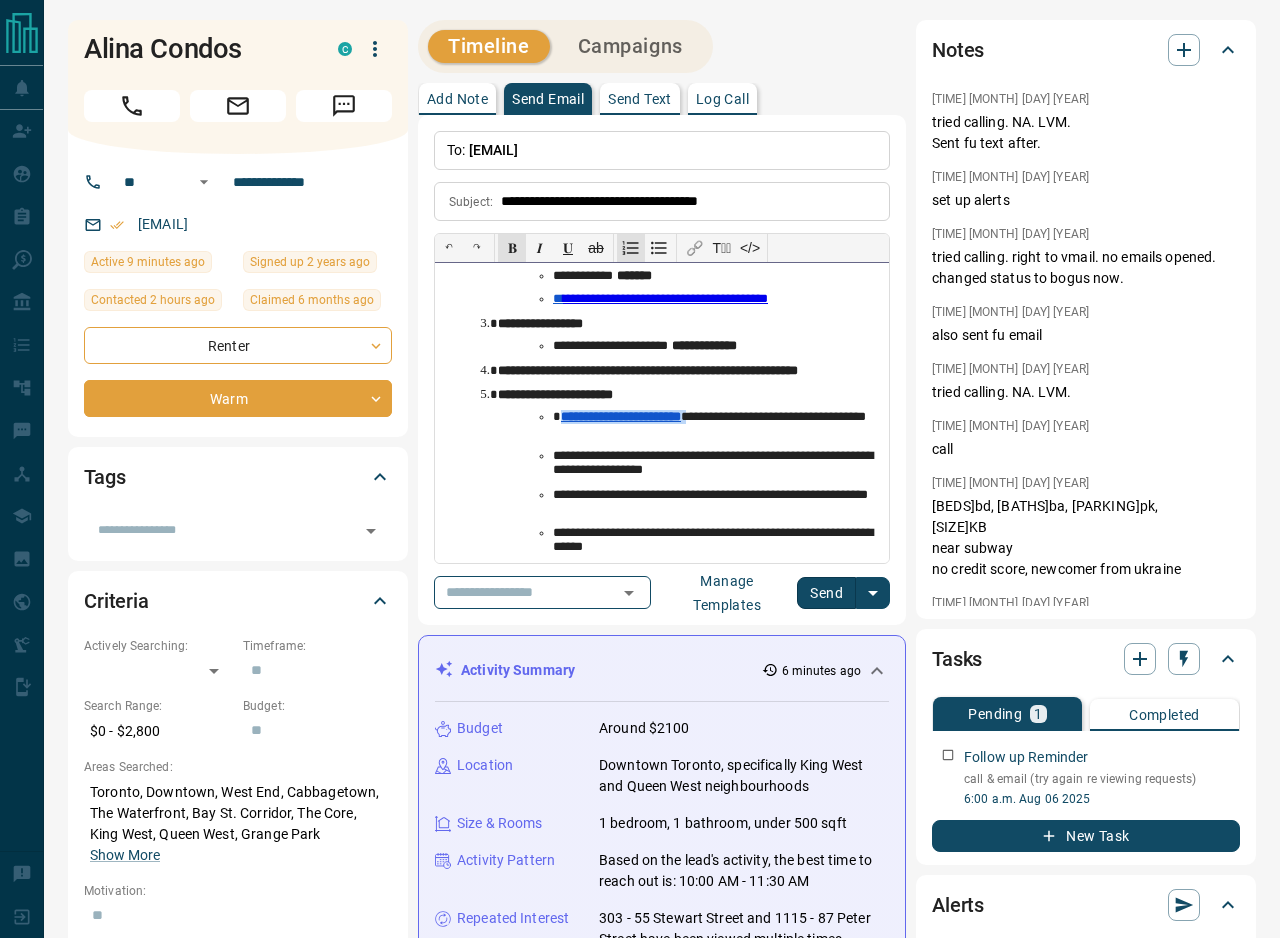 drag, startPoint x: 723, startPoint y: 416, endPoint x: 555, endPoint y: 420, distance: 168.0476 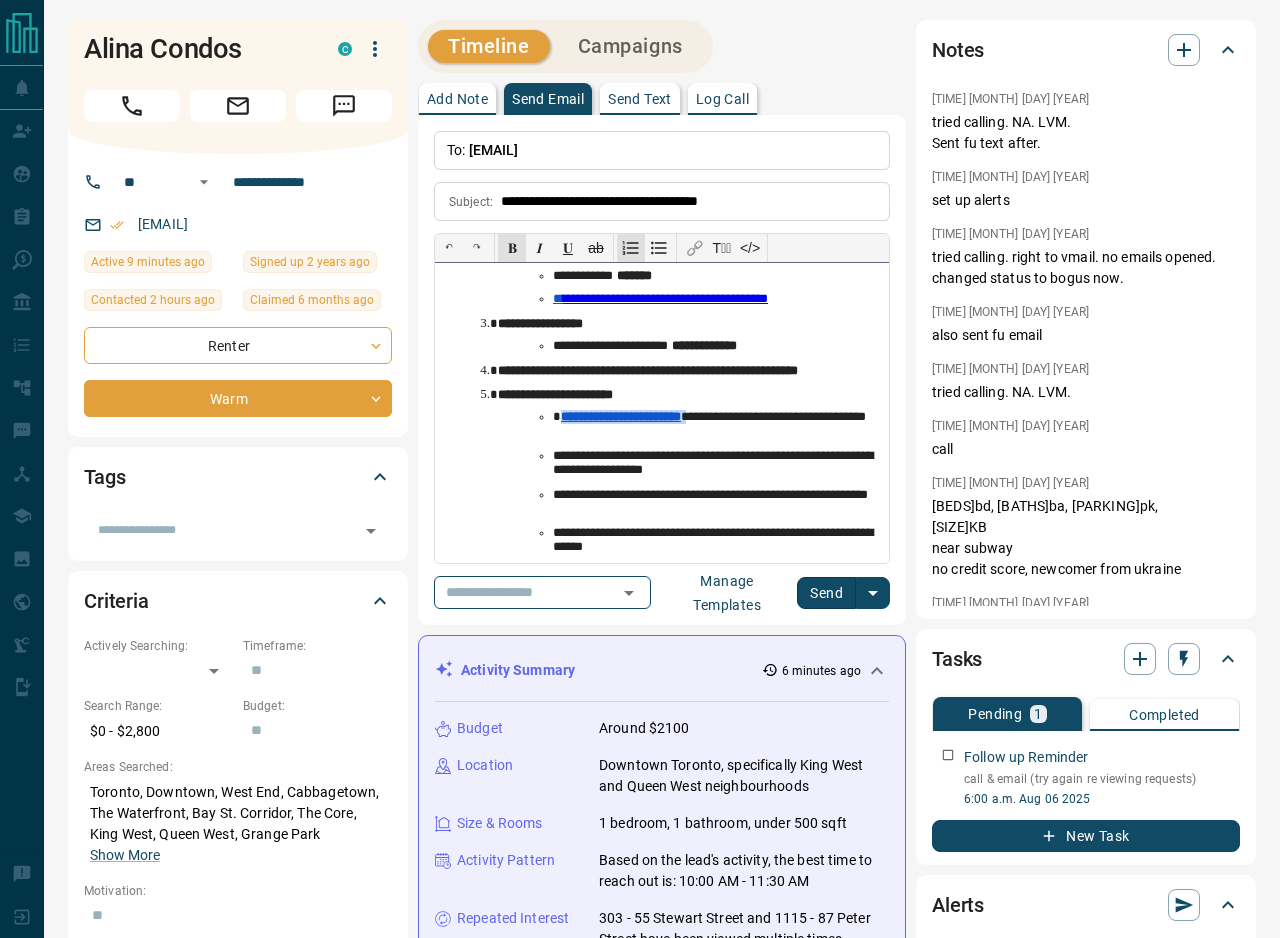 click on "**********" at bounding box center [717, 425] 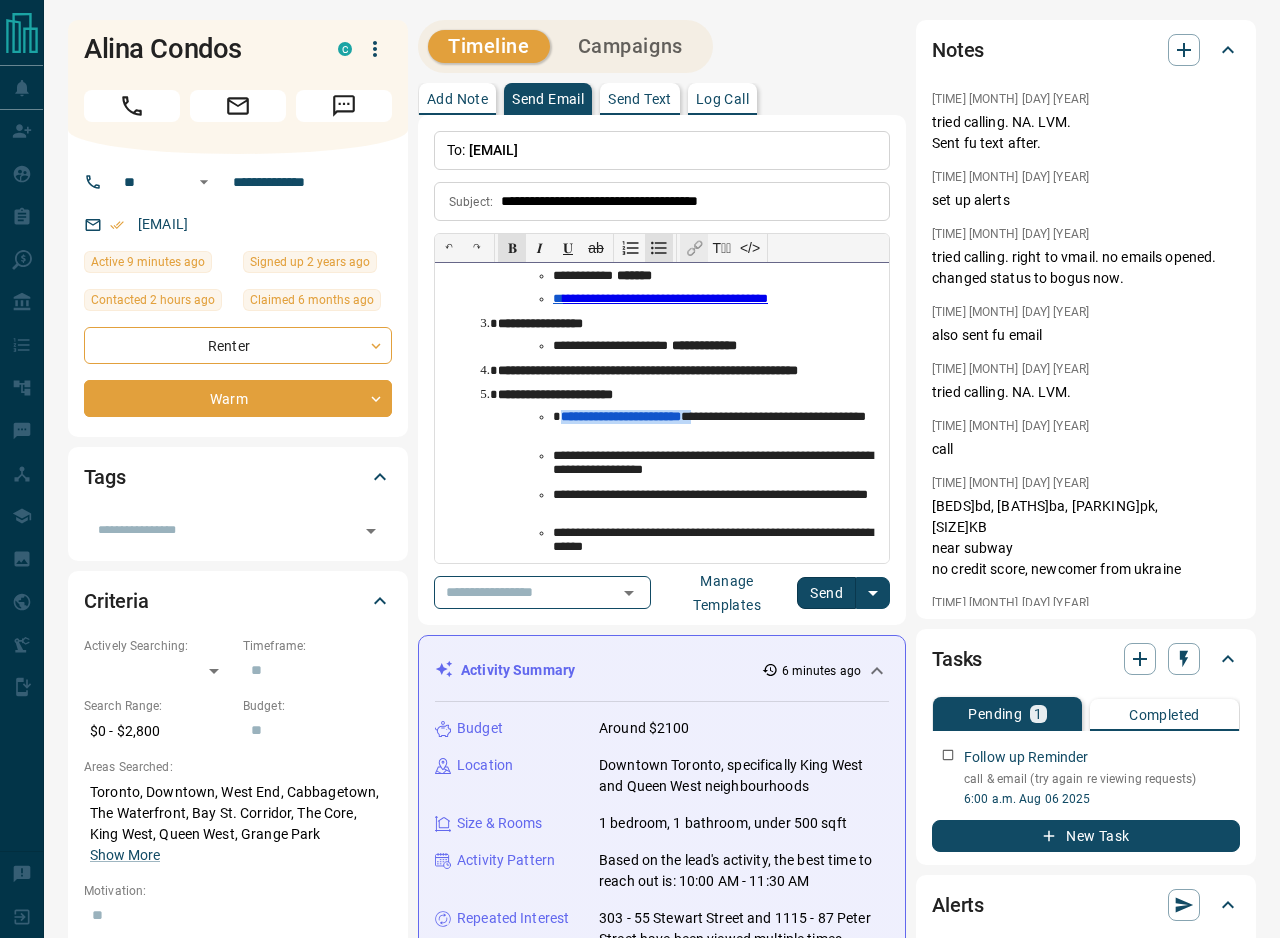 click on "🔗" at bounding box center (694, 248) 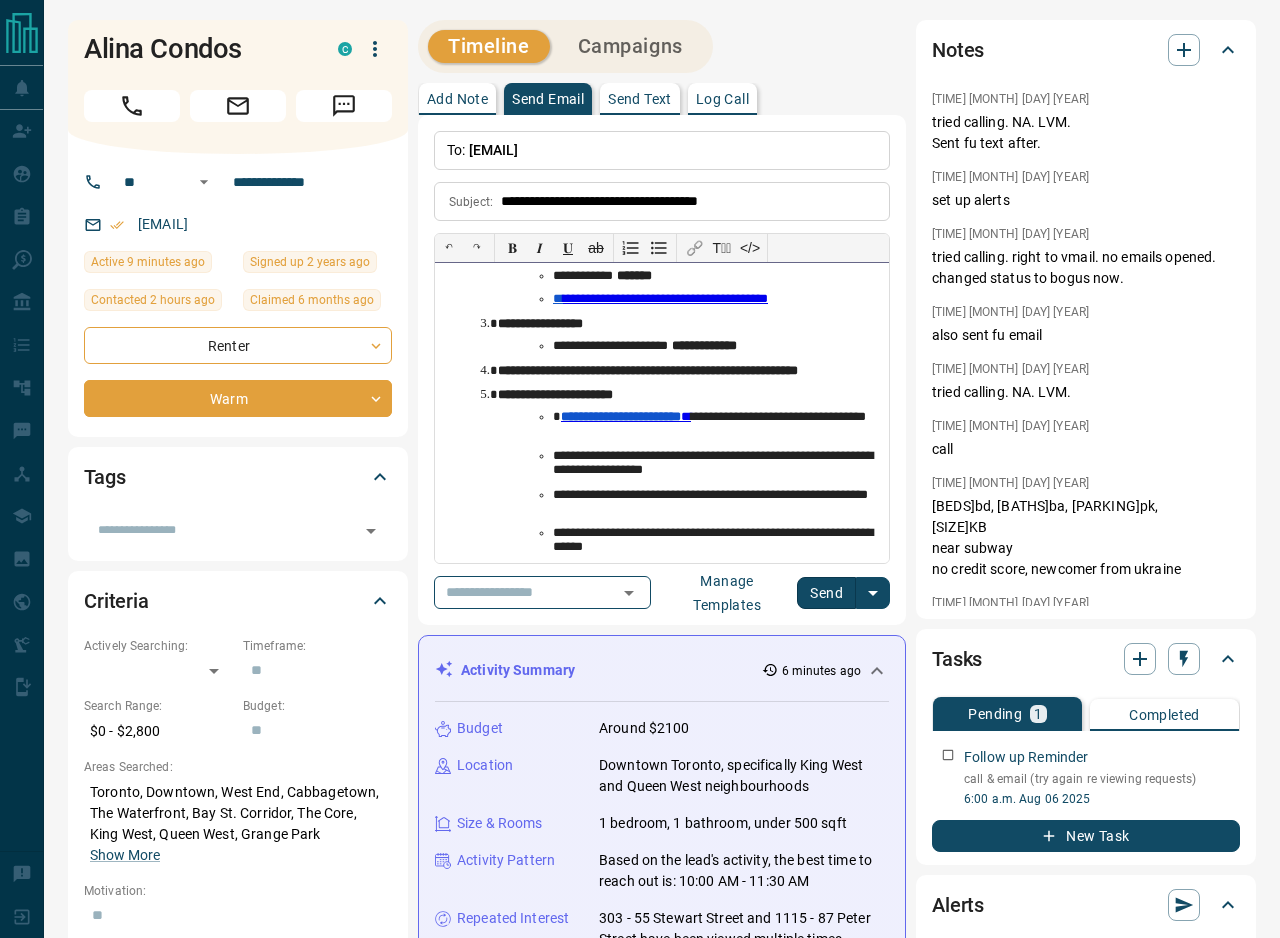 click on "**********" at bounding box center (689, 471) 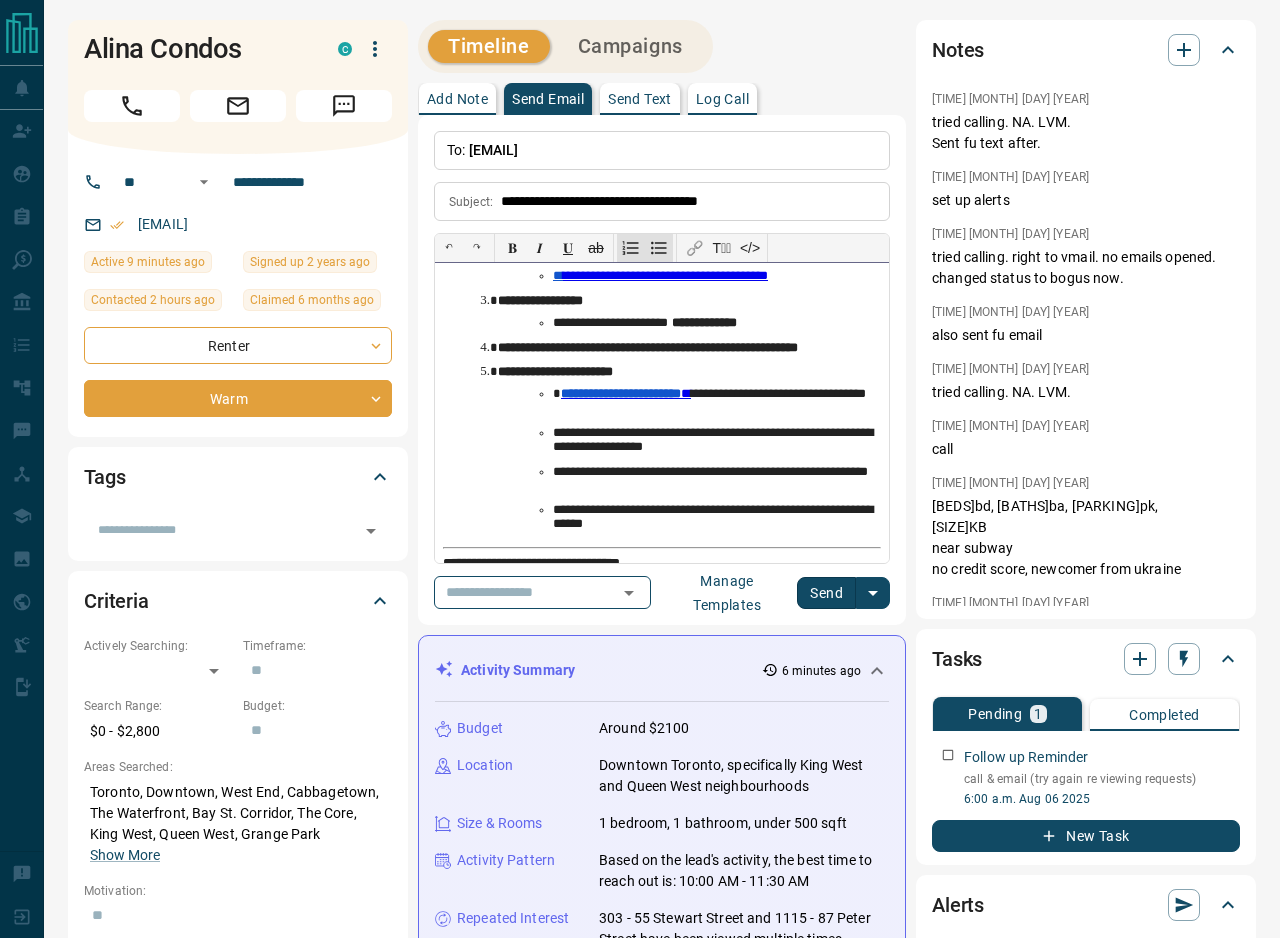 scroll, scrollTop: 692, scrollLeft: 0, axis: vertical 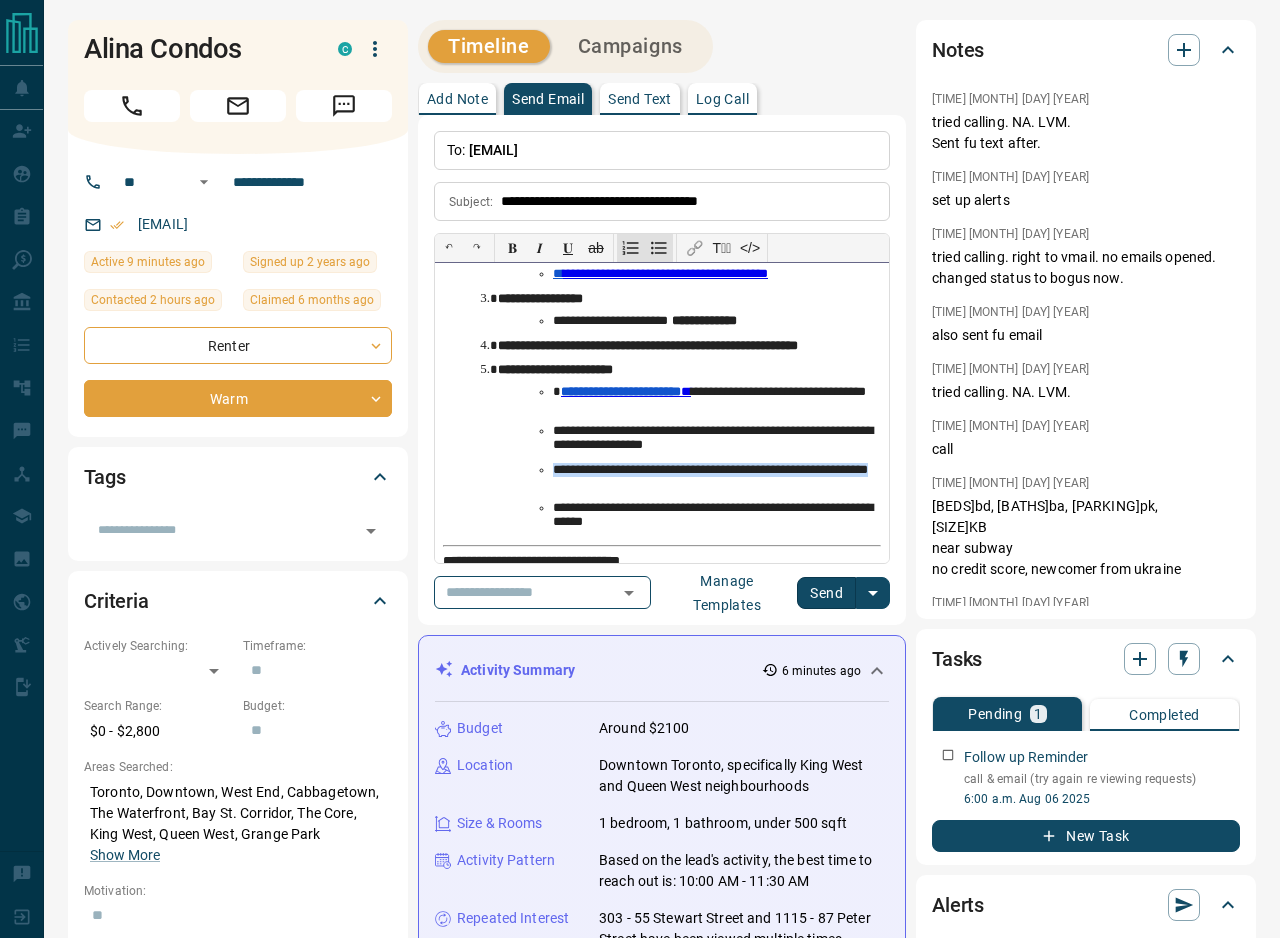 drag, startPoint x: 535, startPoint y: 467, endPoint x: 714, endPoint y: 477, distance: 179.27911 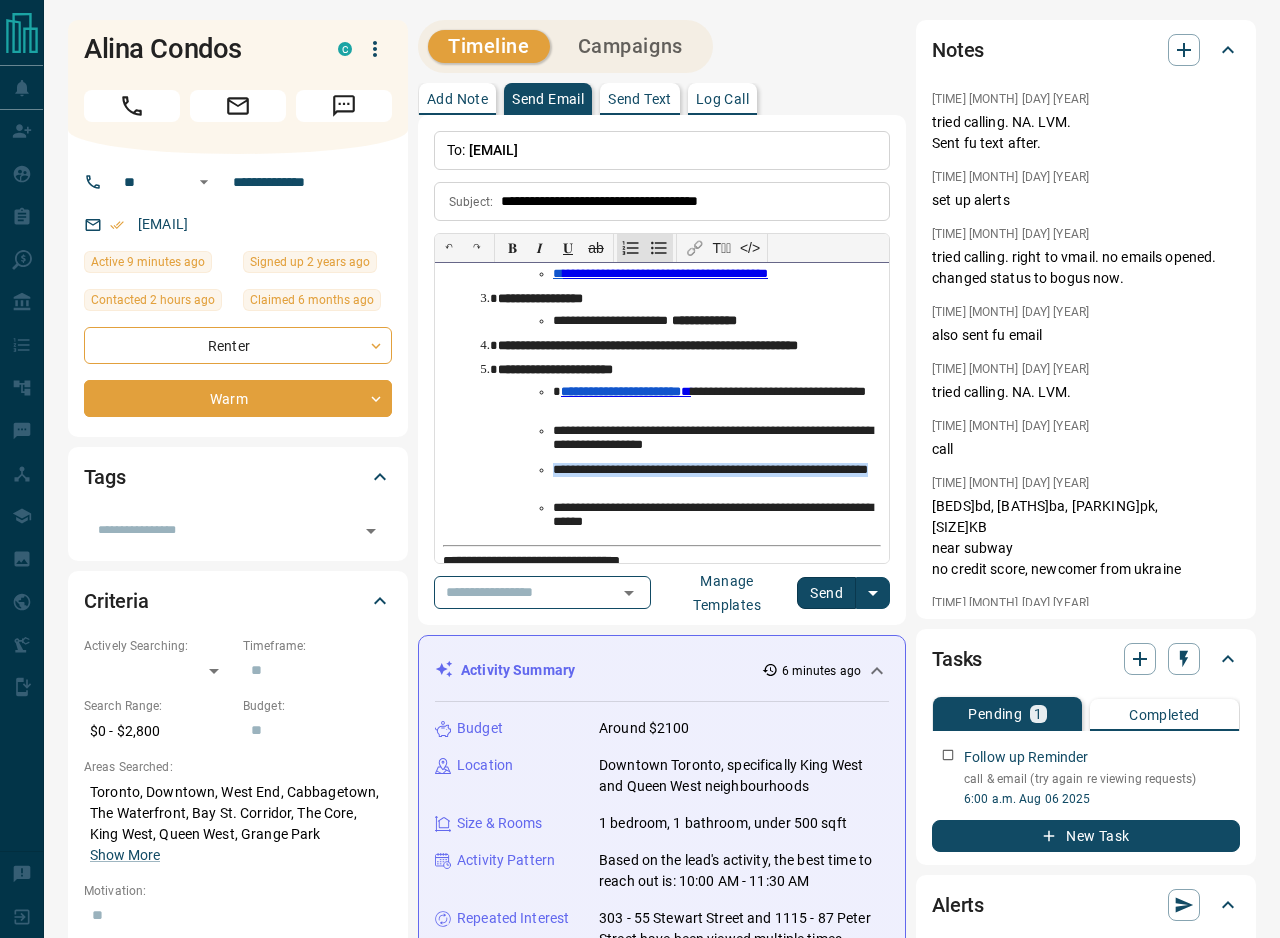 click on "**********" at bounding box center (689, 458) 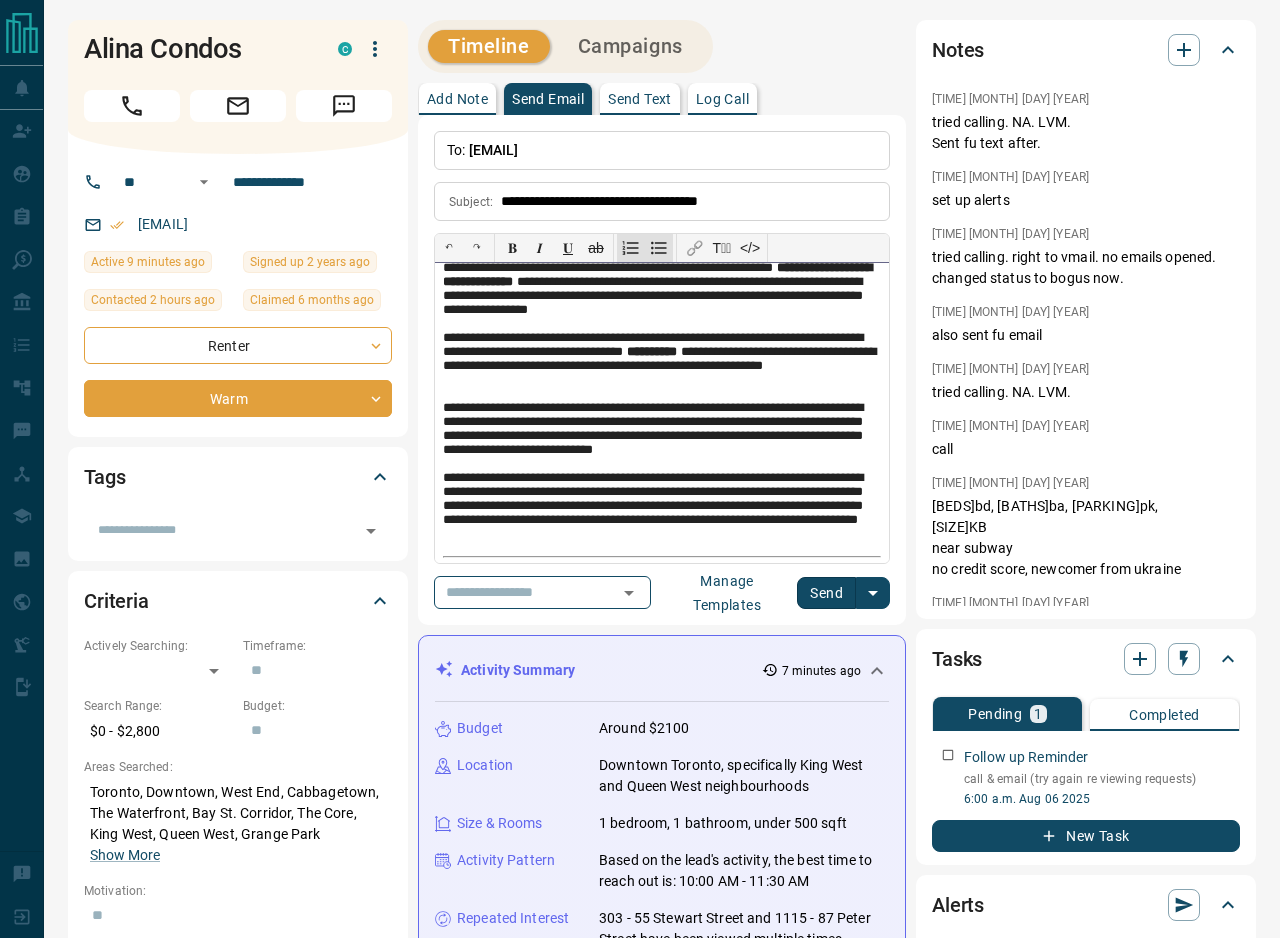 scroll, scrollTop: 1100, scrollLeft: 0, axis: vertical 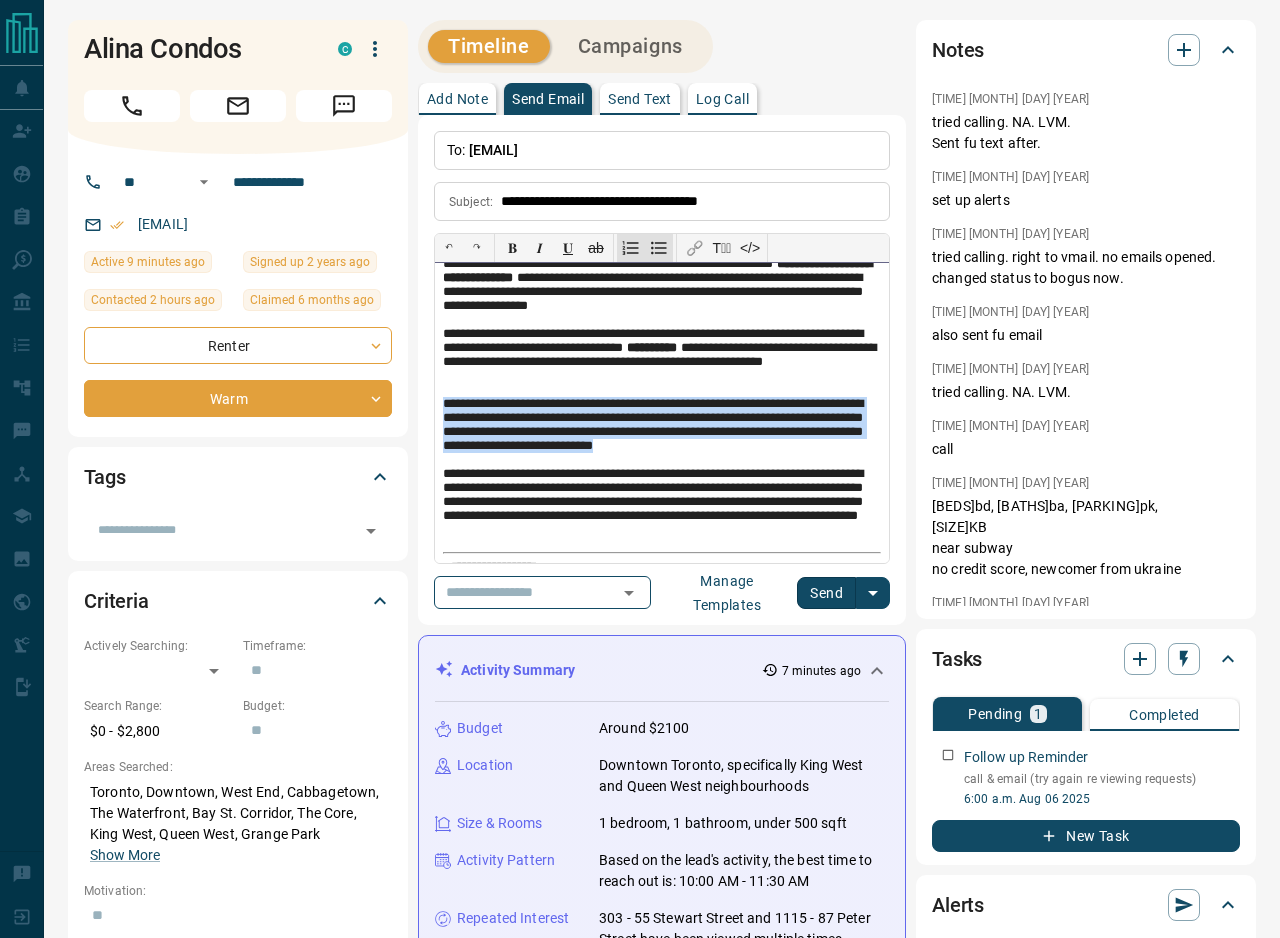 drag, startPoint x: 441, startPoint y: 401, endPoint x: 811, endPoint y: 451, distance: 373.3631 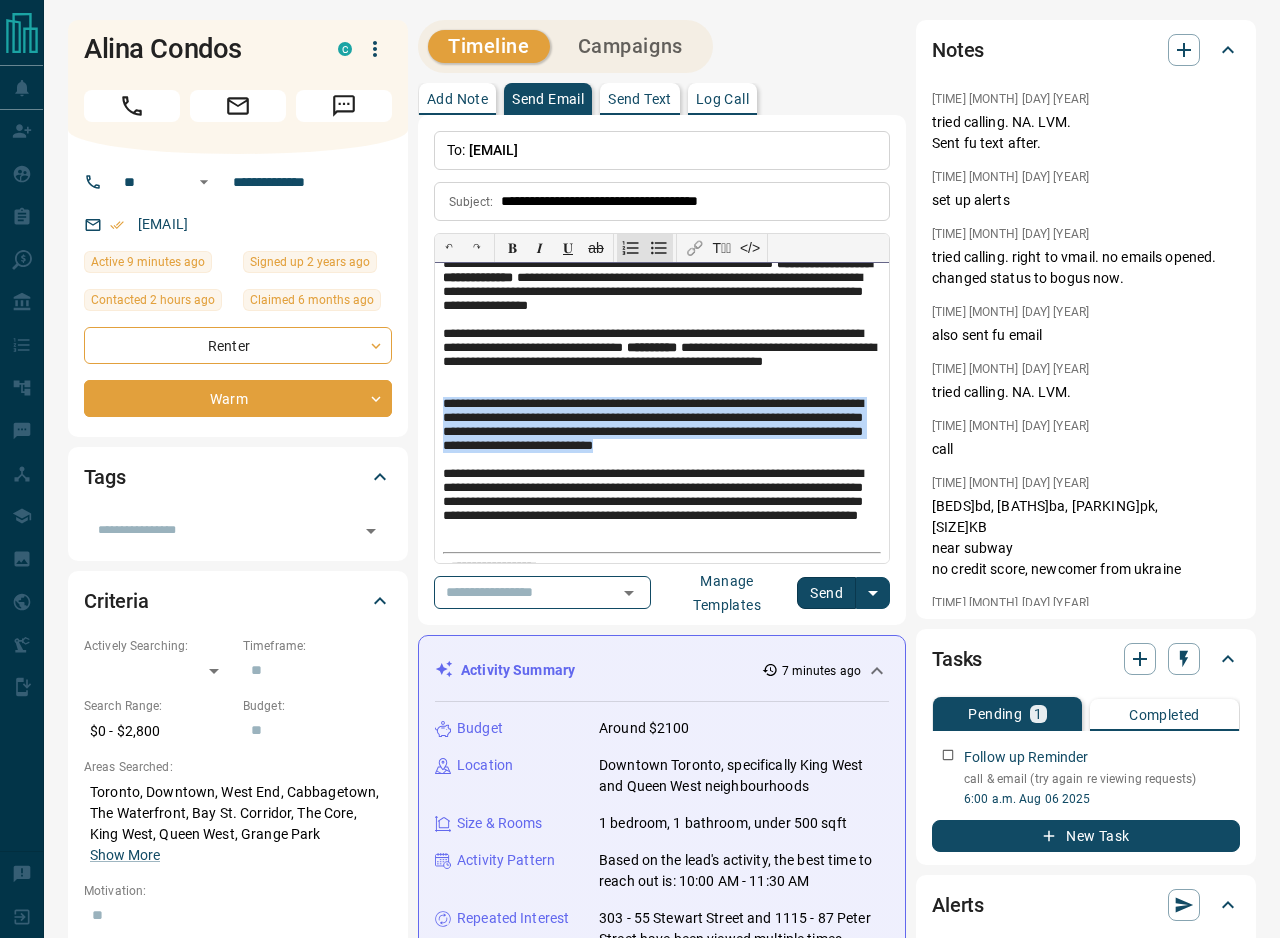click on "**********" at bounding box center (662, 413) 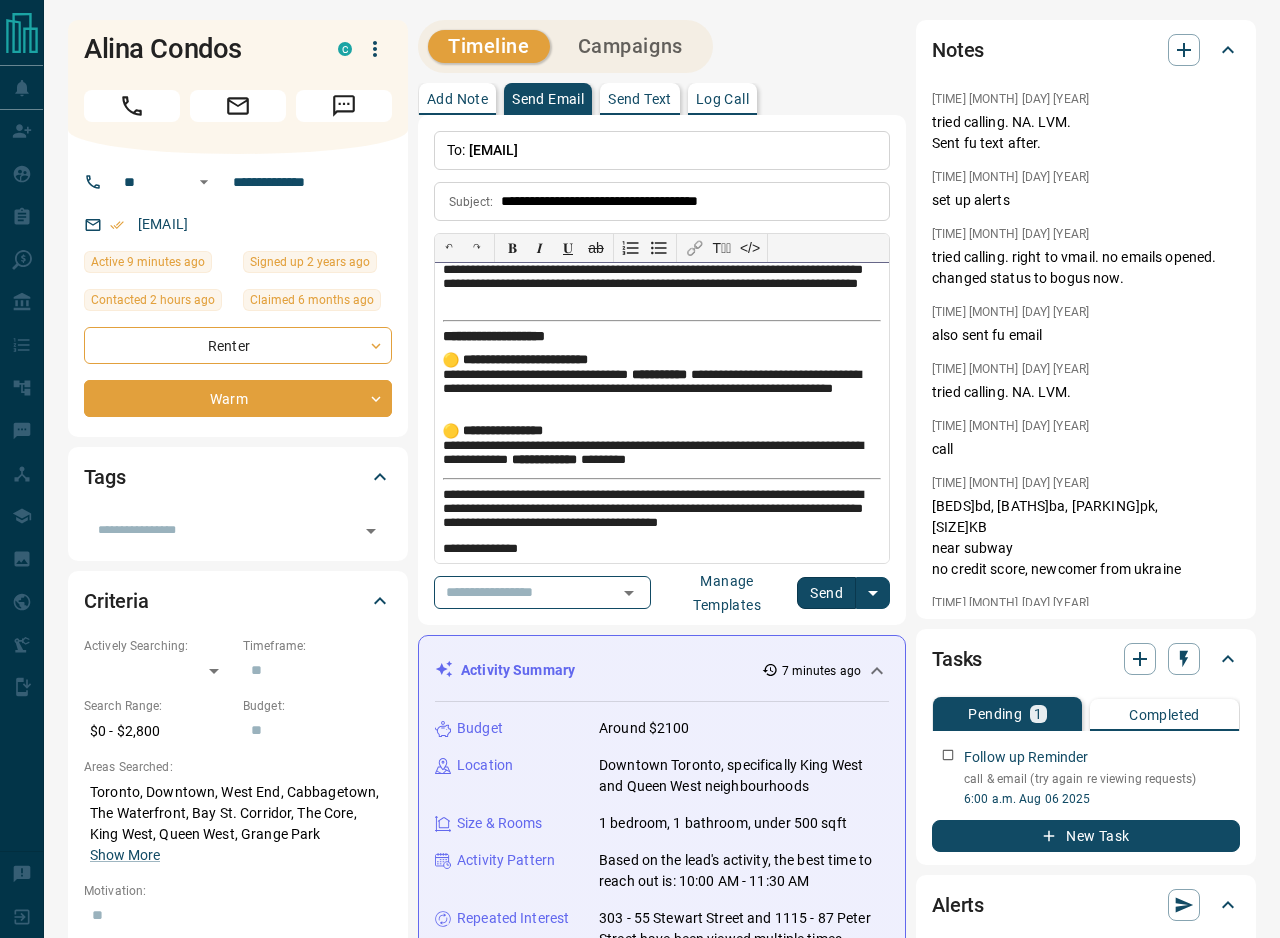 scroll, scrollTop: 1270, scrollLeft: 0, axis: vertical 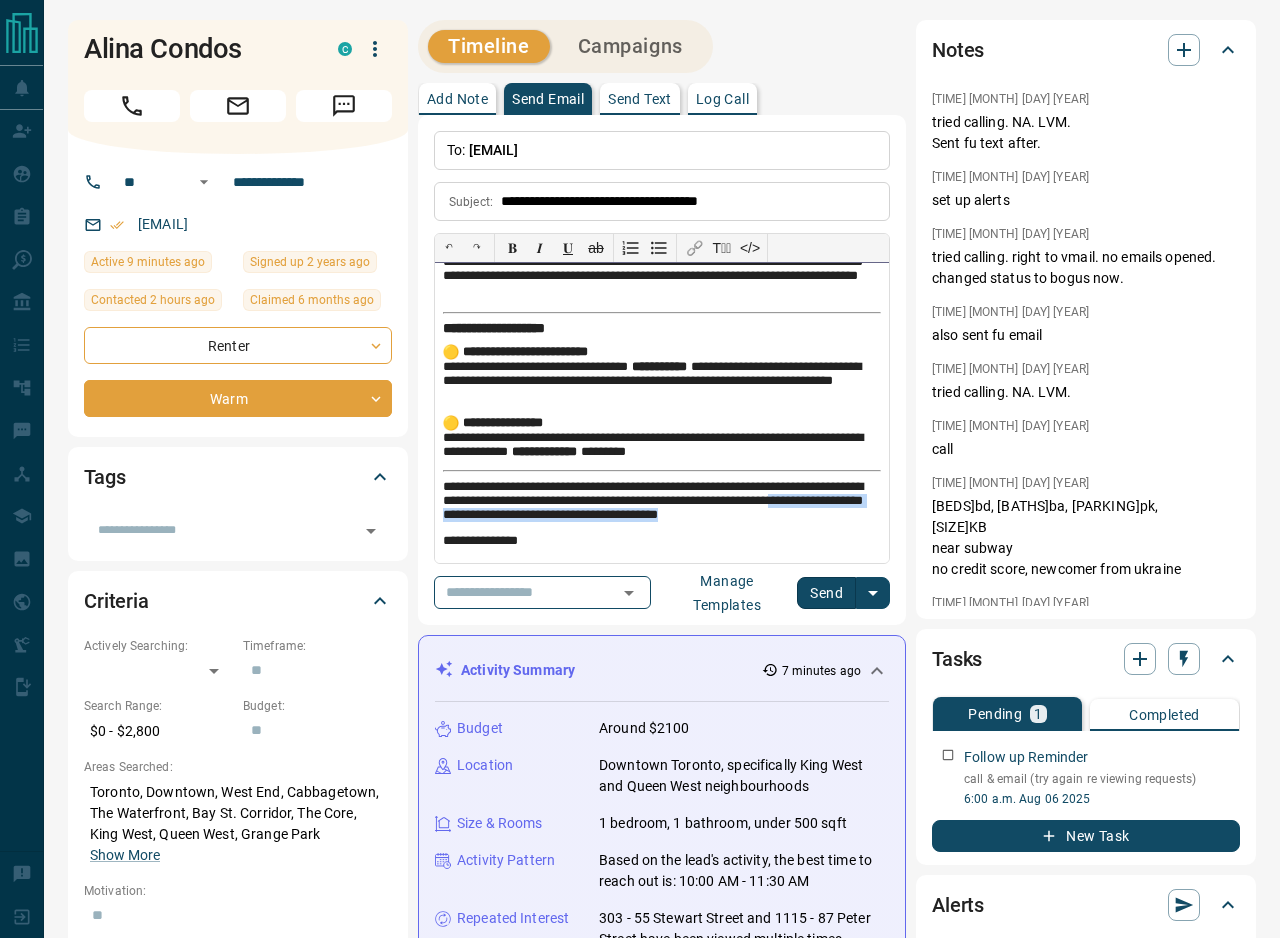drag, startPoint x: 804, startPoint y: 516, endPoint x: 449, endPoint y: 519, distance: 355.01266 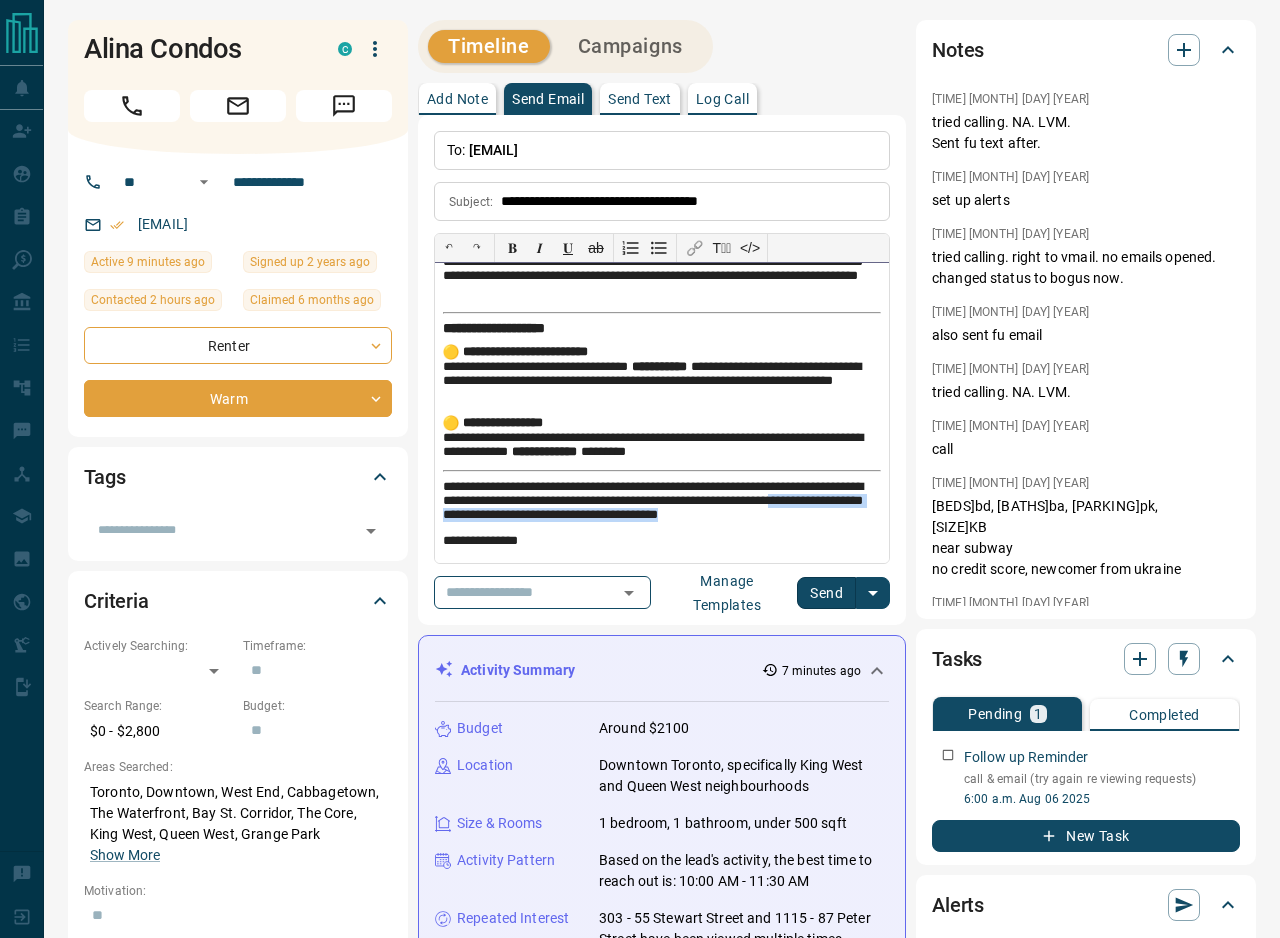 click on "**********" at bounding box center [662, 503] 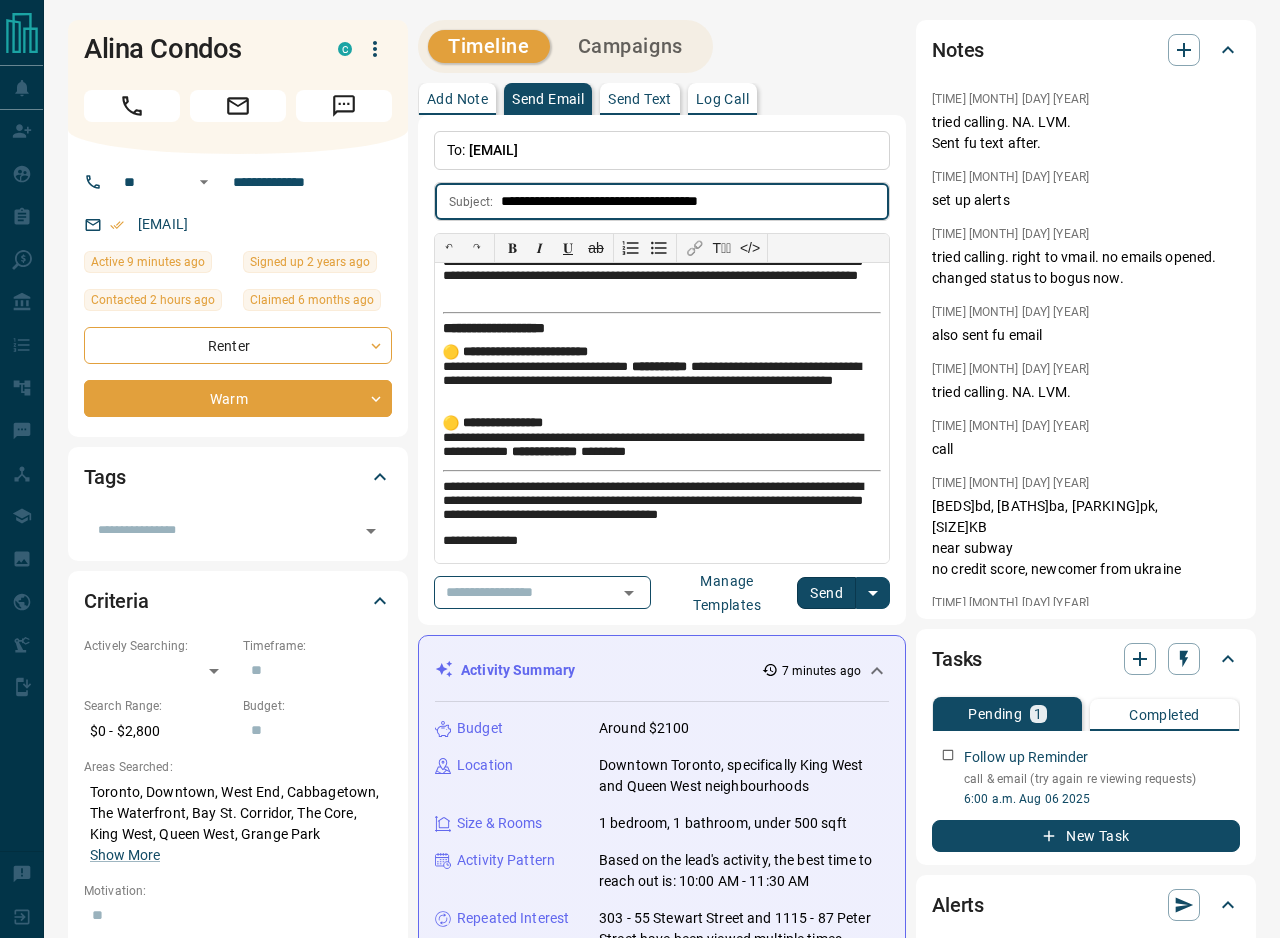 click on "**********" at bounding box center (695, 201) 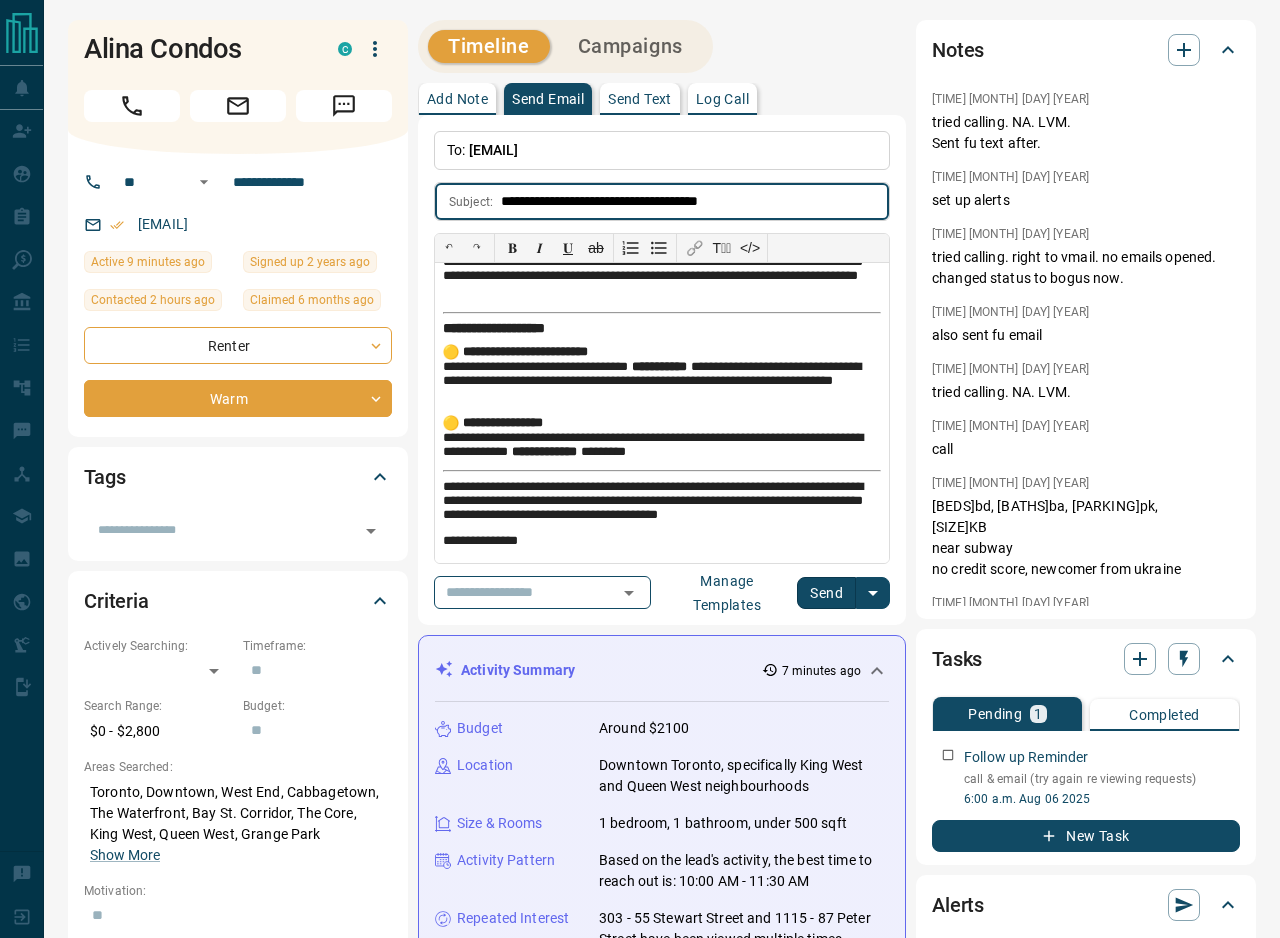 drag, startPoint x: 606, startPoint y: 201, endPoint x: 789, endPoint y: 201, distance: 183 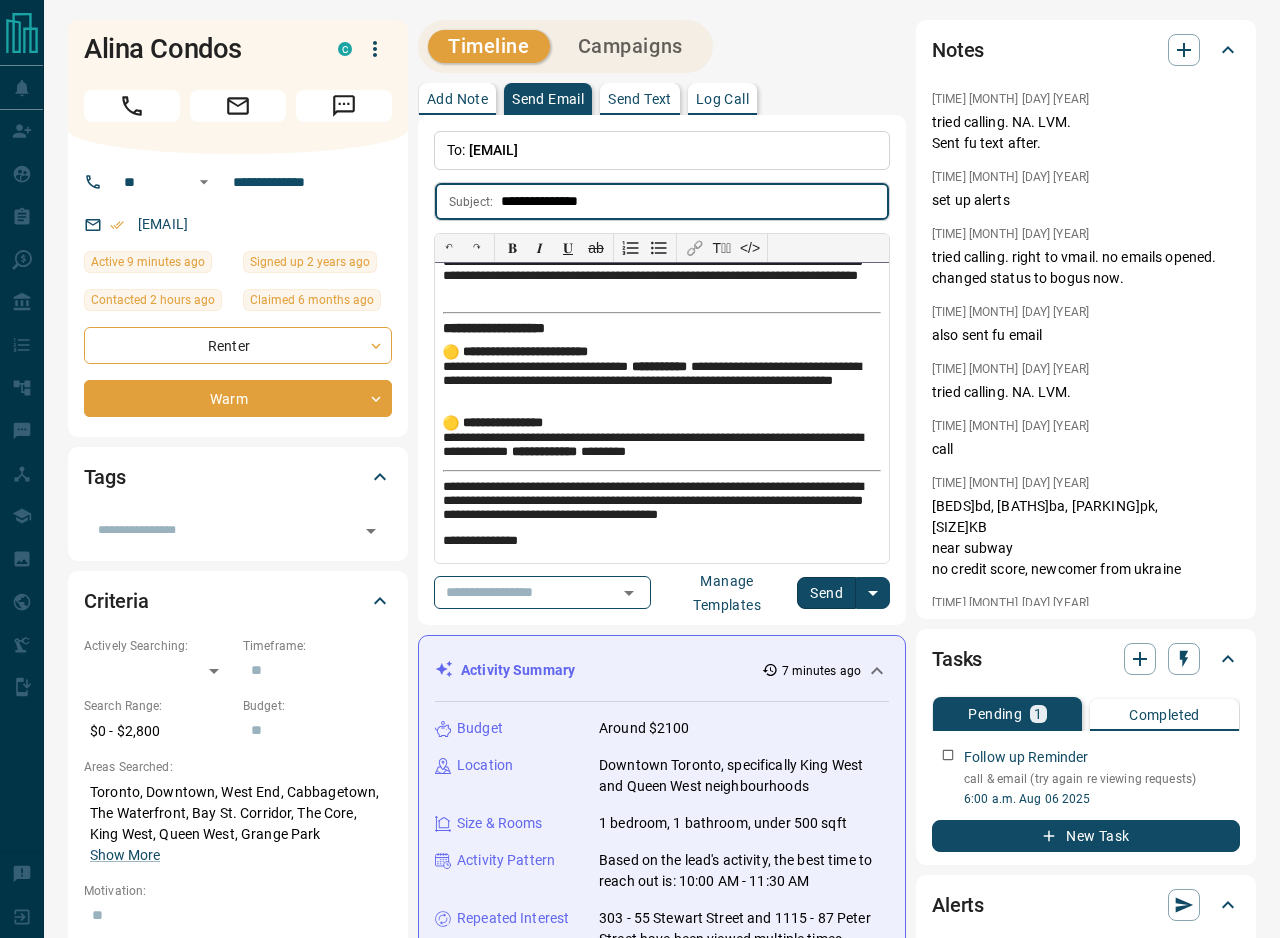 click on "**********" at bounding box center [662, 503] 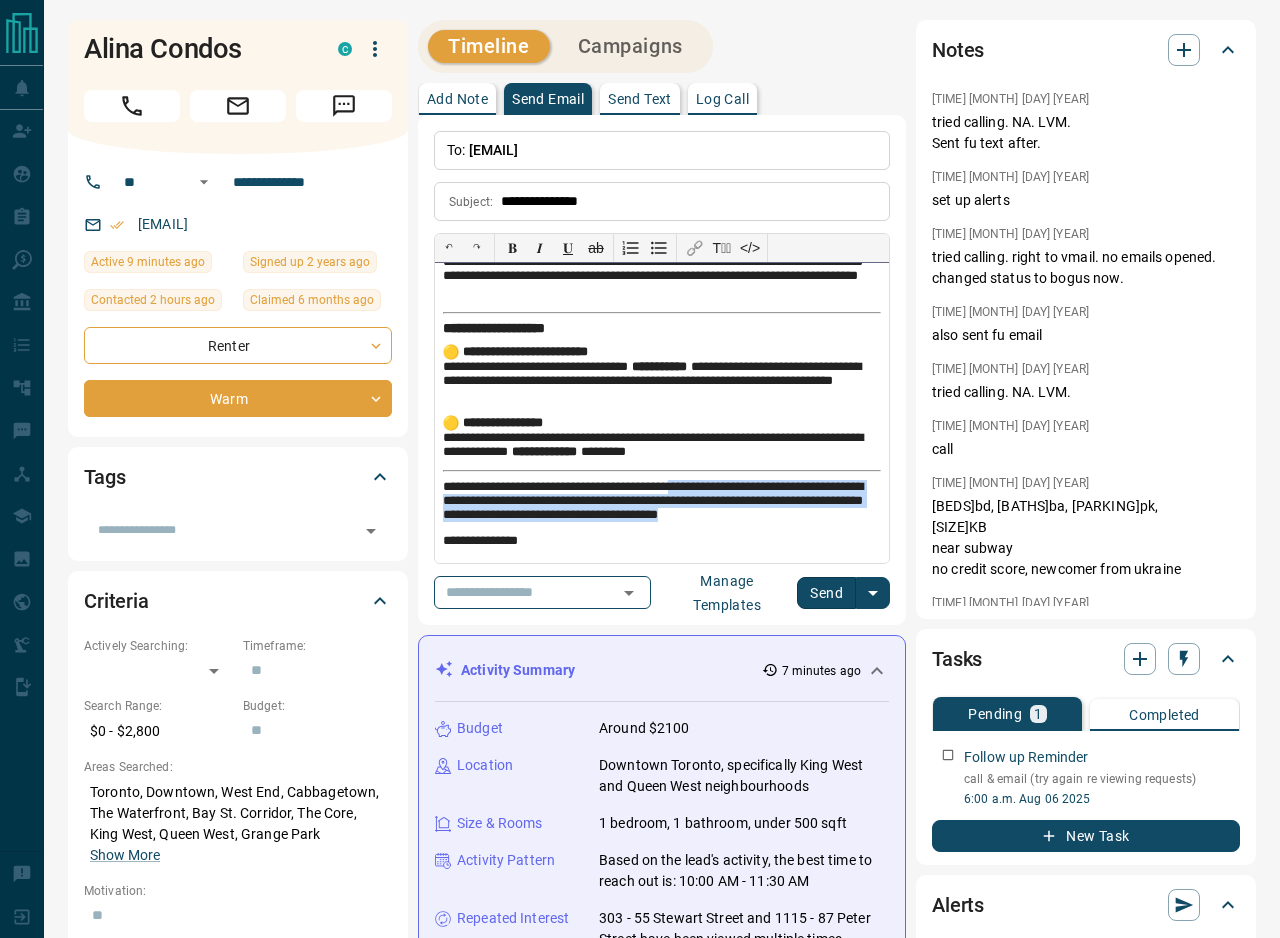 drag, startPoint x: 809, startPoint y: 515, endPoint x: 702, endPoint y: 482, distance: 111.97321 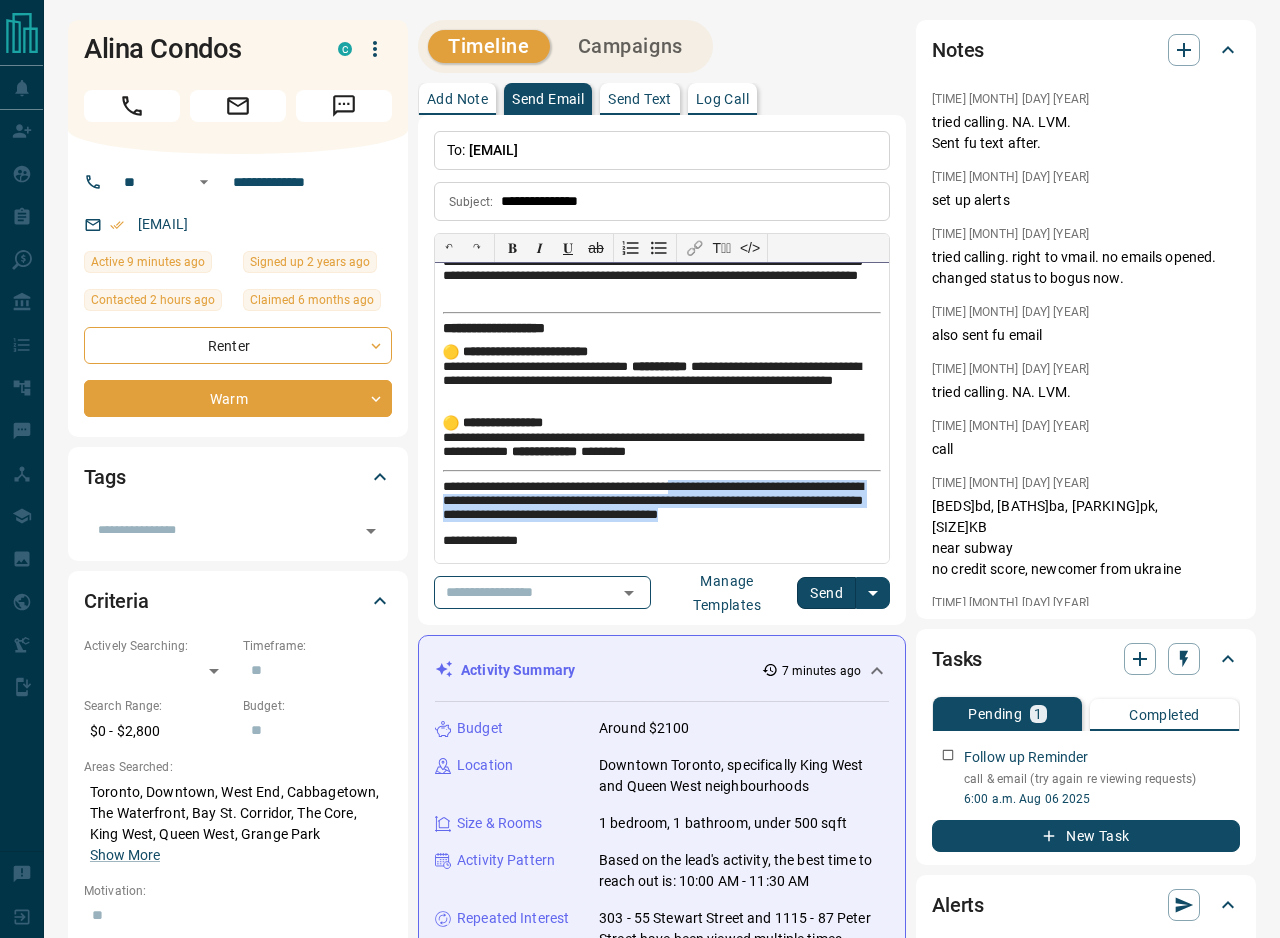 click on "**********" at bounding box center (662, 503) 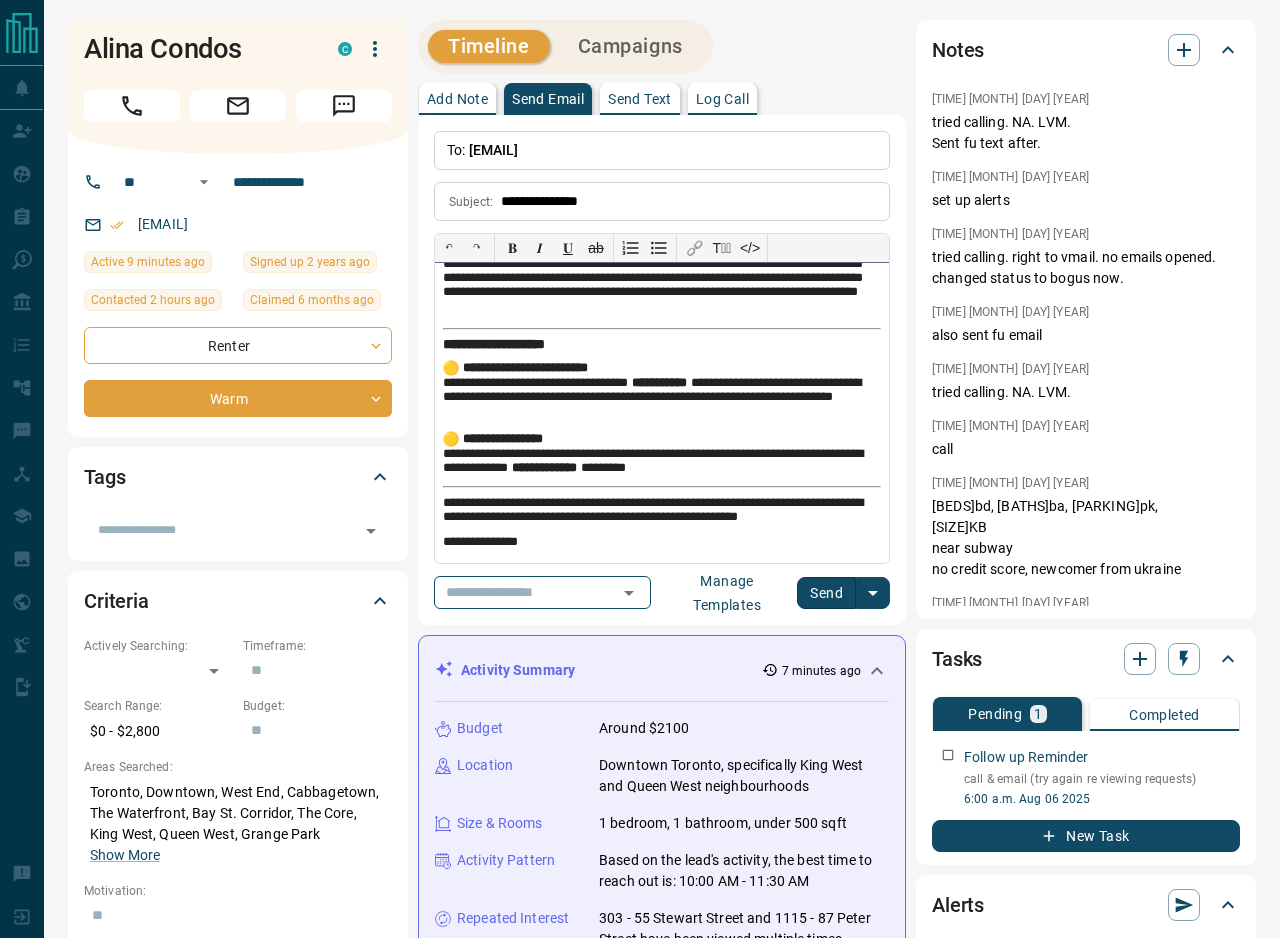 scroll, scrollTop: 1270, scrollLeft: 0, axis: vertical 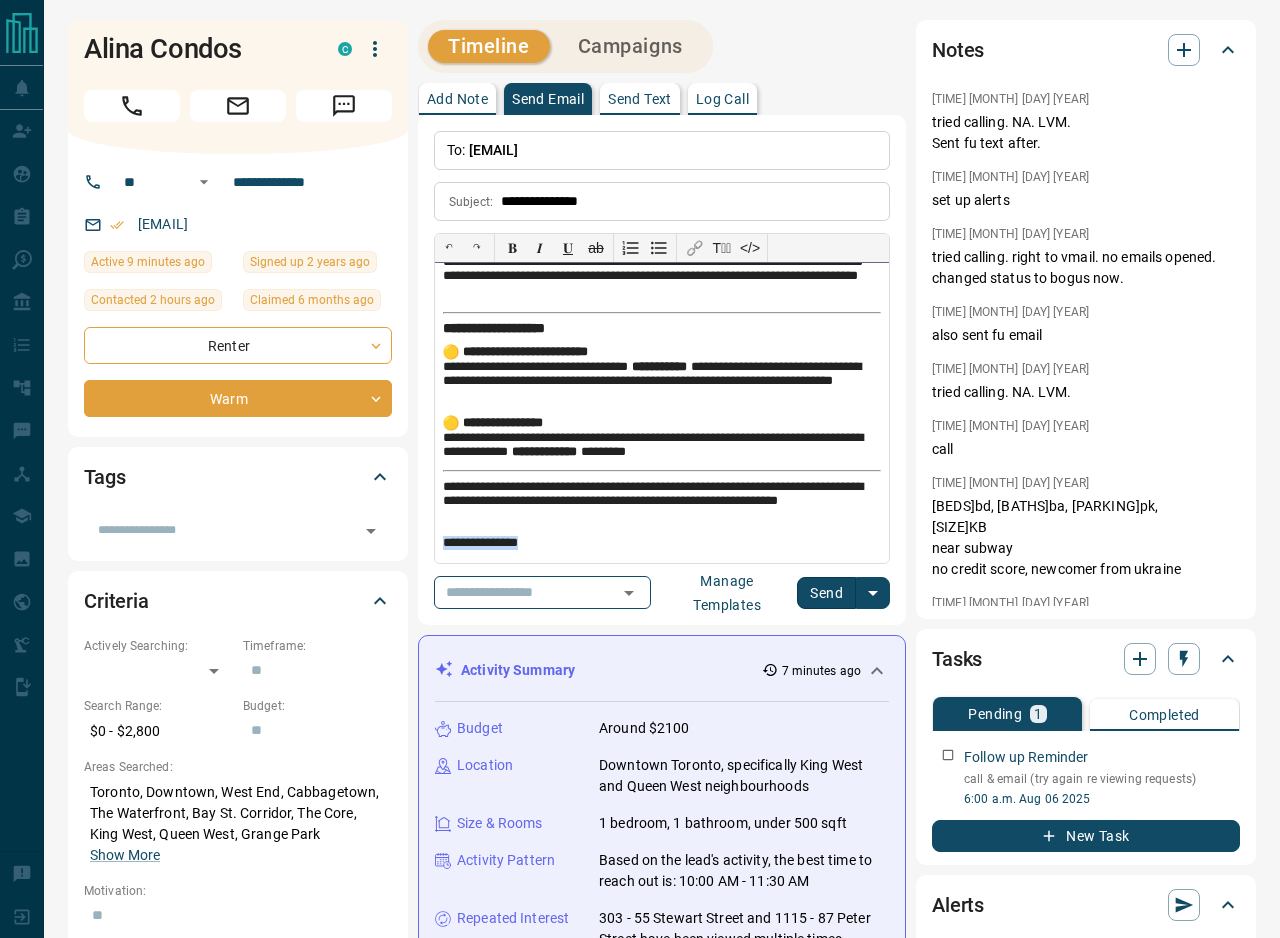 drag, startPoint x: 563, startPoint y: 538, endPoint x: 392, endPoint y: 537, distance: 171.00293 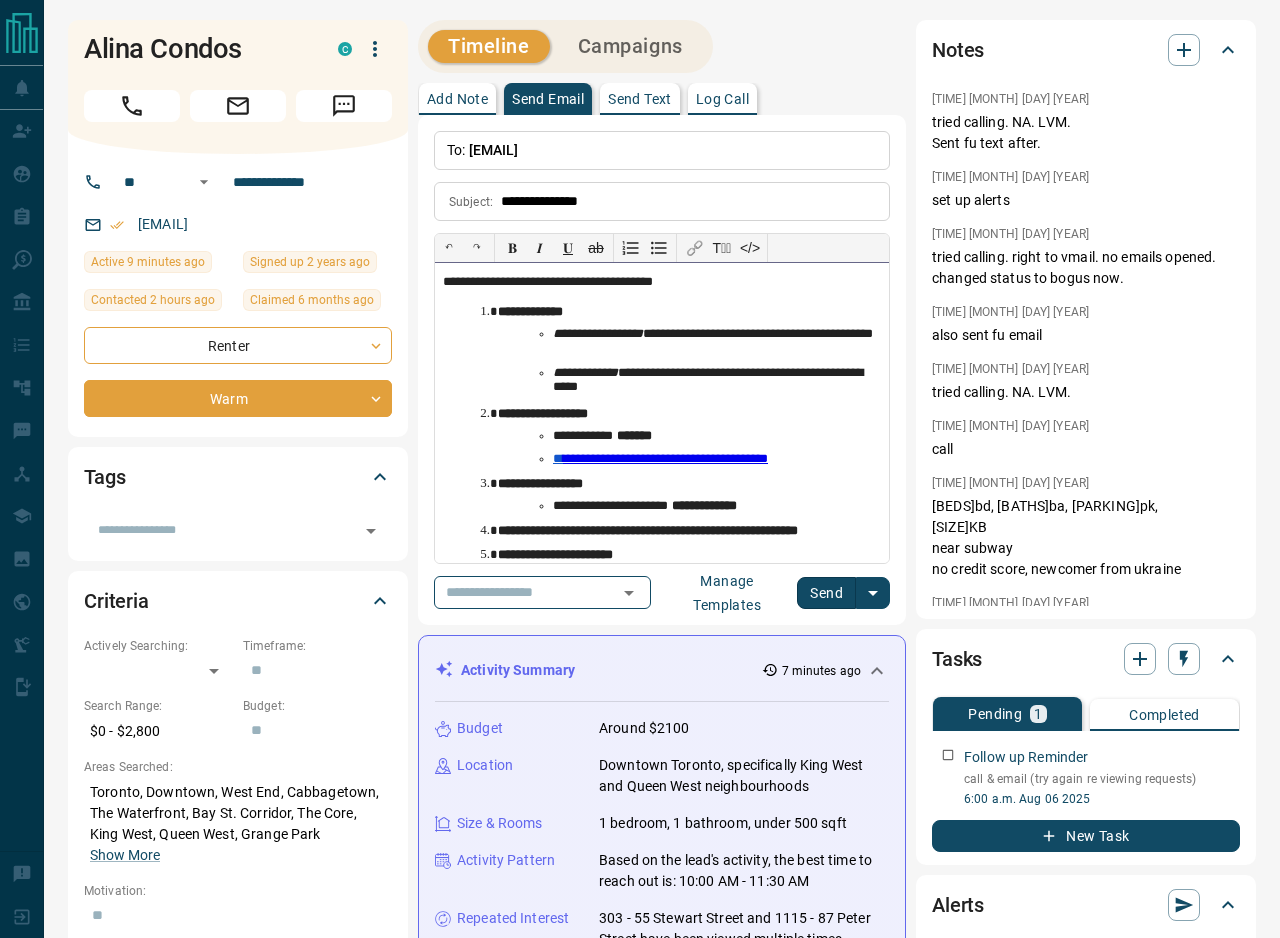scroll, scrollTop: 0, scrollLeft: 0, axis: both 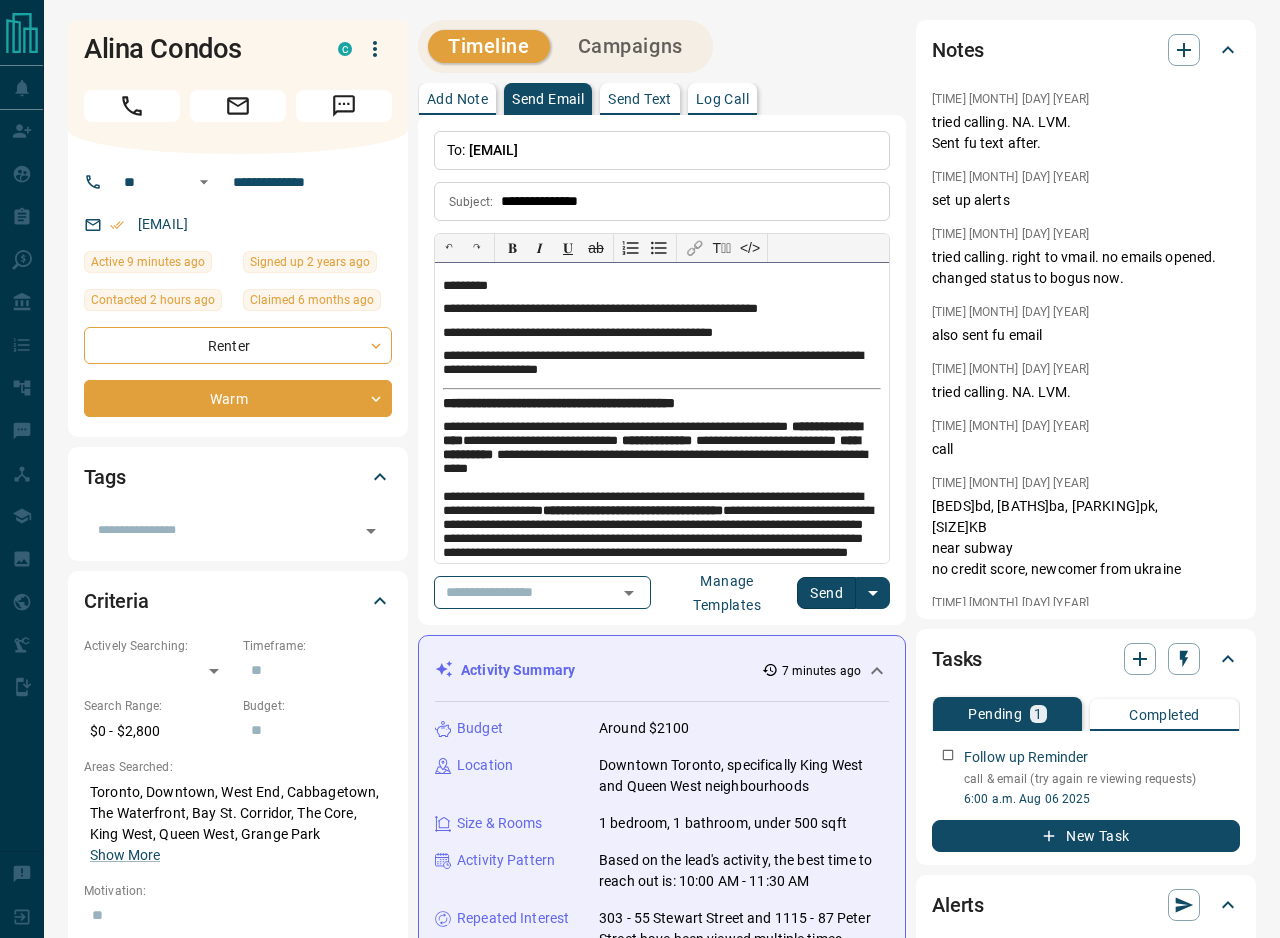 click on "**********" at bounding box center [662, 364] 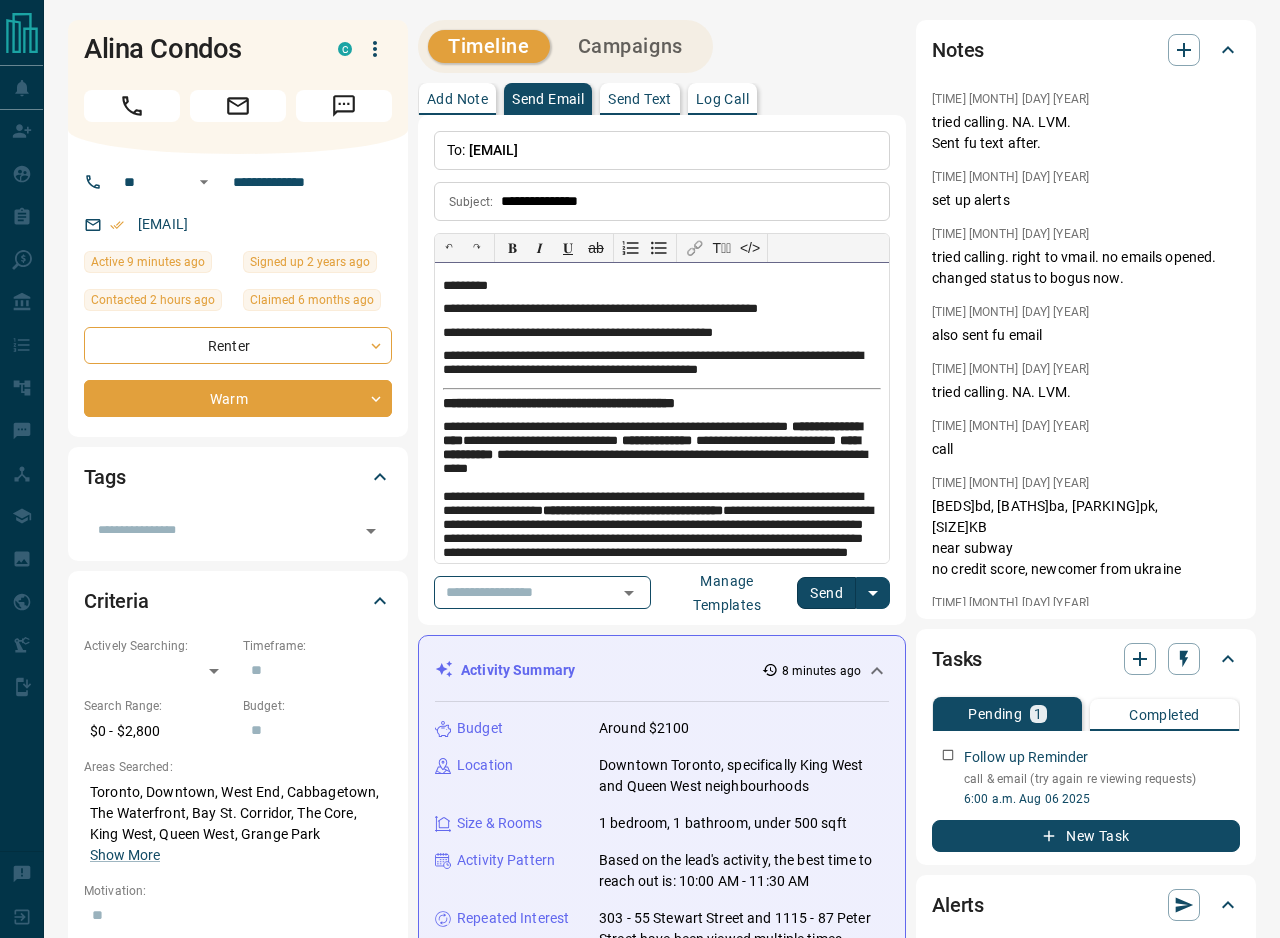 click on "**********" at bounding box center (662, 451) 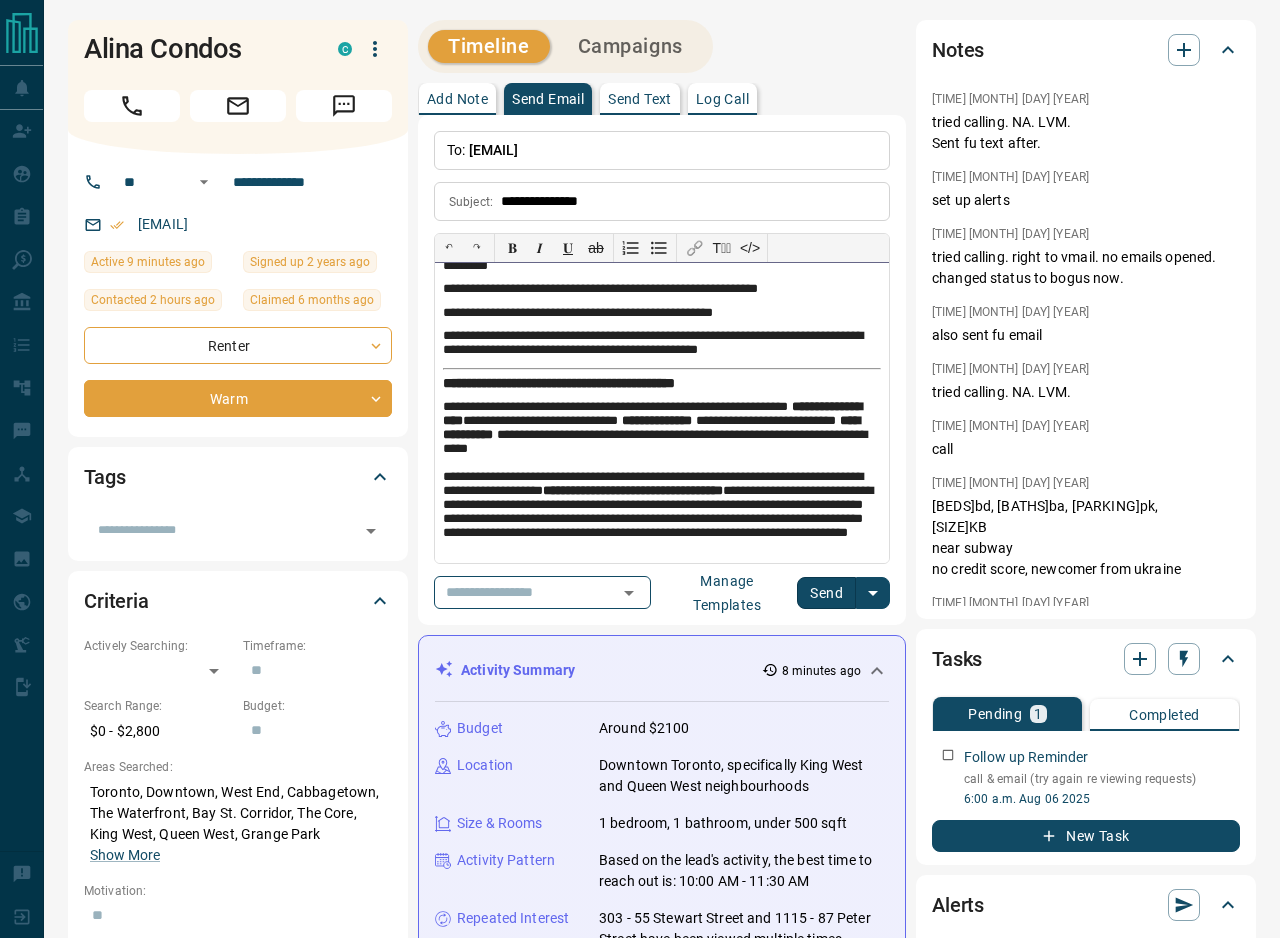 scroll, scrollTop: 0, scrollLeft: 0, axis: both 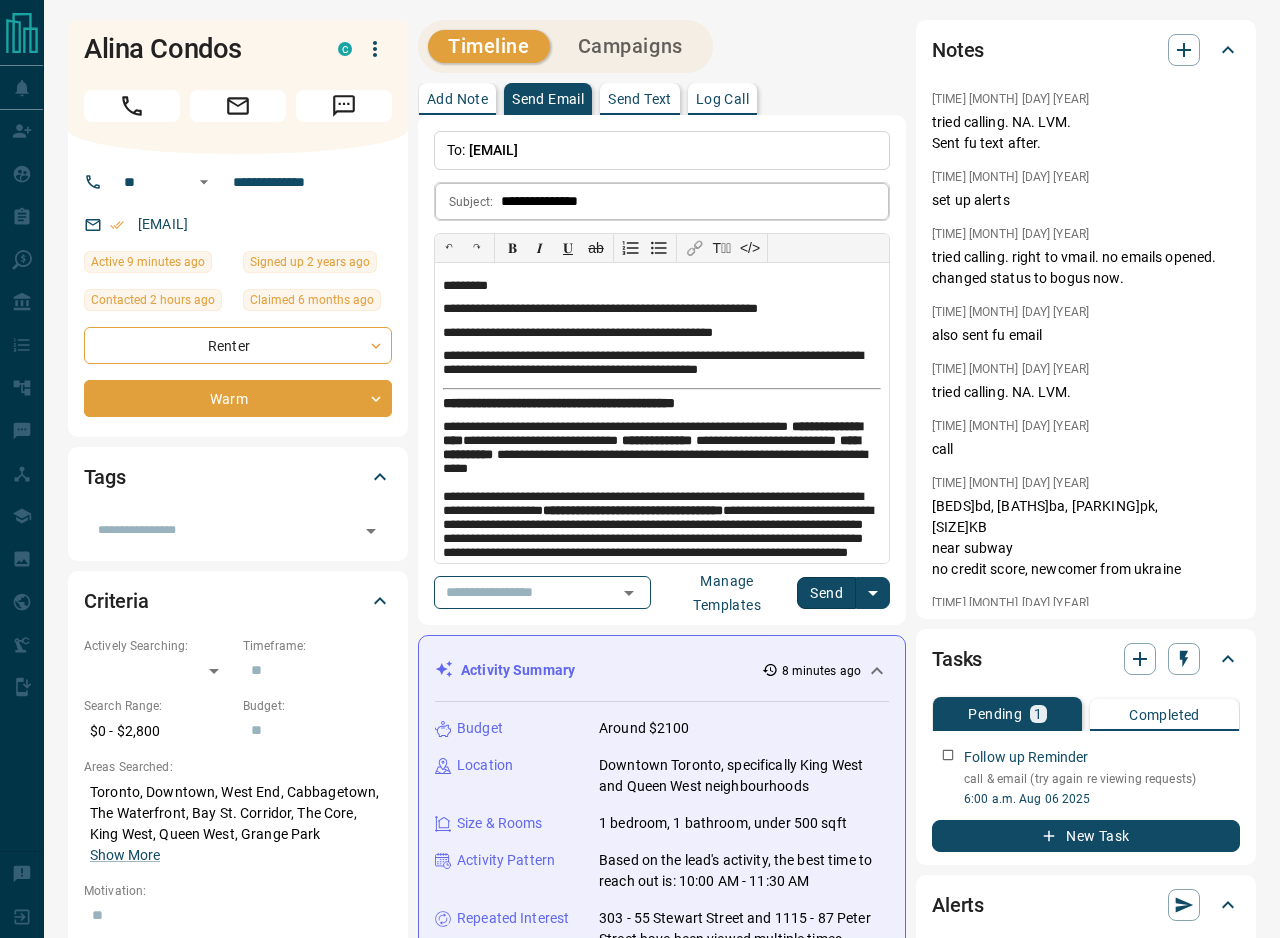 click on "**********" at bounding box center [695, 201] 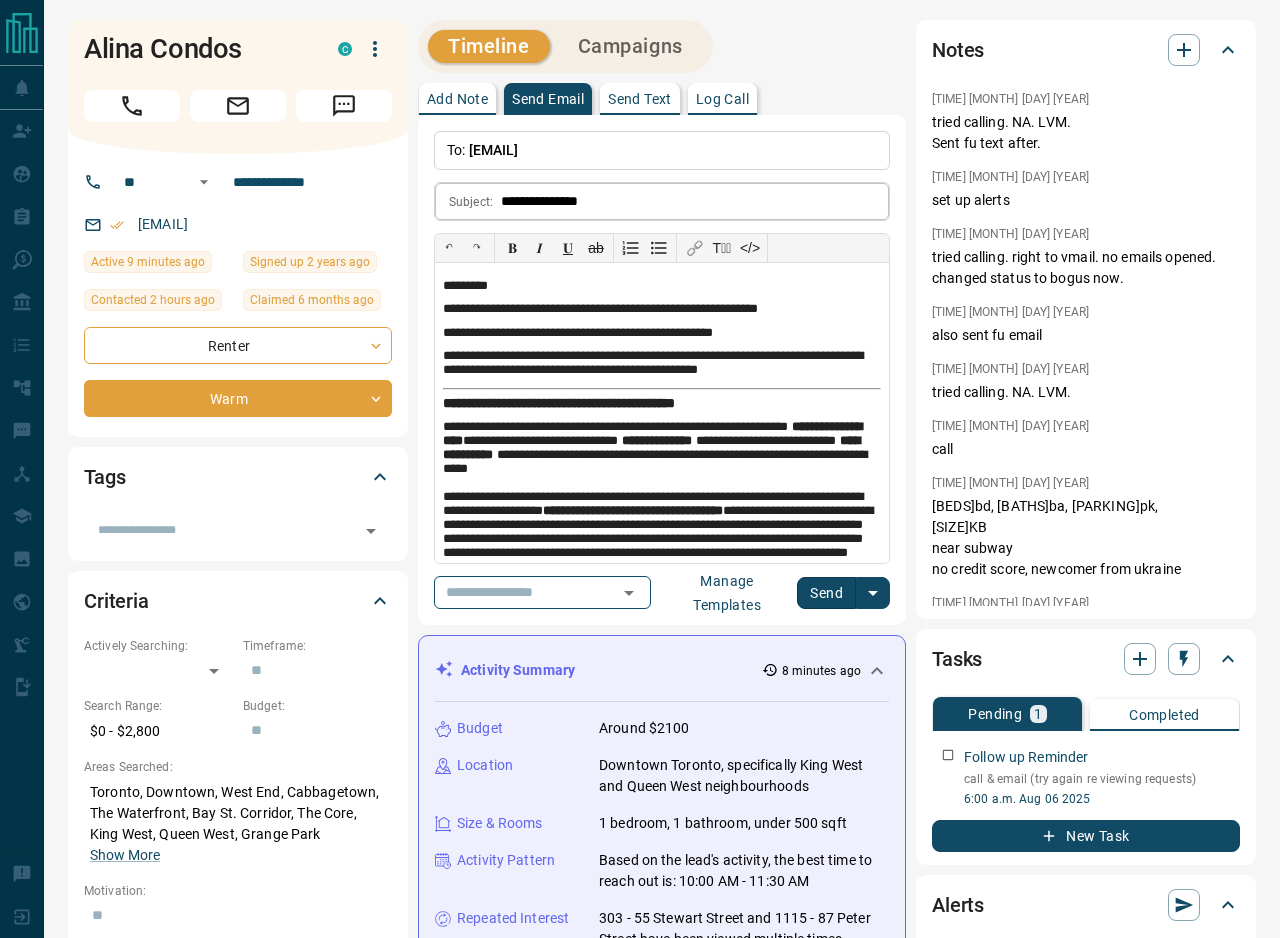 drag, startPoint x: 499, startPoint y: 203, endPoint x: 684, endPoint y: 204, distance: 185.0027 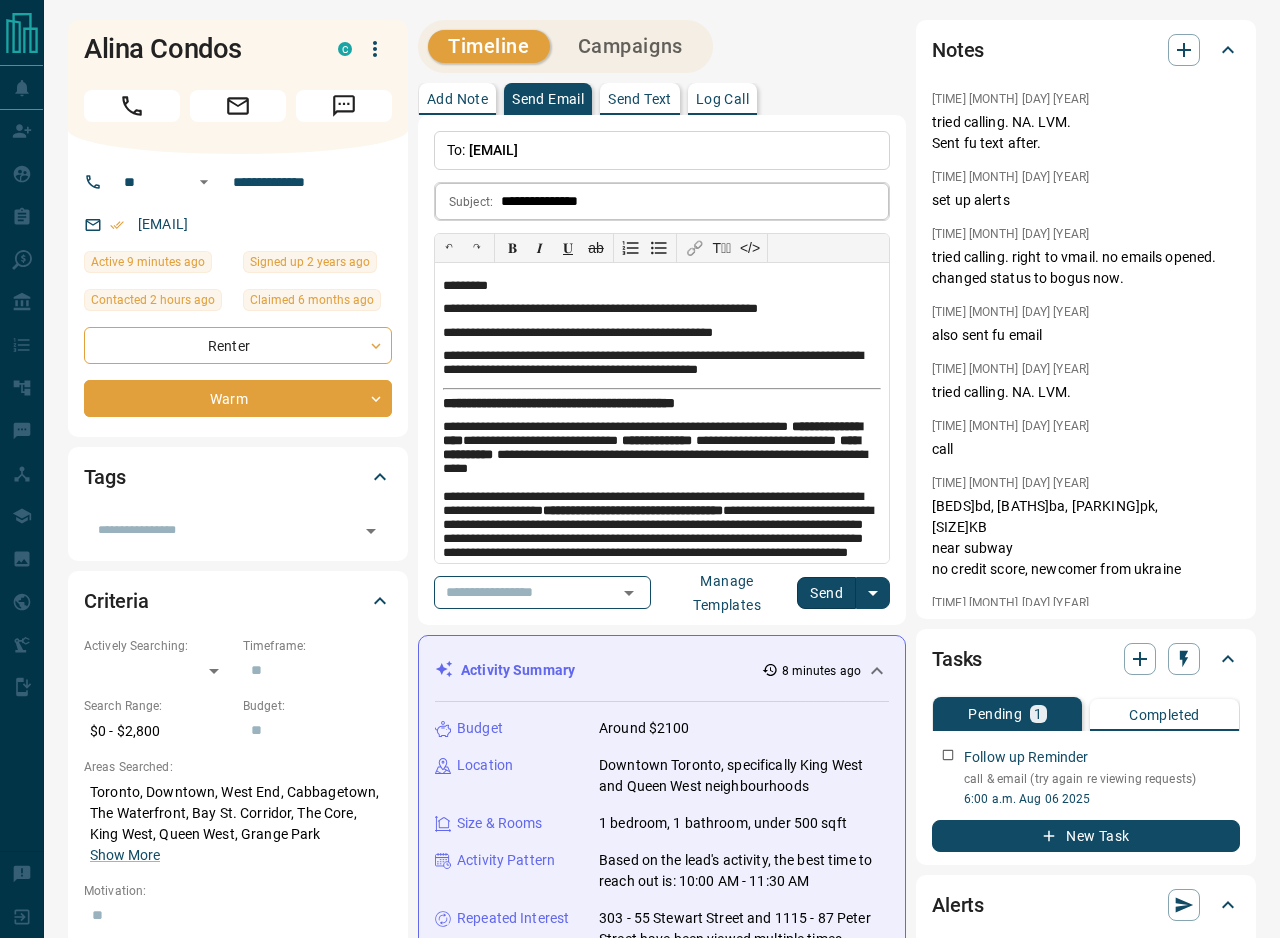 click on "**********" at bounding box center [662, 201] 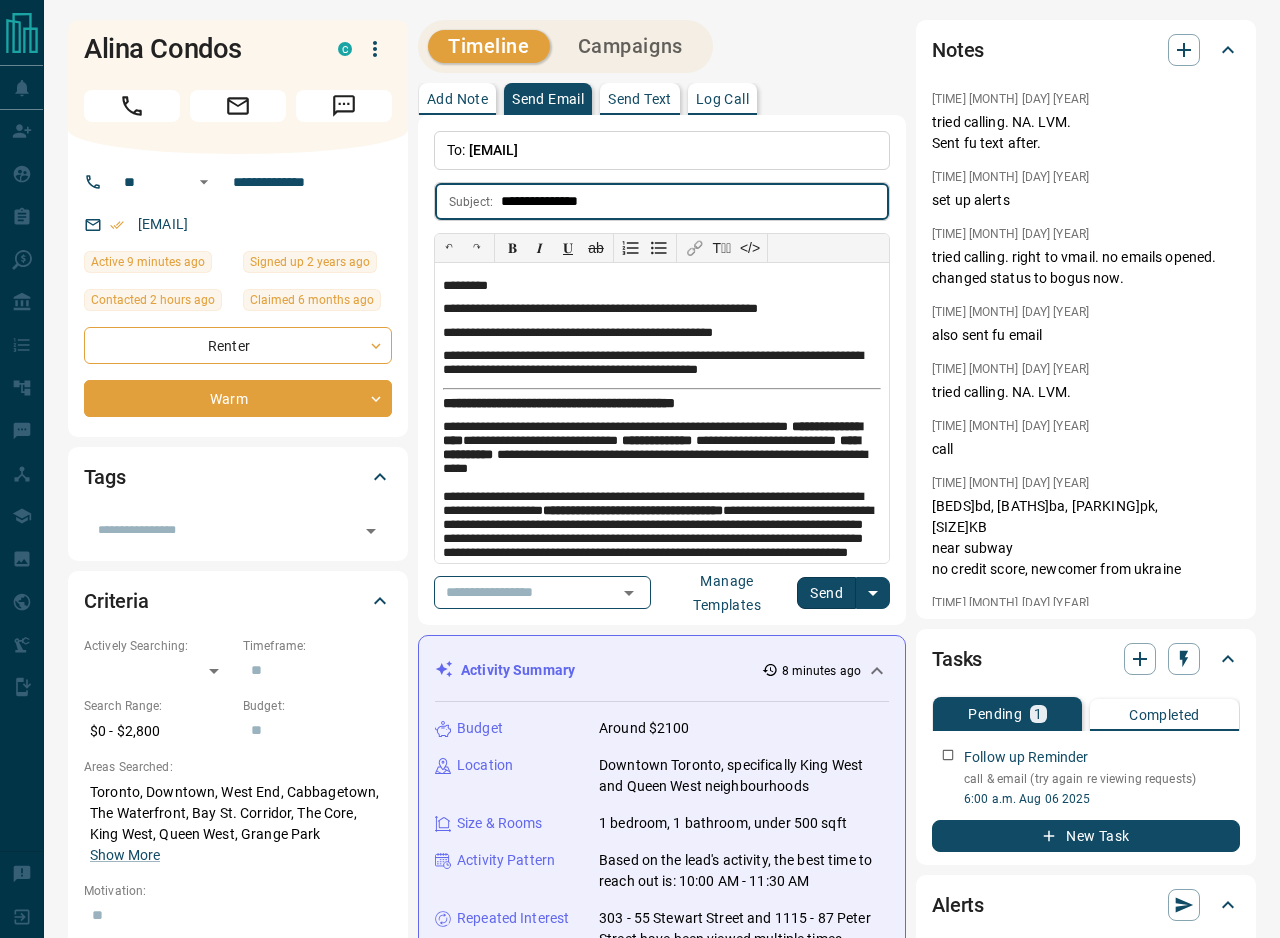 click on "**********" at bounding box center [695, 201] 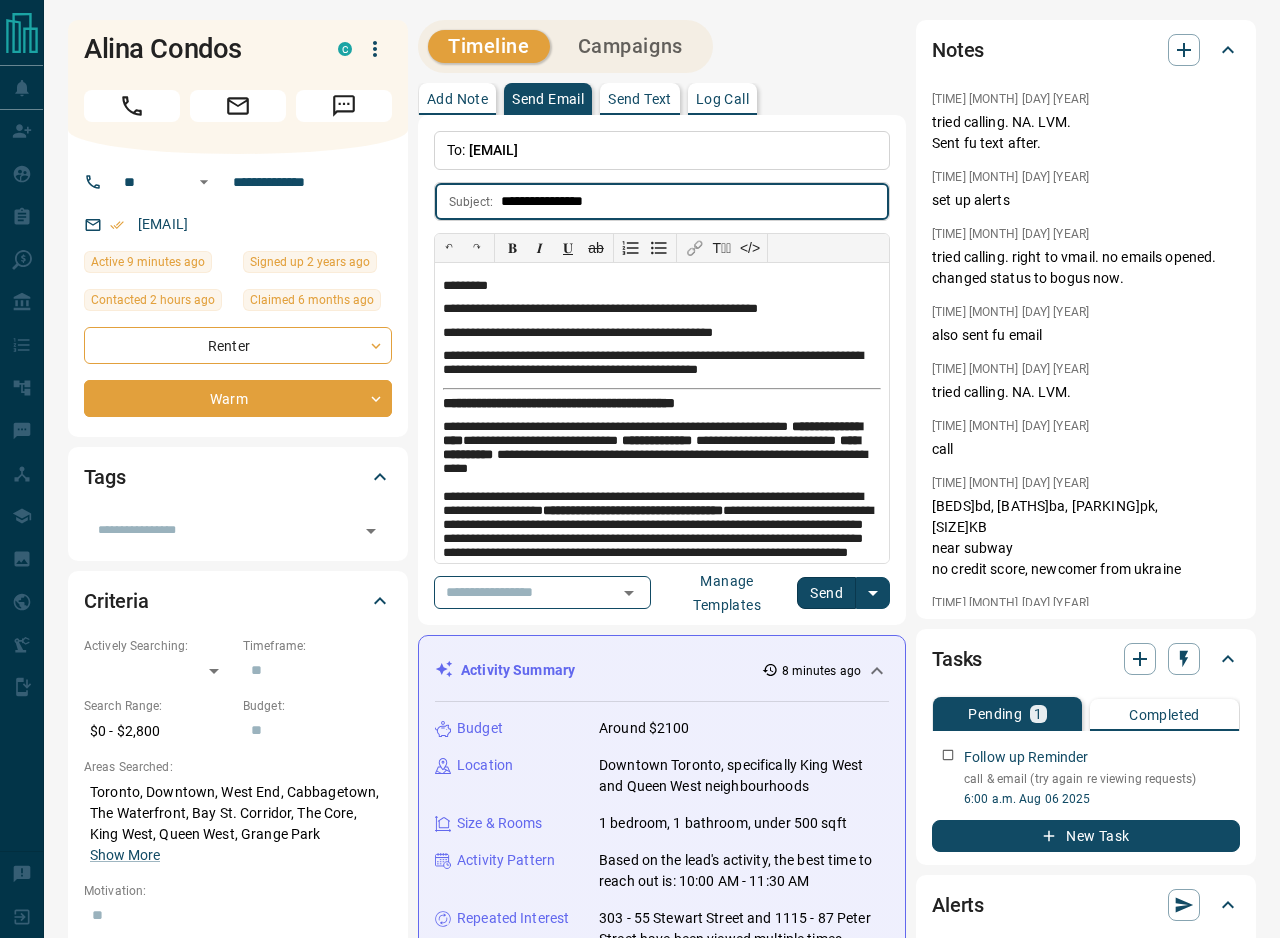 click on "**********" at bounding box center [695, 201] 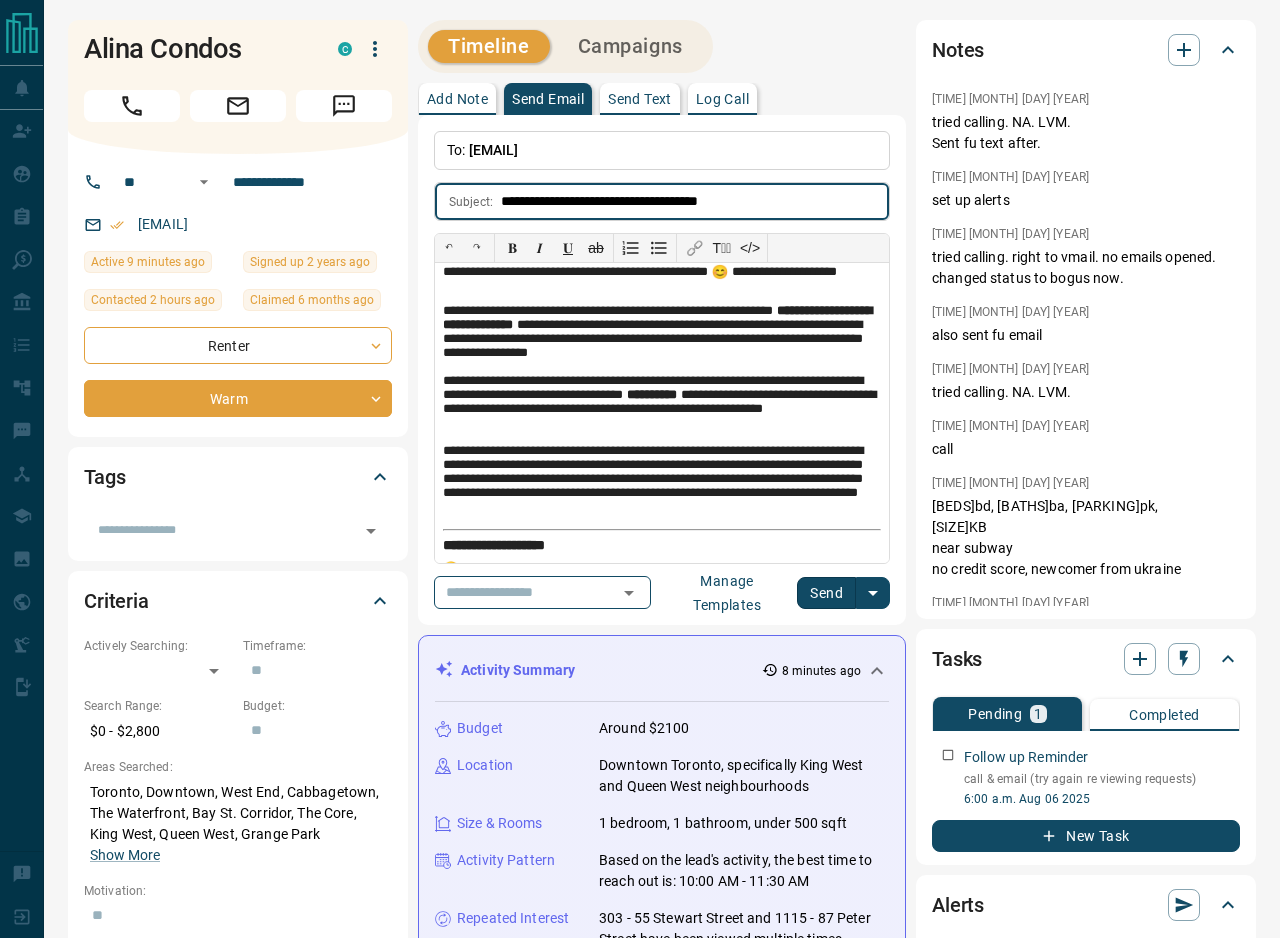 scroll, scrollTop: 1248, scrollLeft: 0, axis: vertical 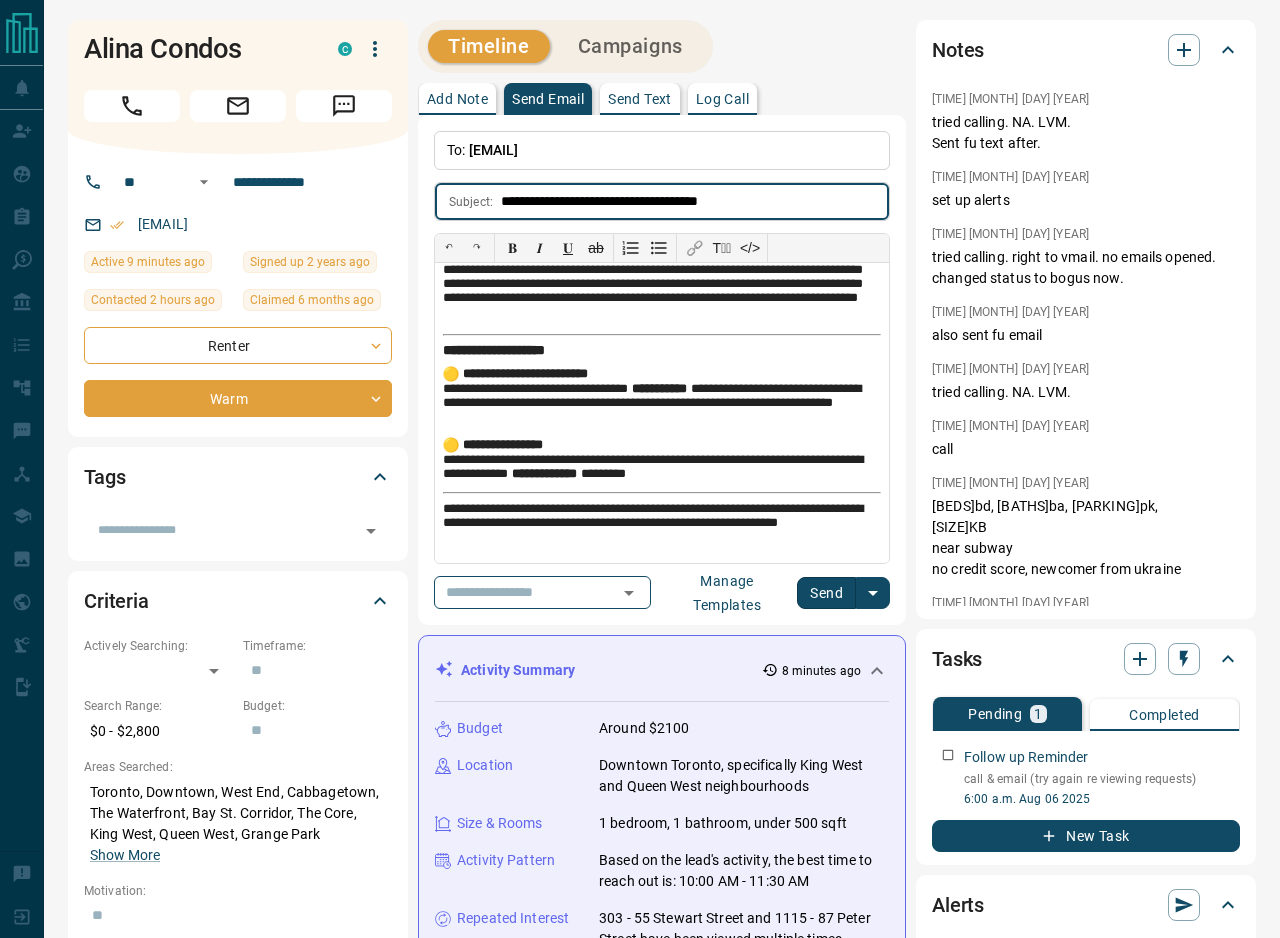 type on "**********" 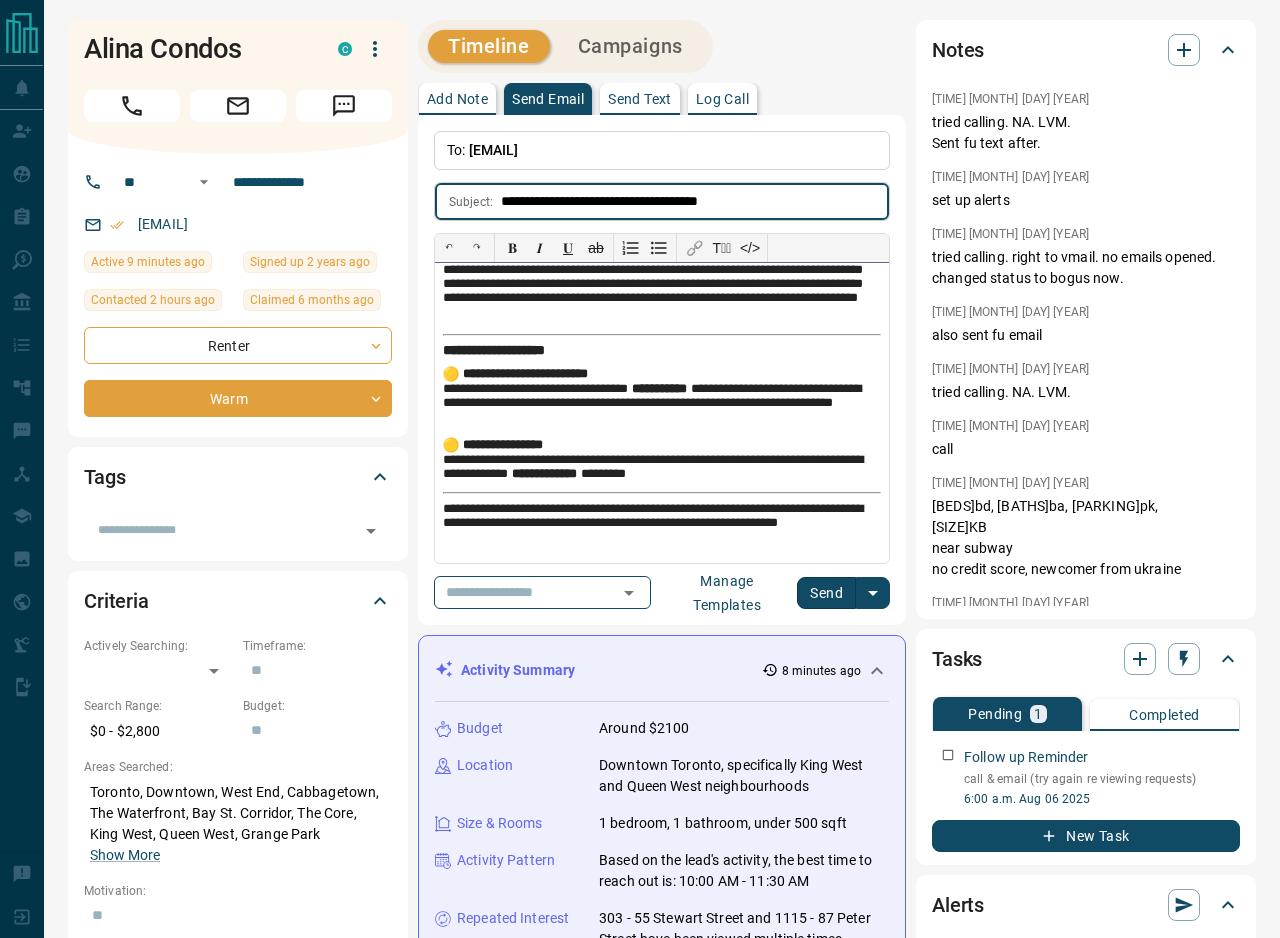 click on "**********" at bounding box center [662, 413] 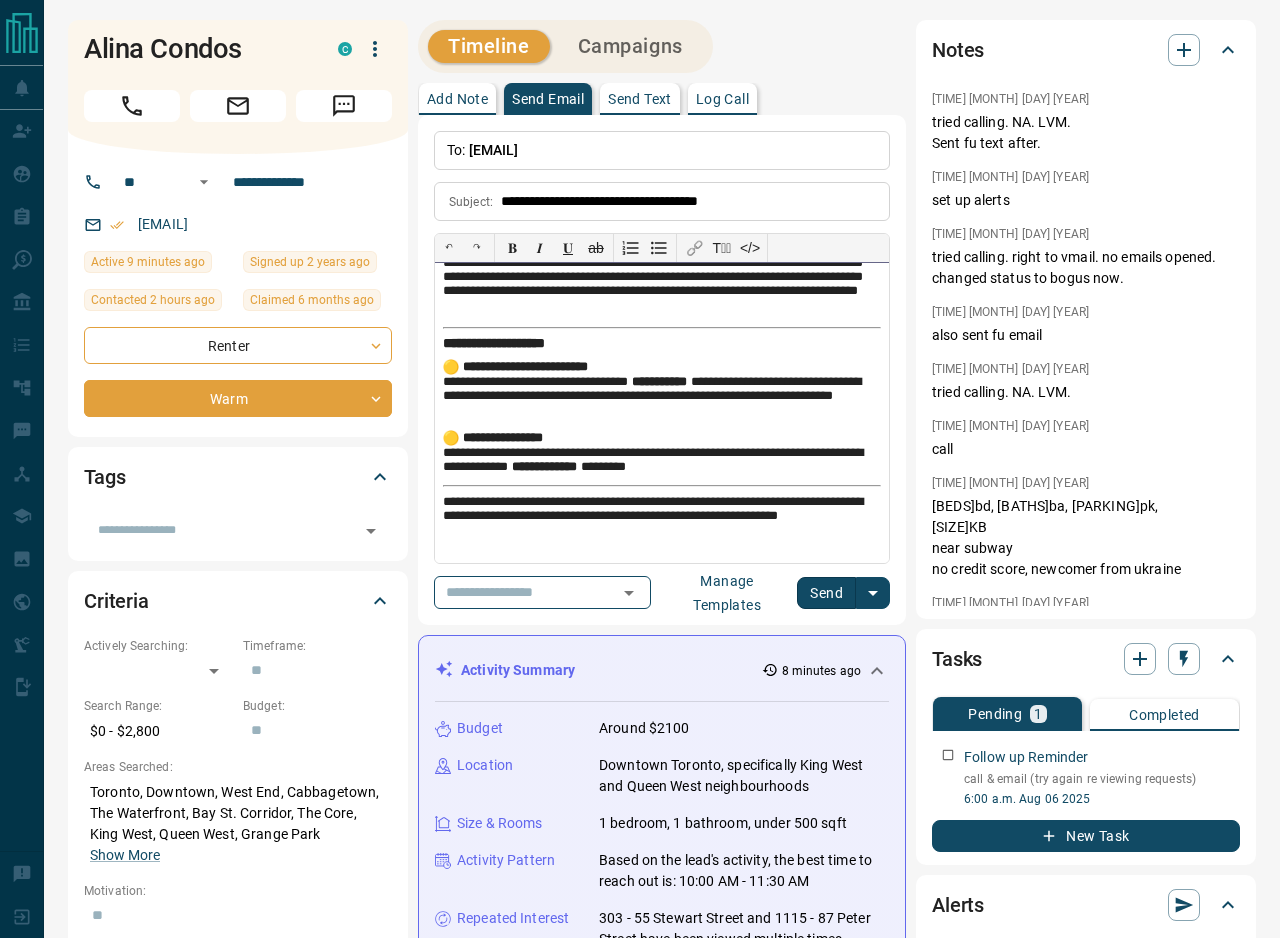 scroll, scrollTop: 1279, scrollLeft: 0, axis: vertical 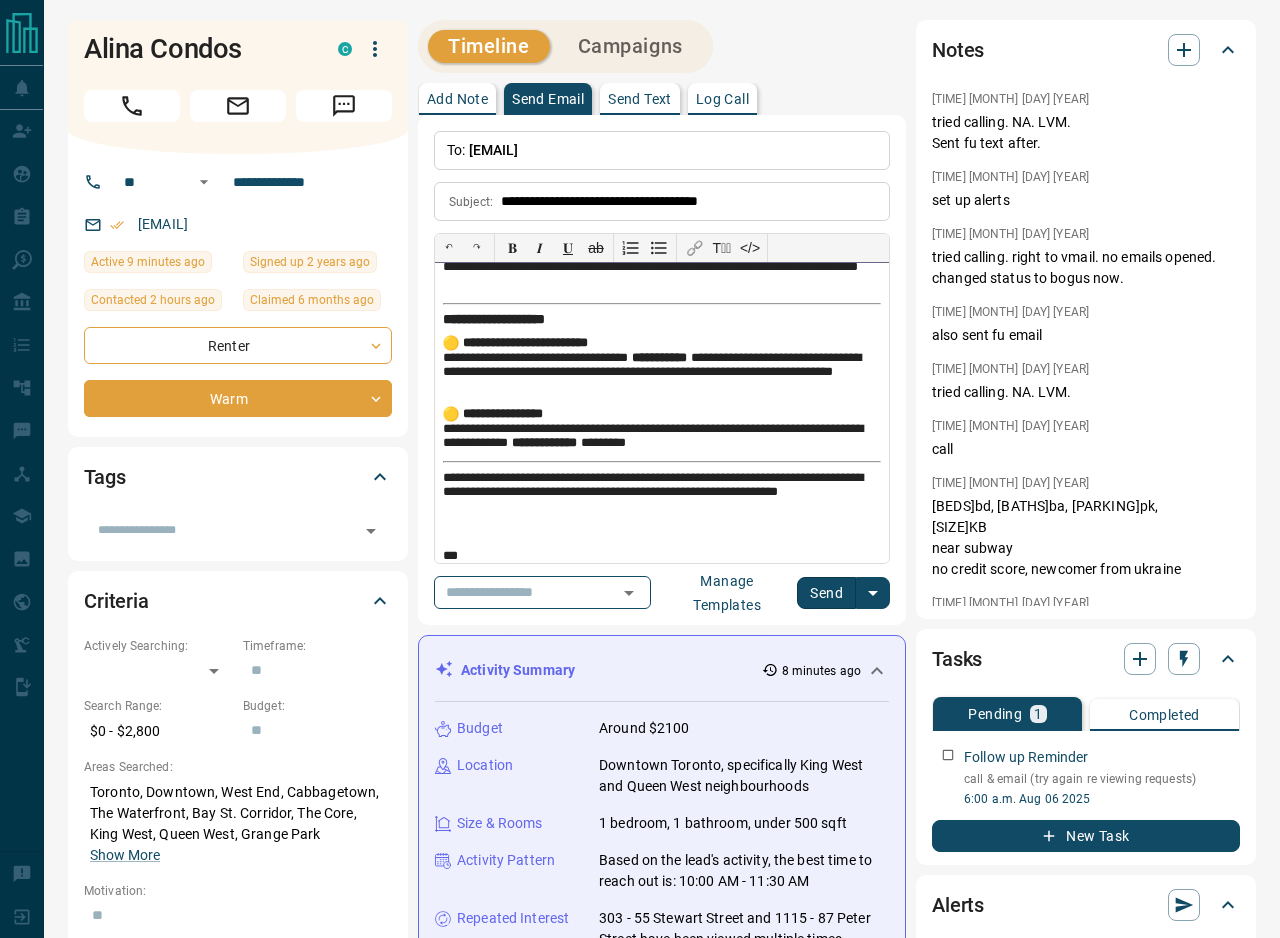 click at bounding box center [662, 534] 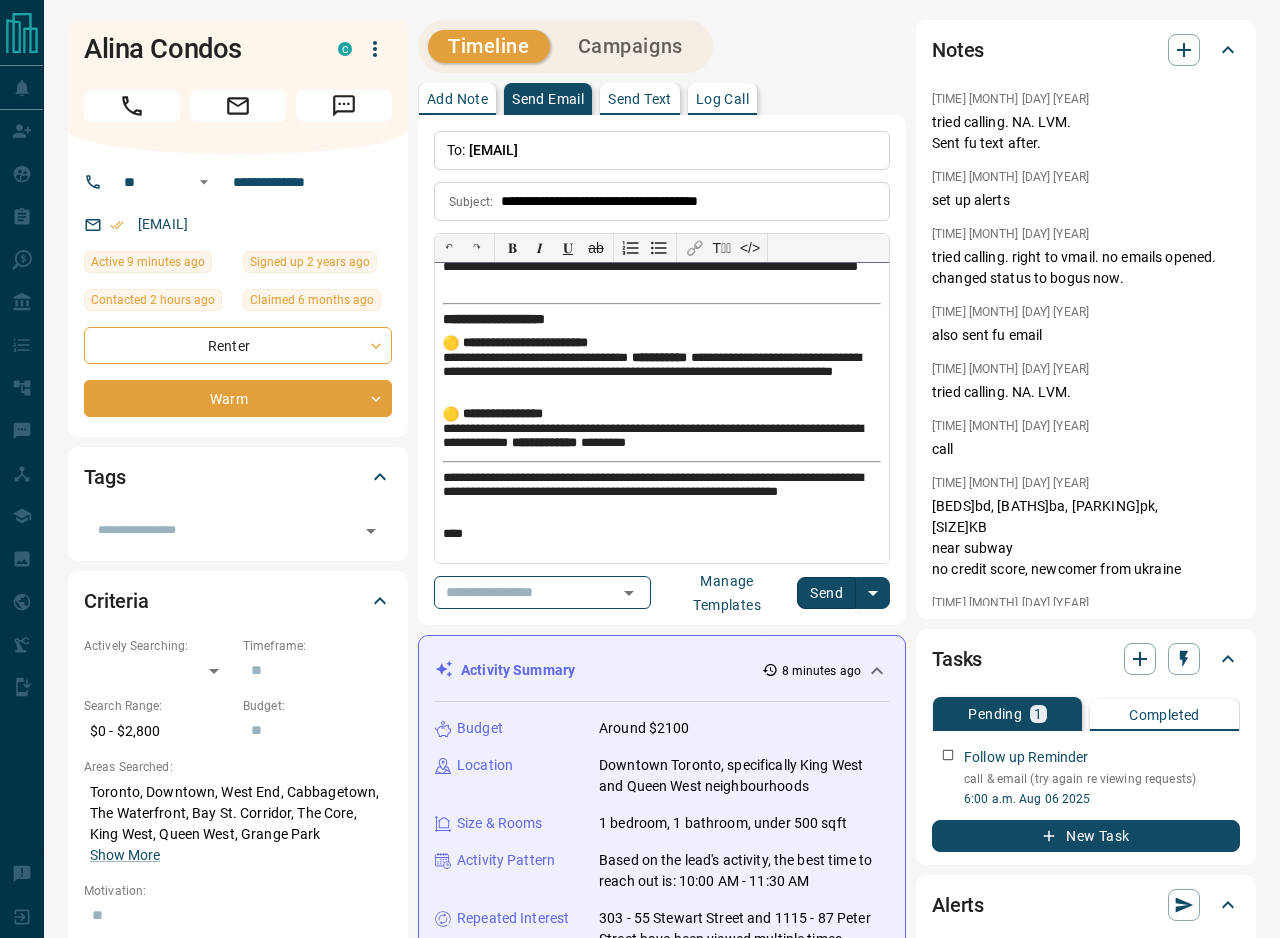 scroll, scrollTop: 1318, scrollLeft: 0, axis: vertical 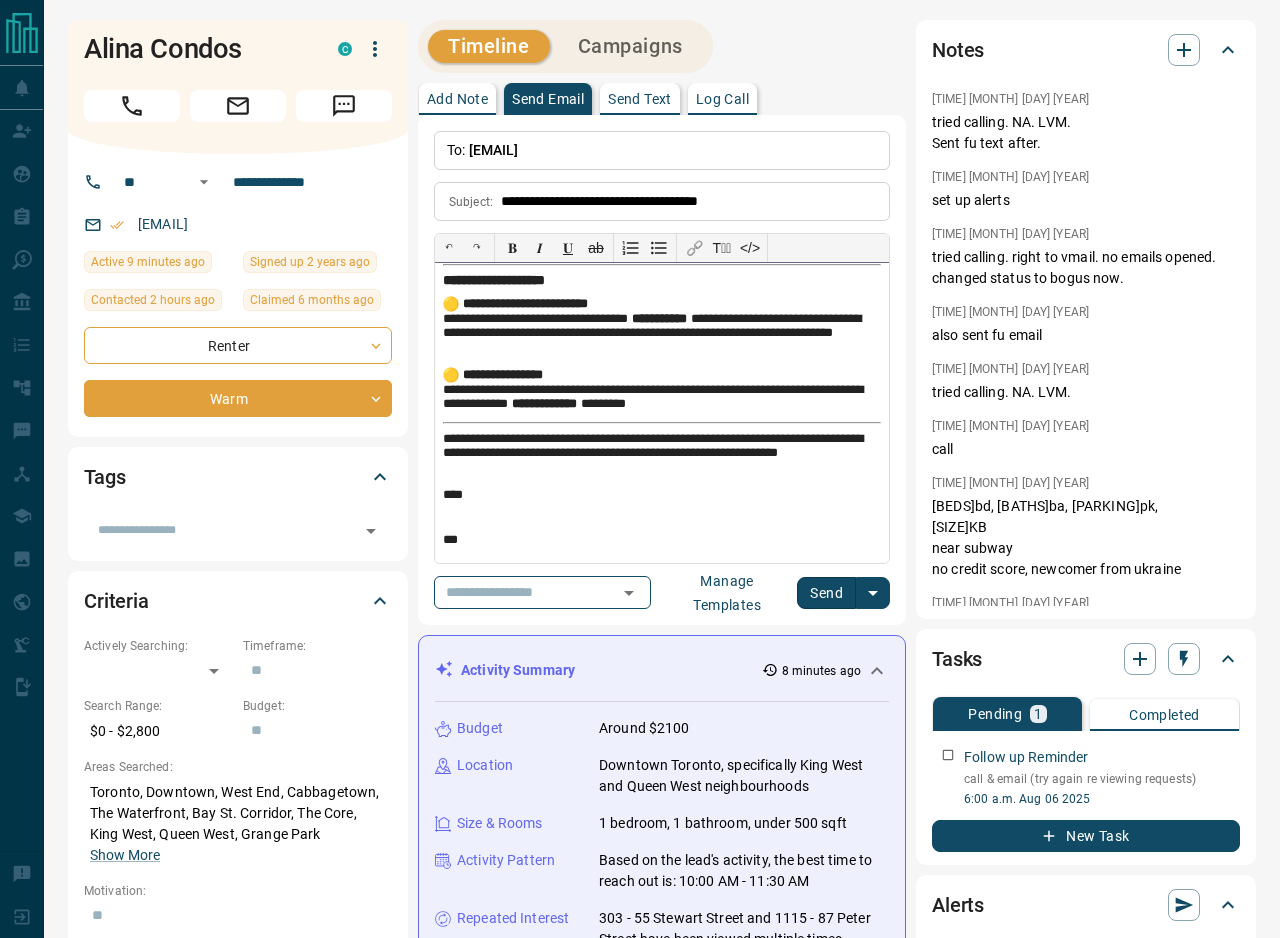 click on "***" at bounding box center [662, 541] 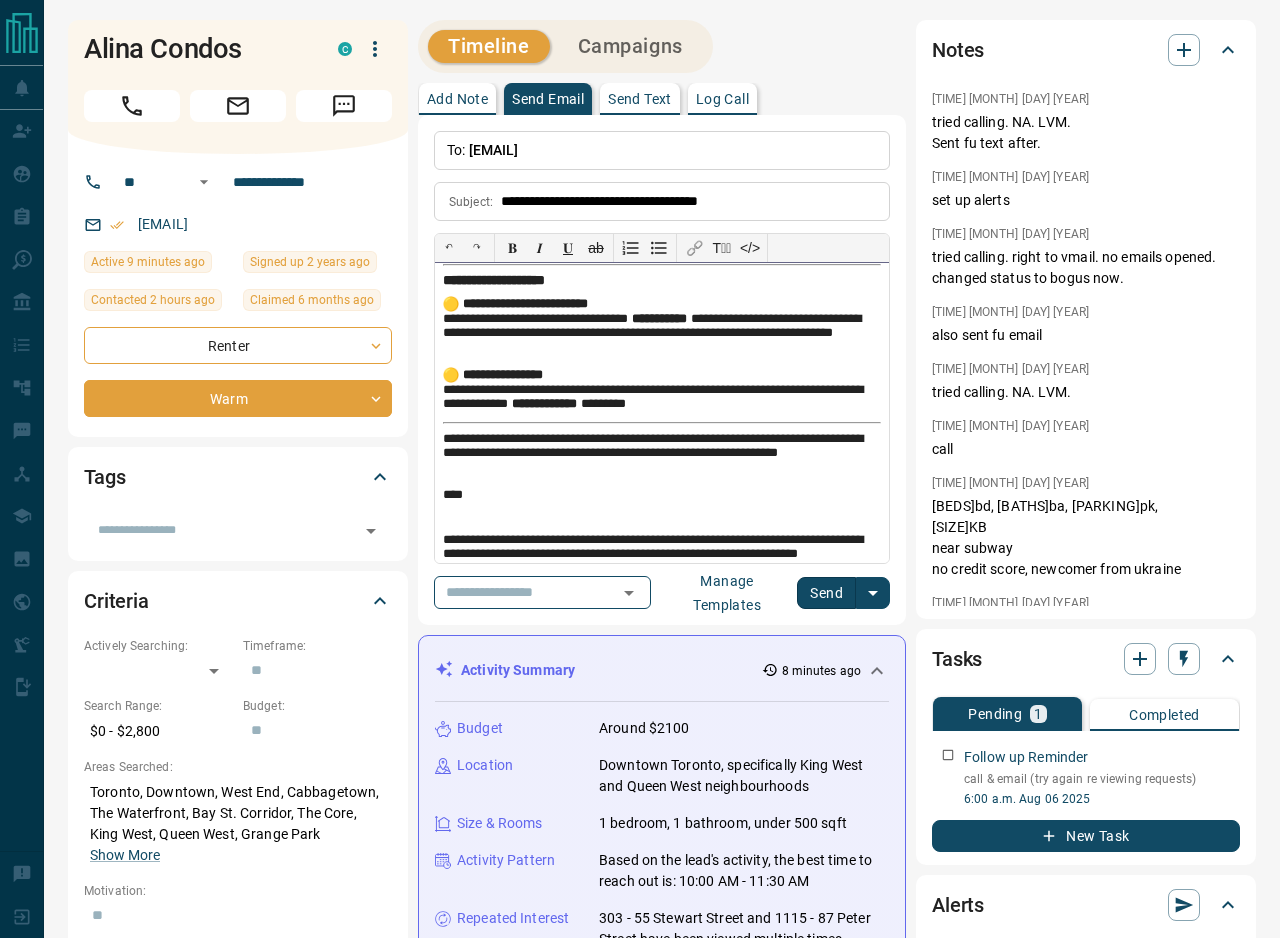 scroll, scrollTop: 1333, scrollLeft: 0, axis: vertical 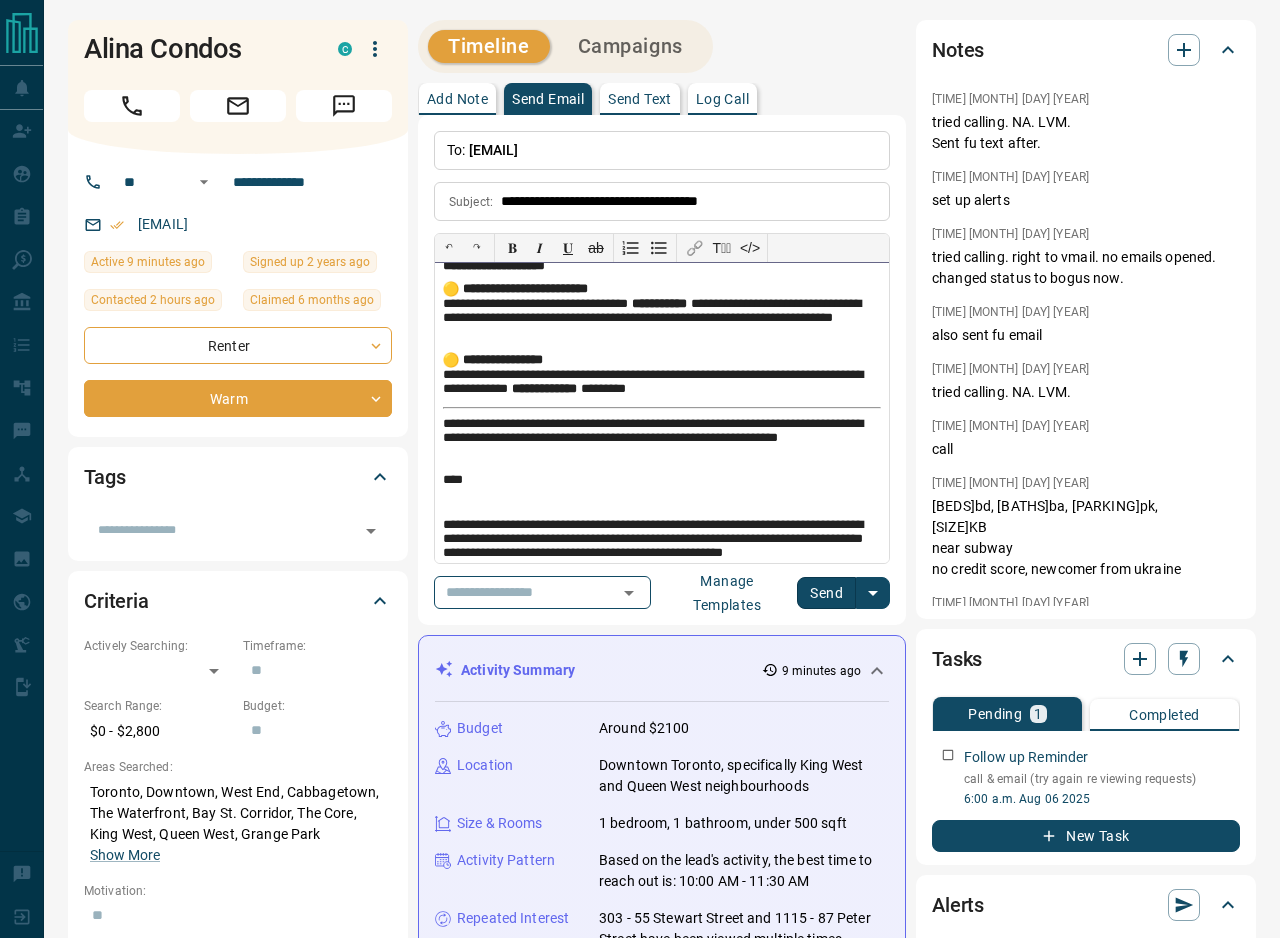 click on "**********" at bounding box center [662, 541] 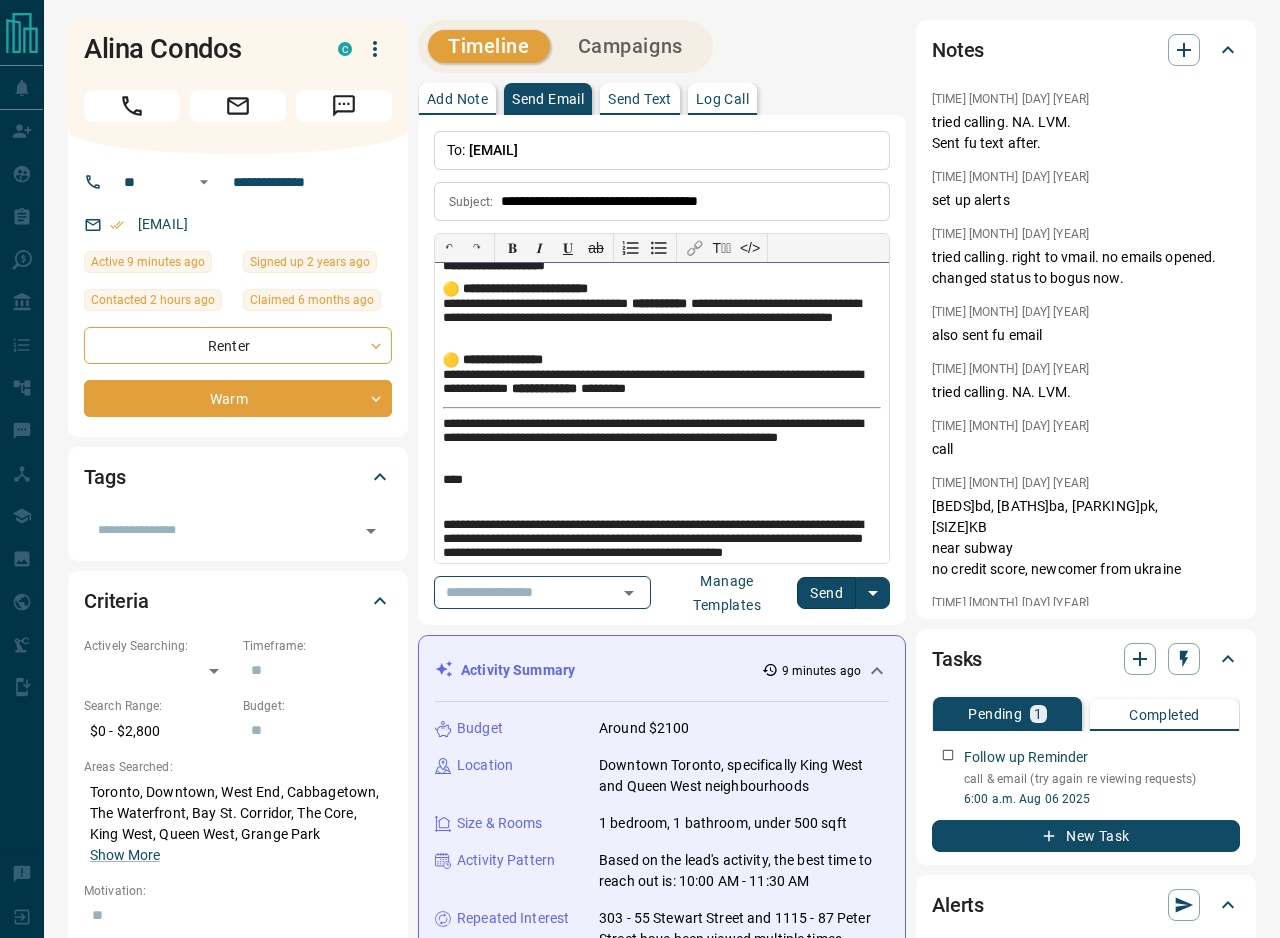 scroll, scrollTop: 1349, scrollLeft: 0, axis: vertical 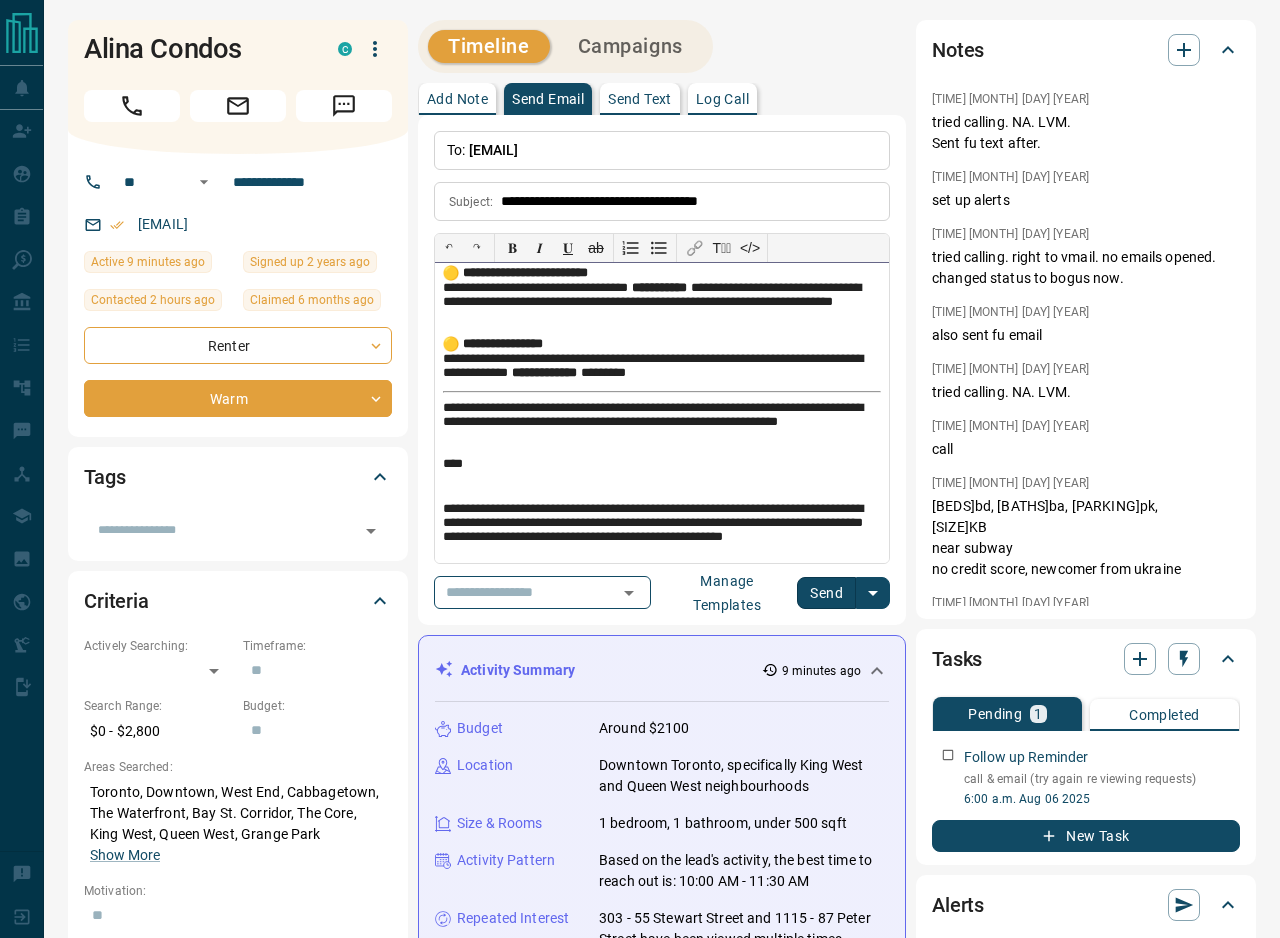 click on "**********" at bounding box center [662, 525] 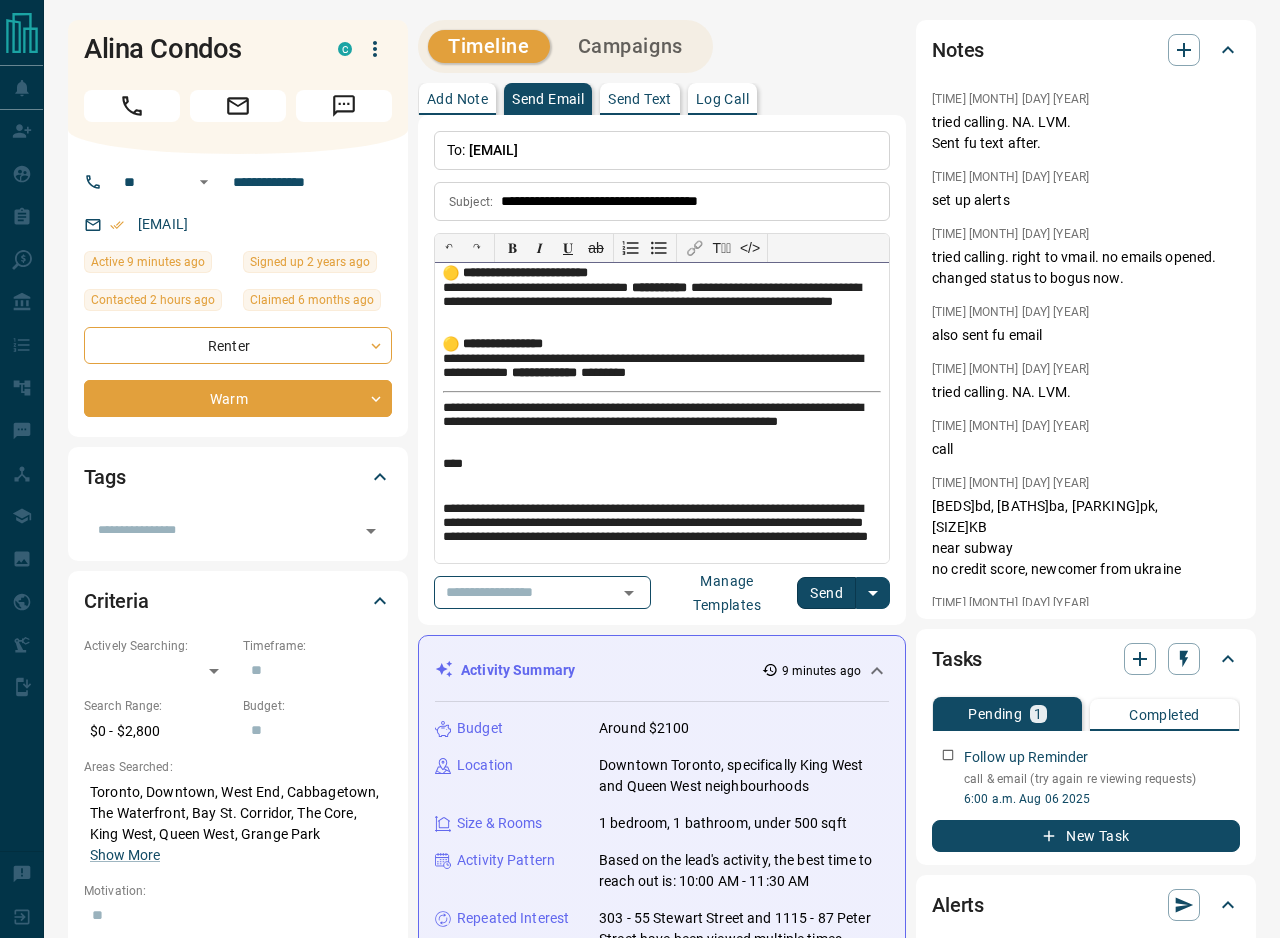 click on "**********" at bounding box center (662, 533) 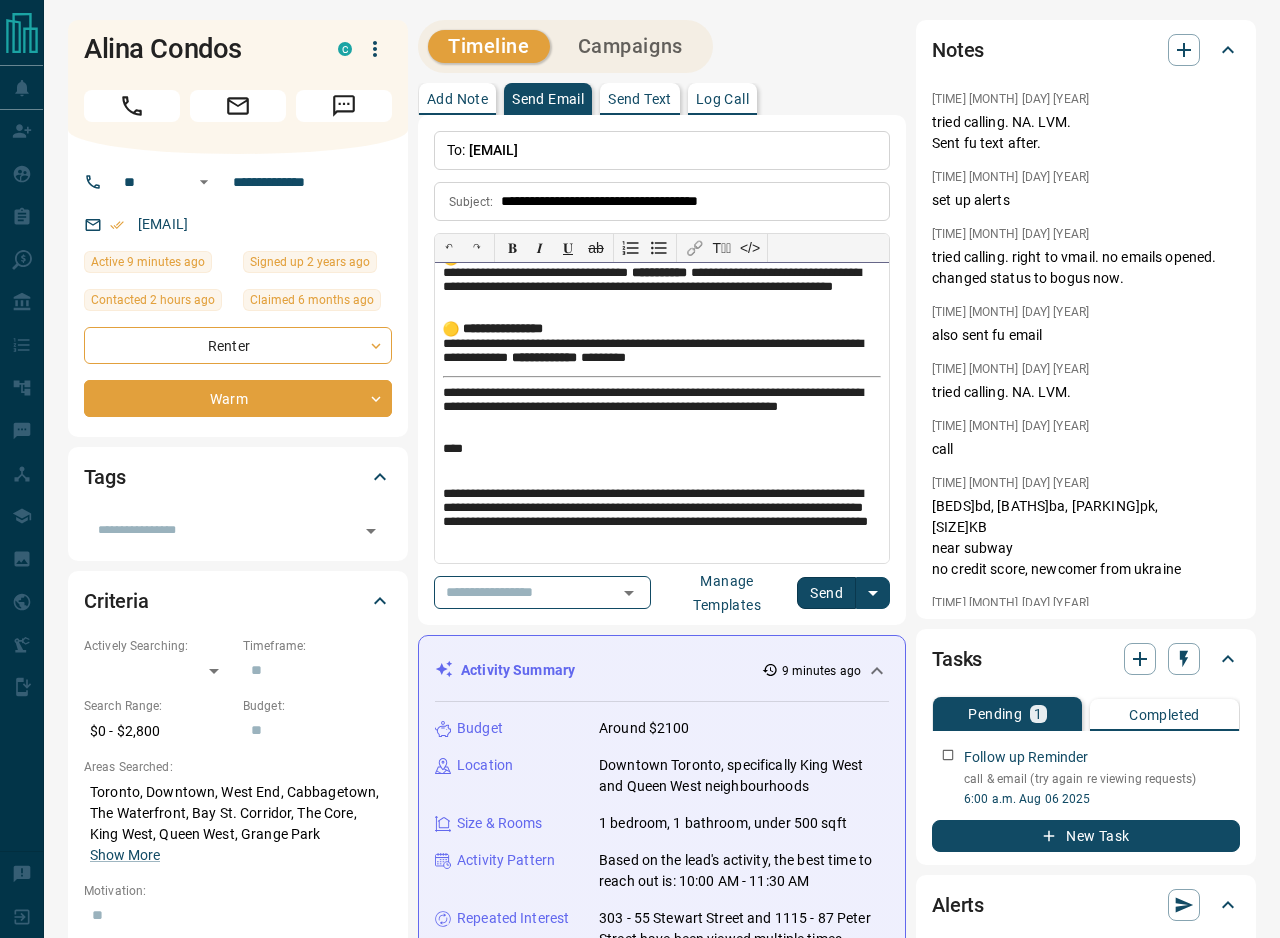 click on "**********" at bounding box center (662, 518) 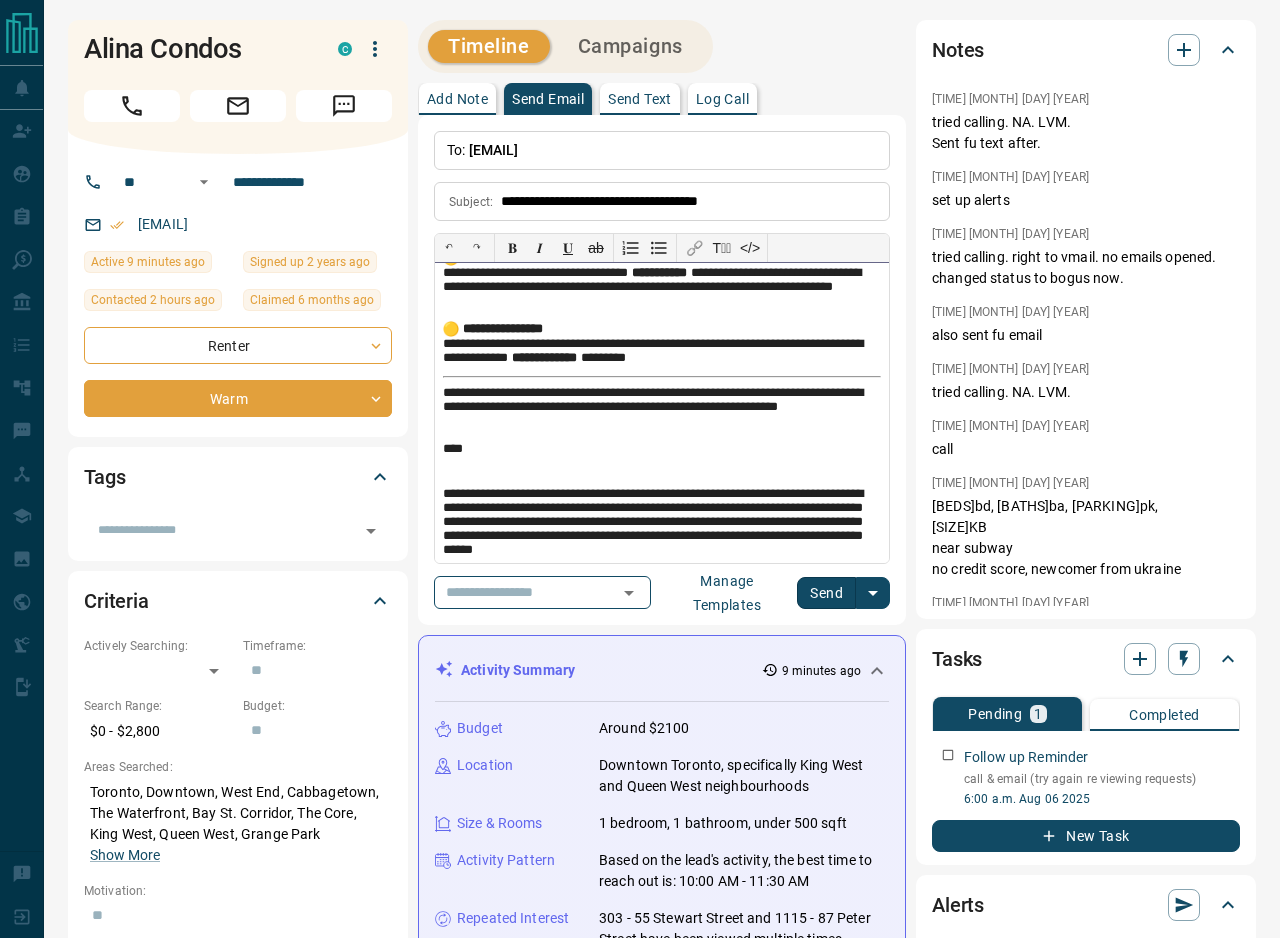 click on "**********" at bounding box center (662, 526) 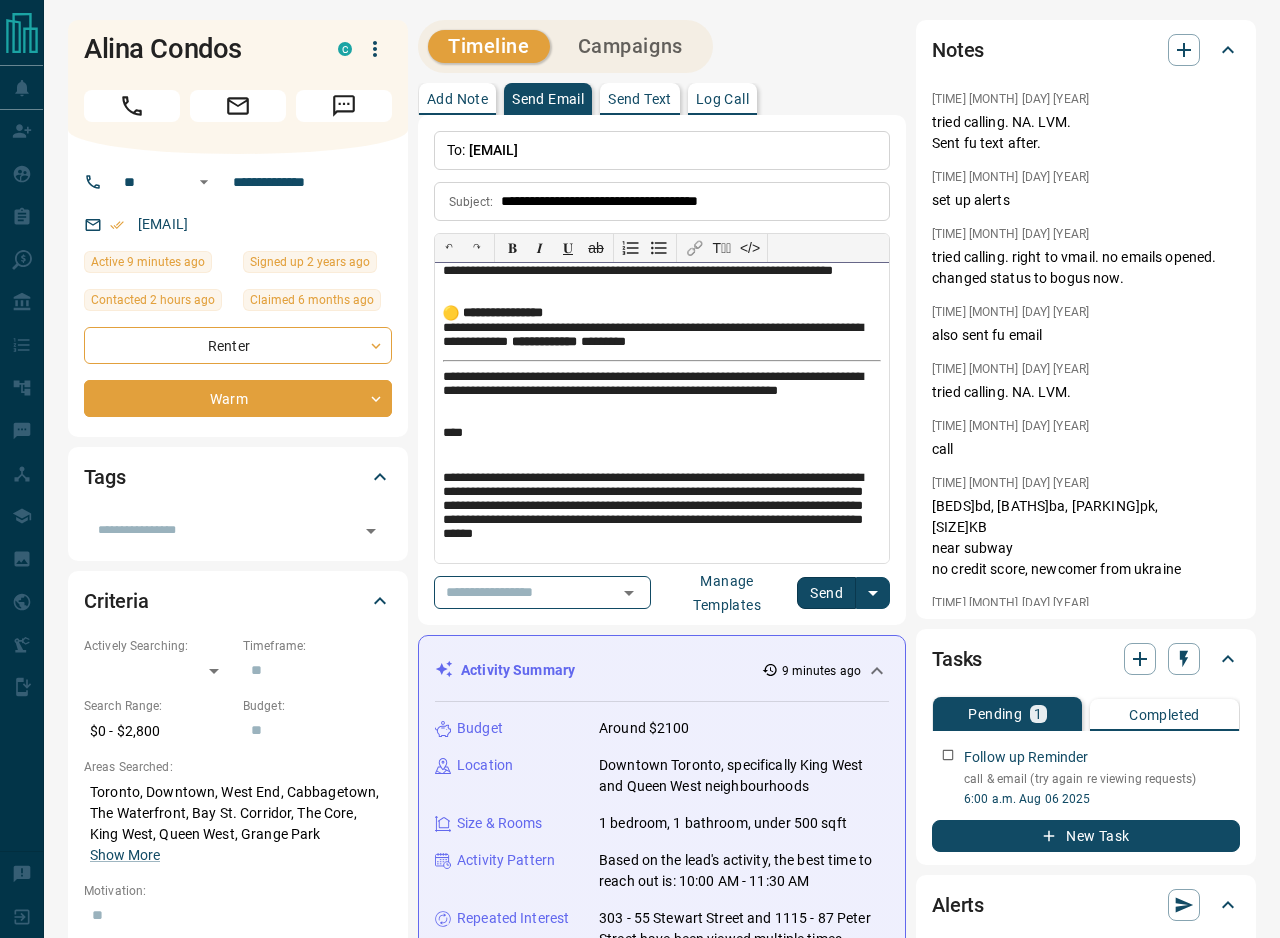 click at bounding box center (662, 456) 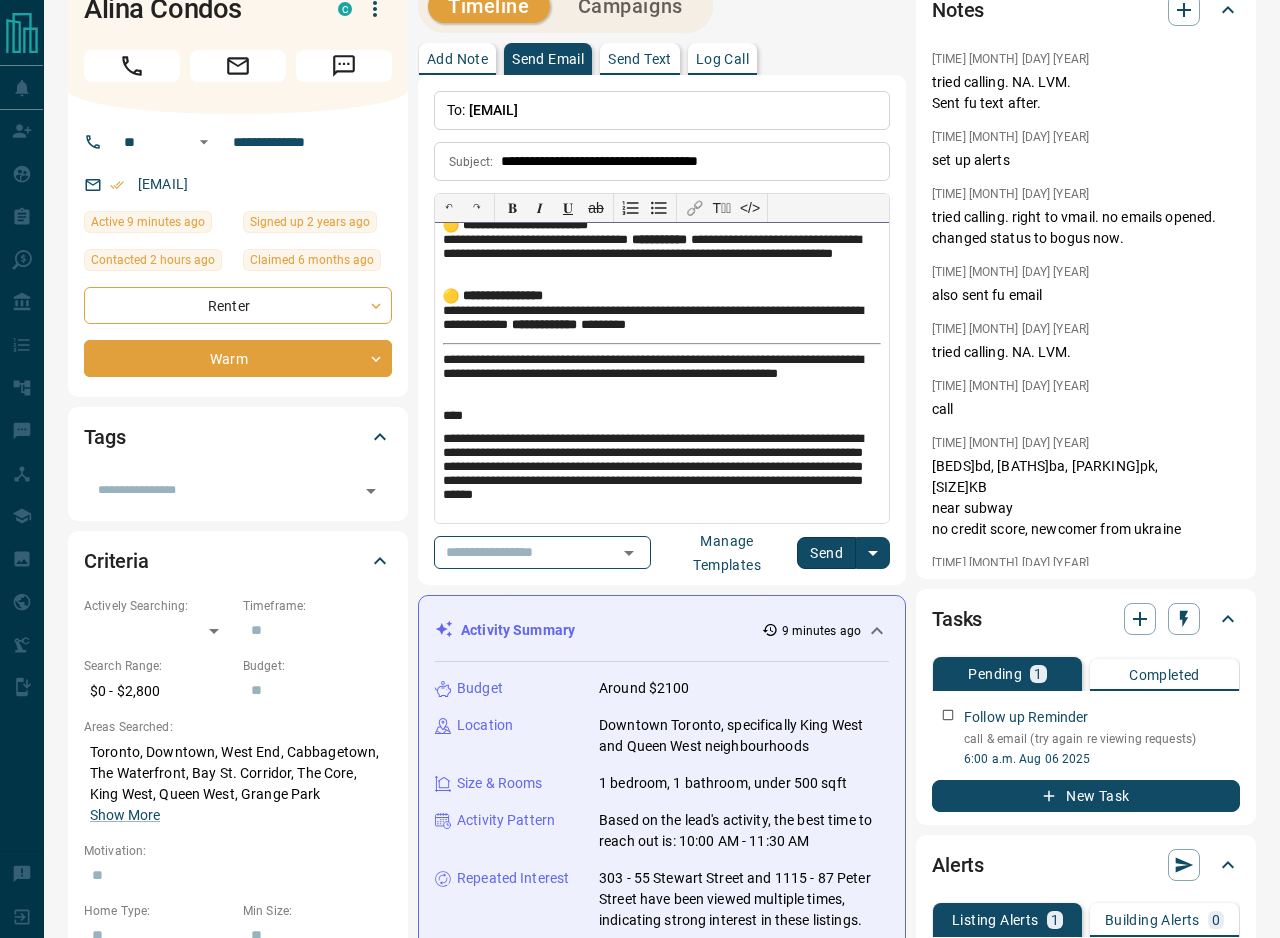scroll, scrollTop: 0, scrollLeft: 0, axis: both 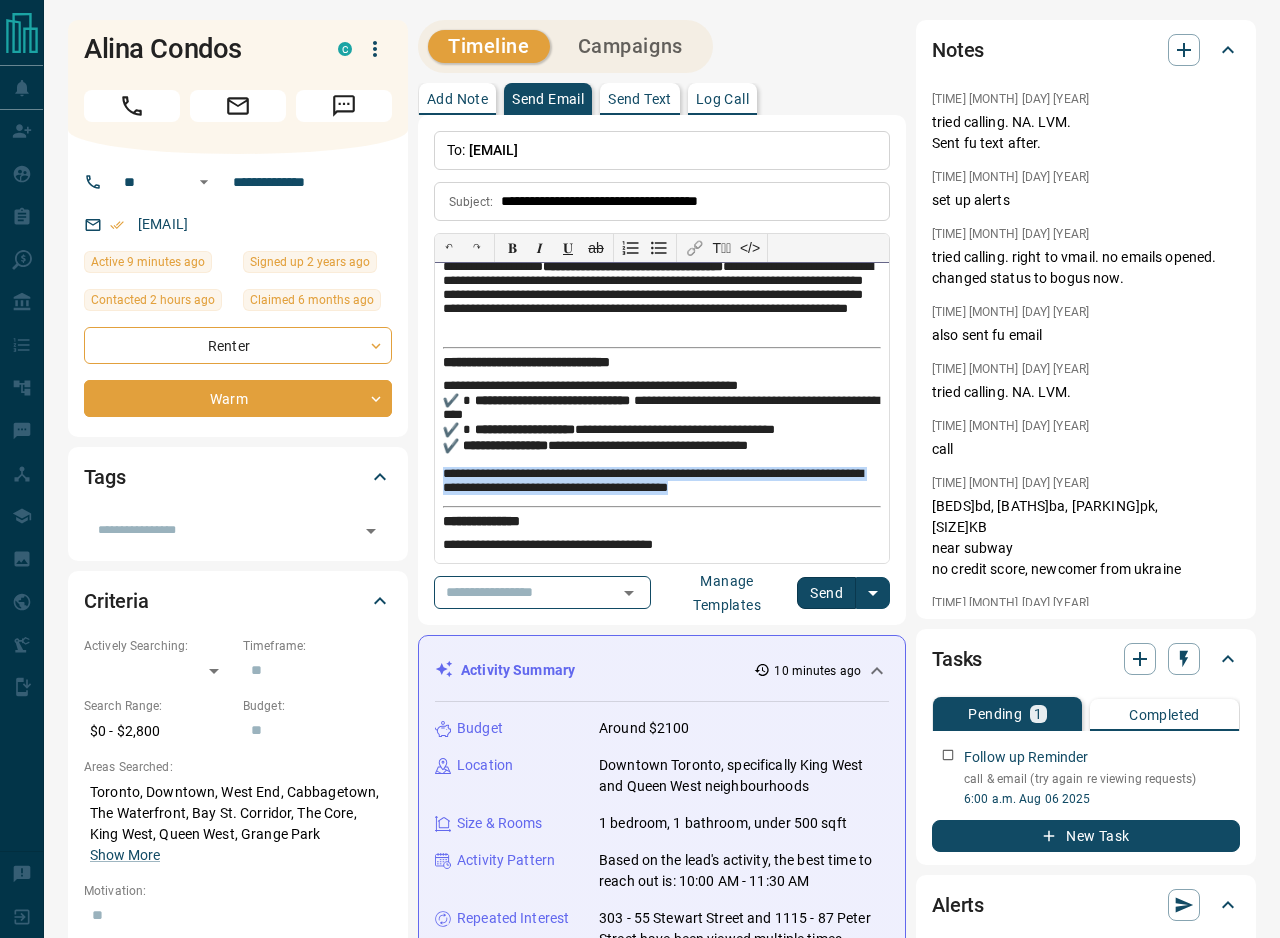 drag, startPoint x: 761, startPoint y: 489, endPoint x: 423, endPoint y: 469, distance: 338.5912 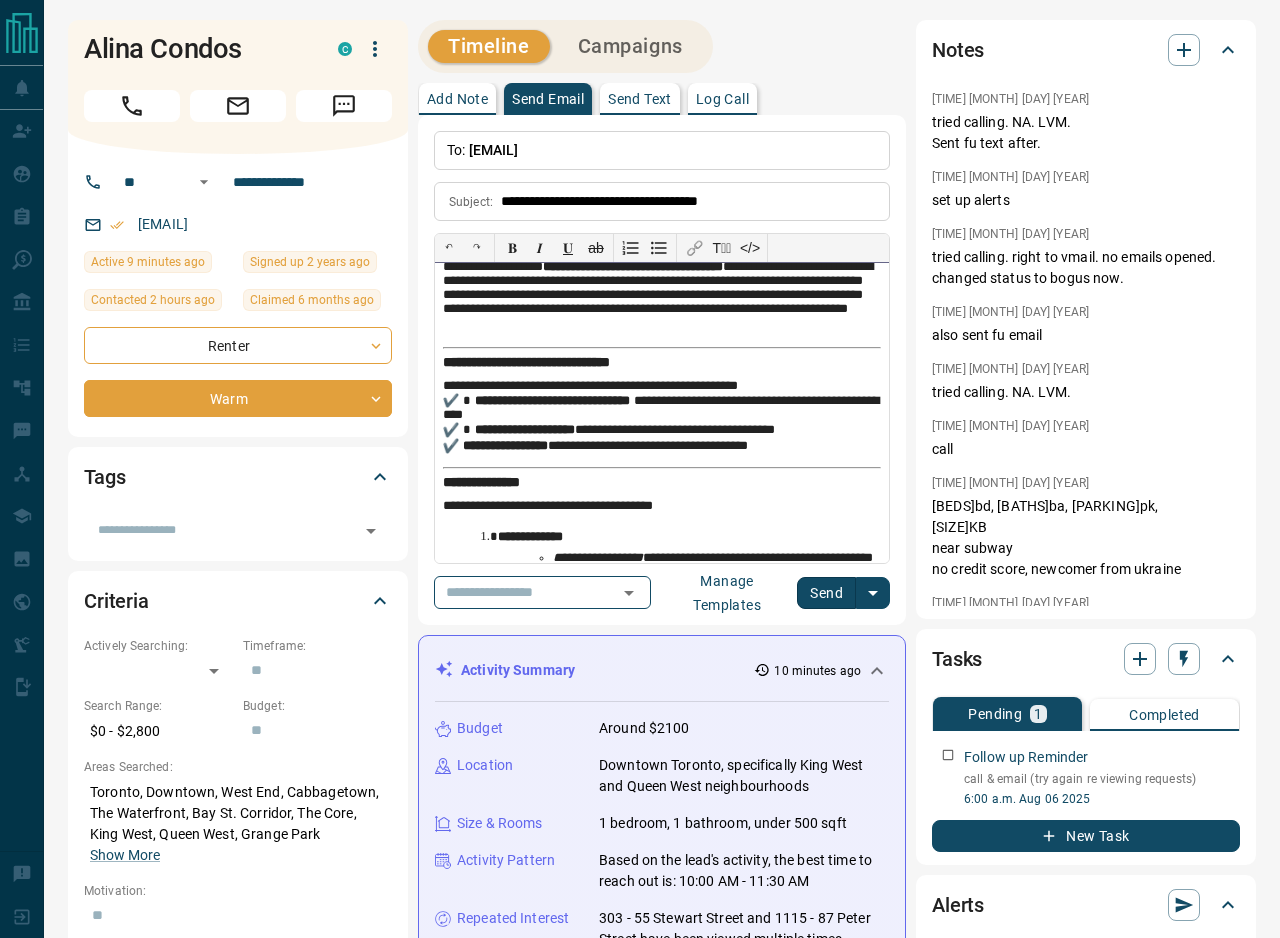 click on "**********" at bounding box center [505, 445] 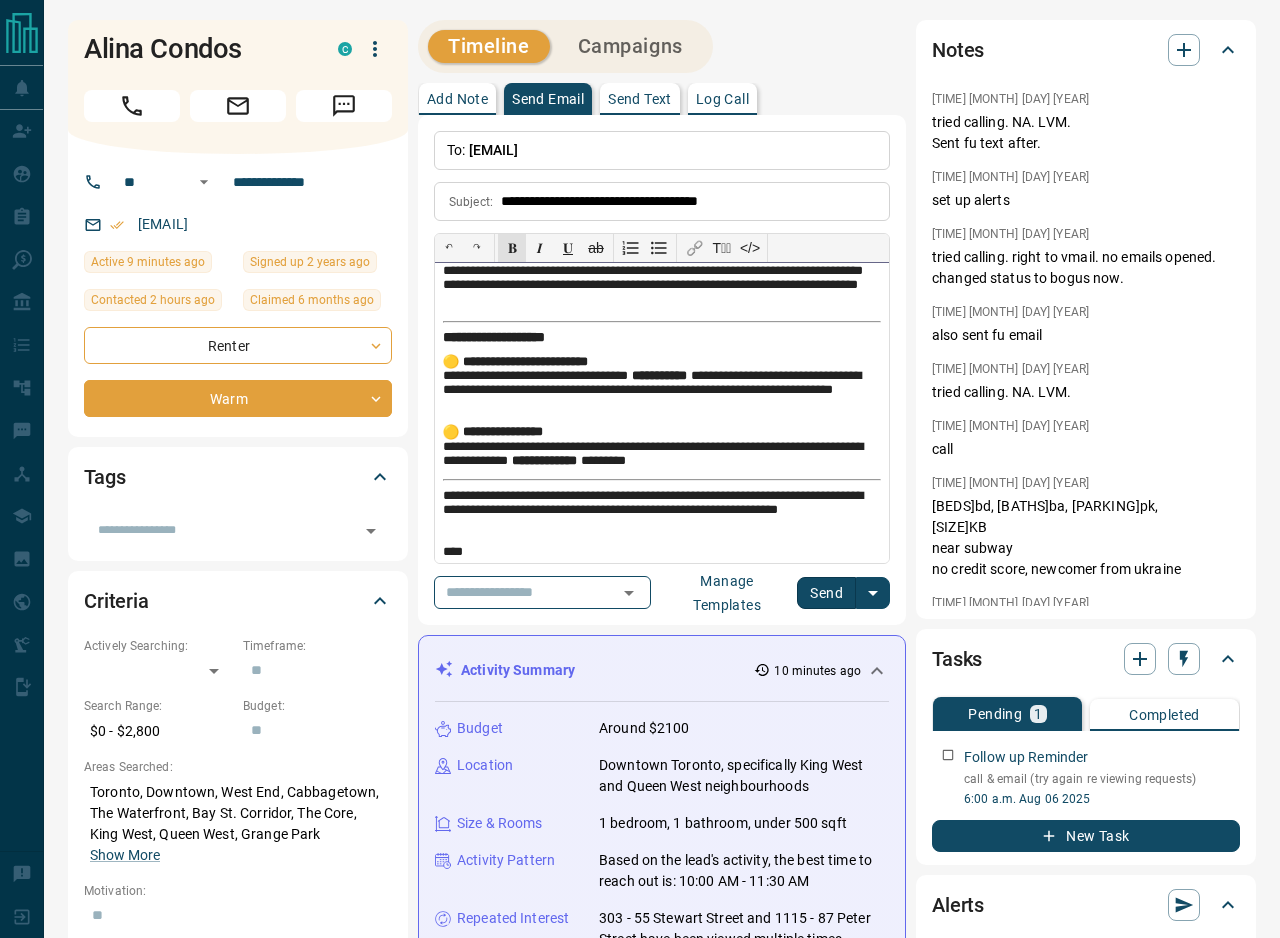 scroll, scrollTop: 1318, scrollLeft: 0, axis: vertical 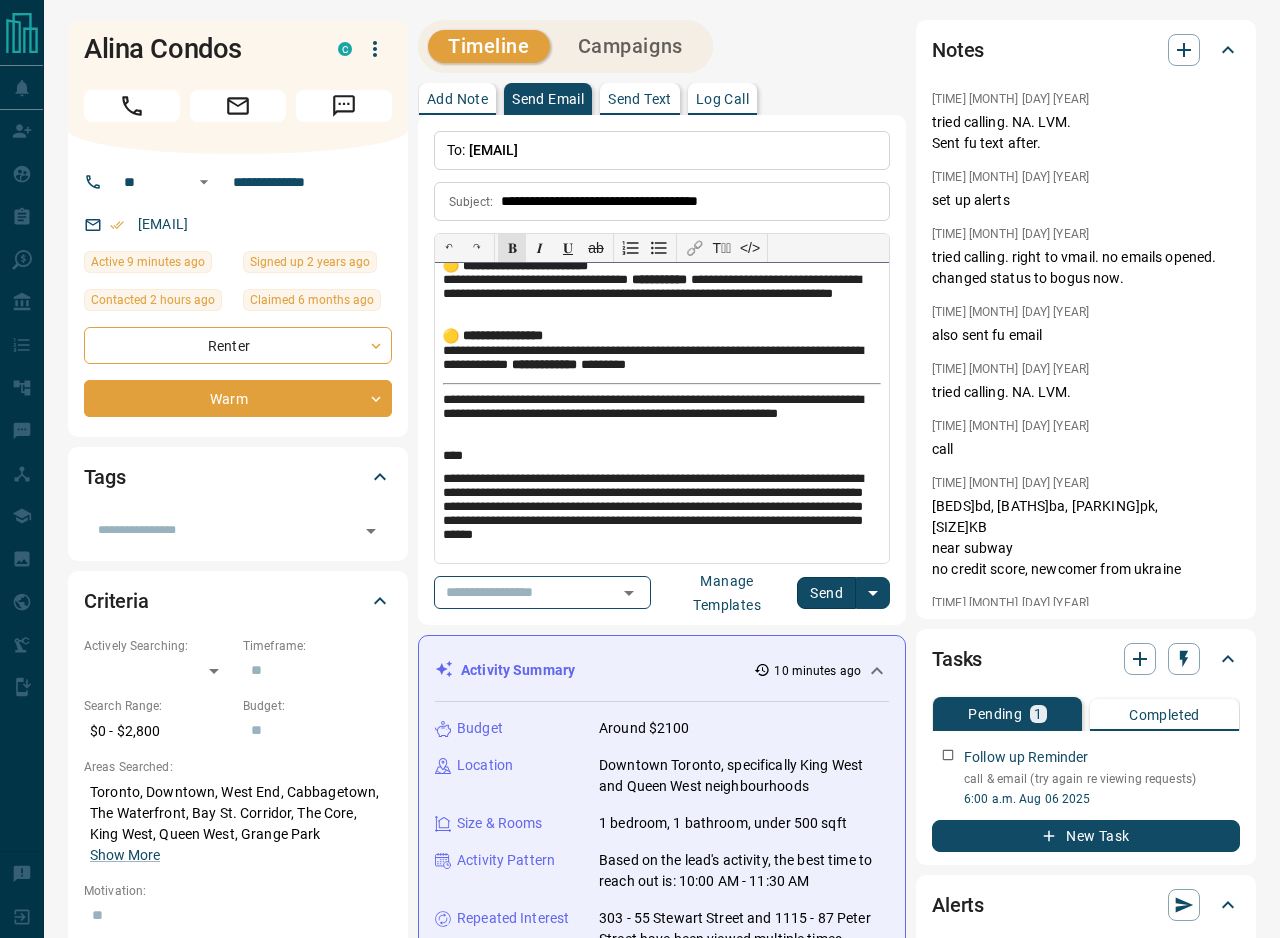 click on "**********" at bounding box center [662, 417] 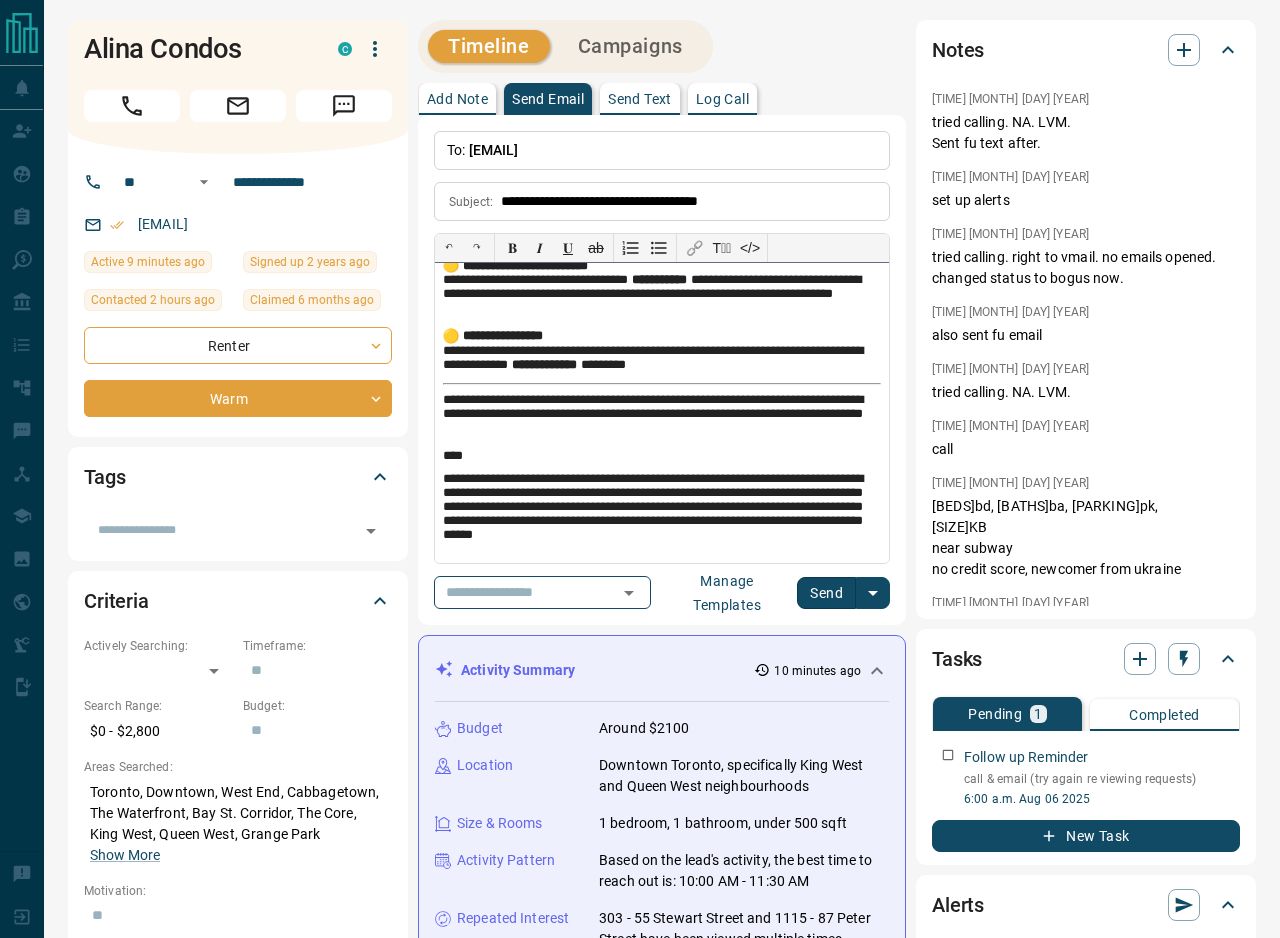 click on "**********" at bounding box center [662, 413] 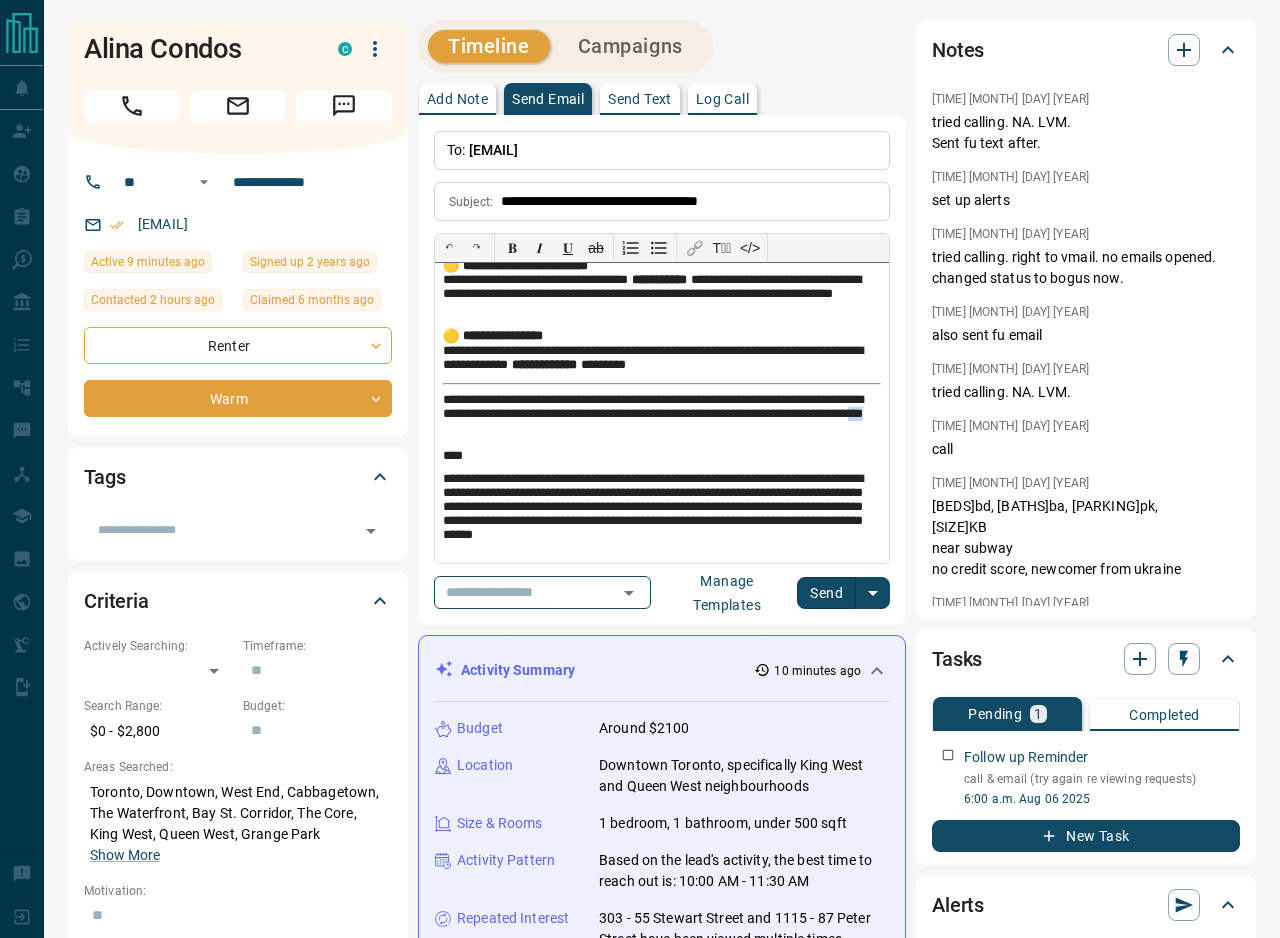 drag, startPoint x: 561, startPoint y: 433, endPoint x: 650, endPoint y: 433, distance: 89 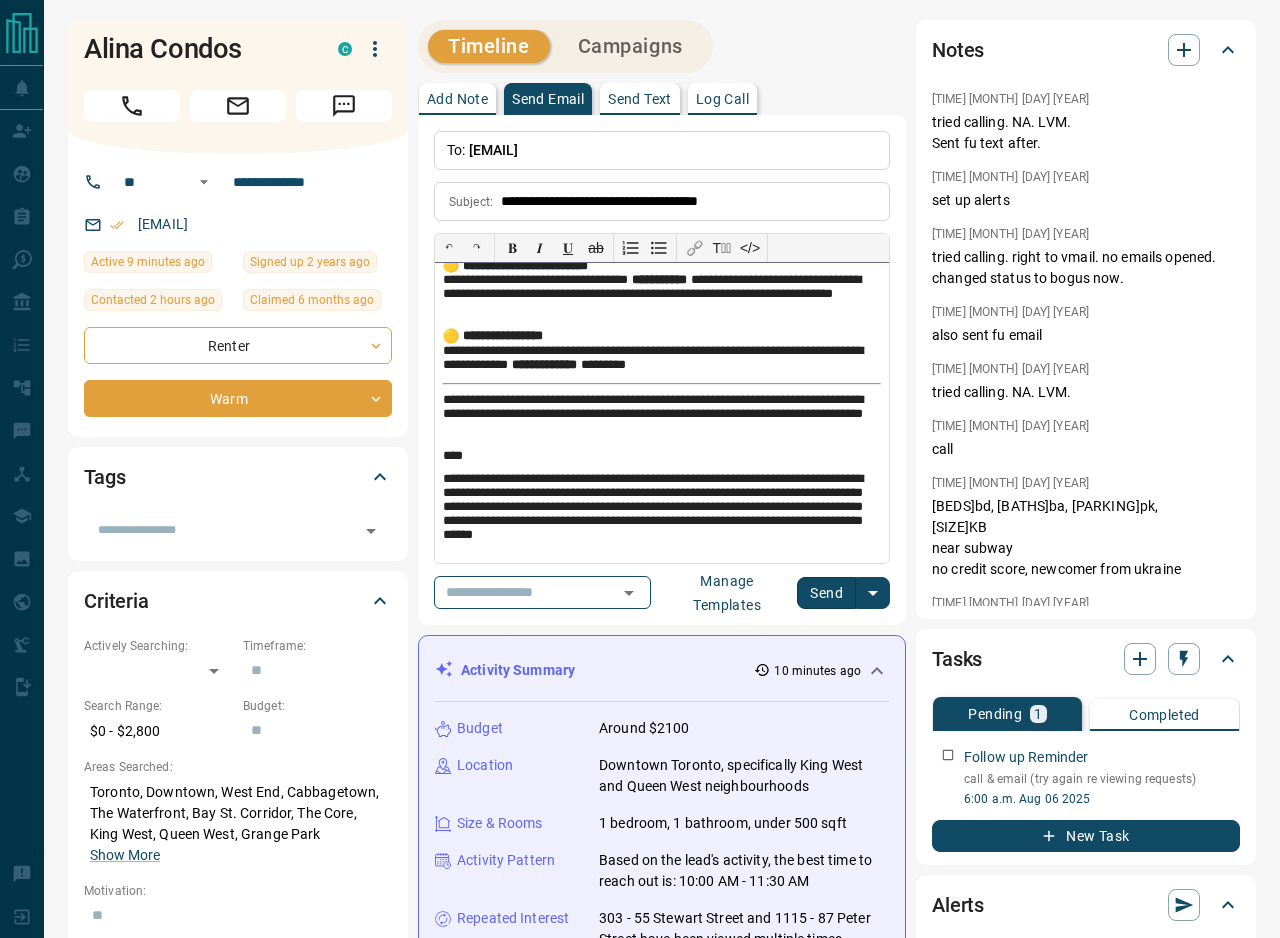scroll, scrollTop: 1316, scrollLeft: 0, axis: vertical 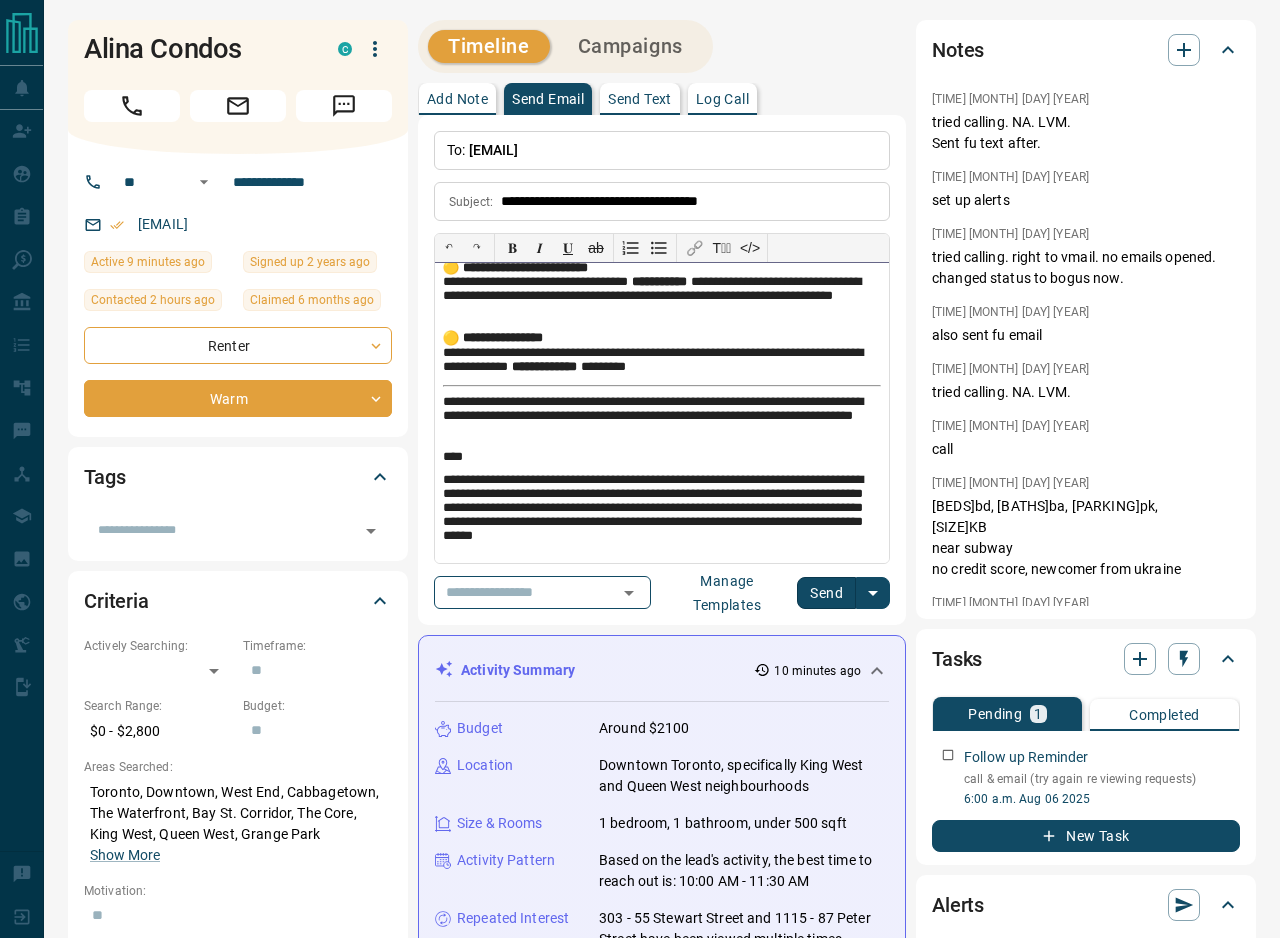 click on "****" at bounding box center [662, 458] 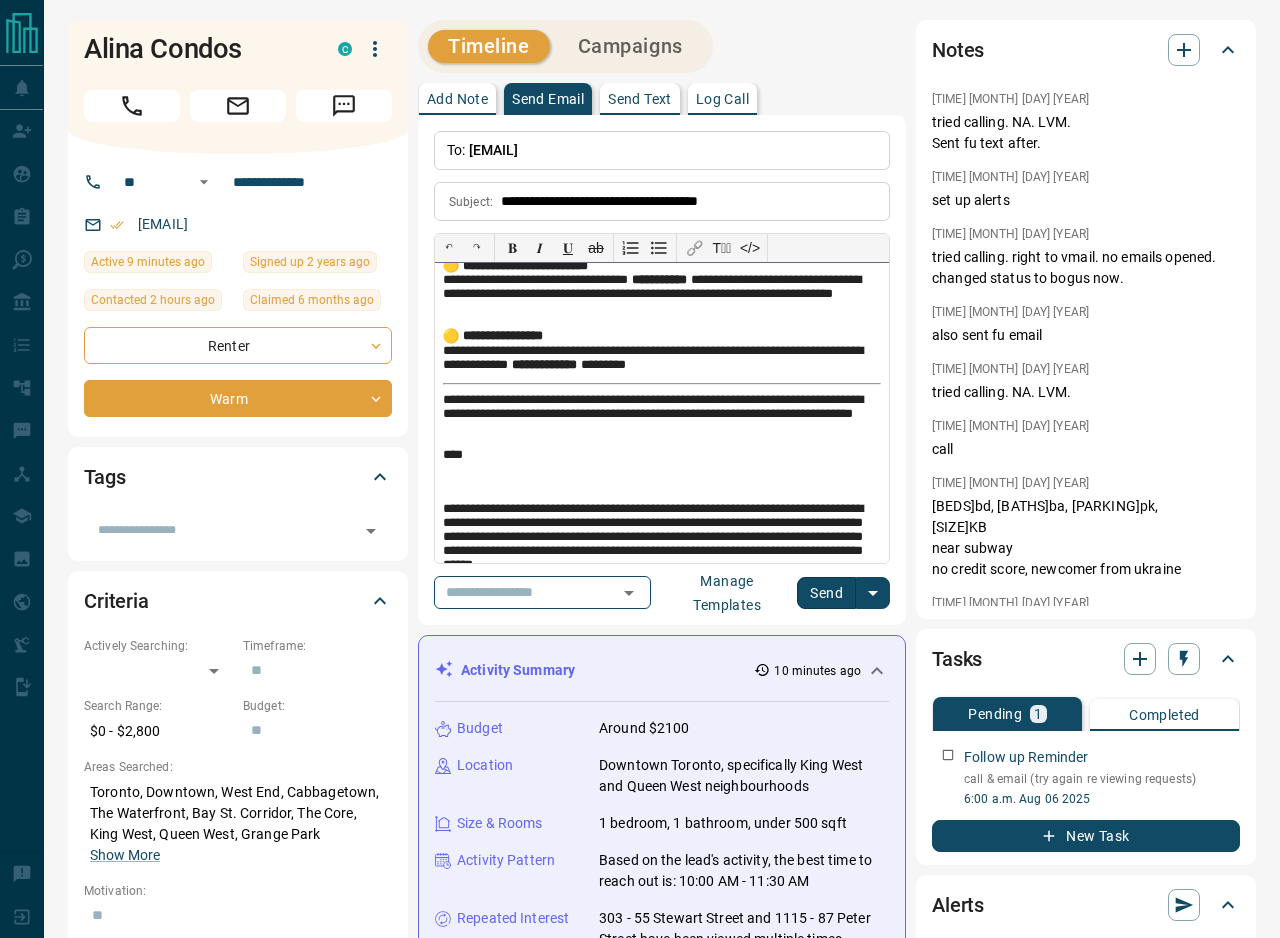 scroll, scrollTop: 1316, scrollLeft: 0, axis: vertical 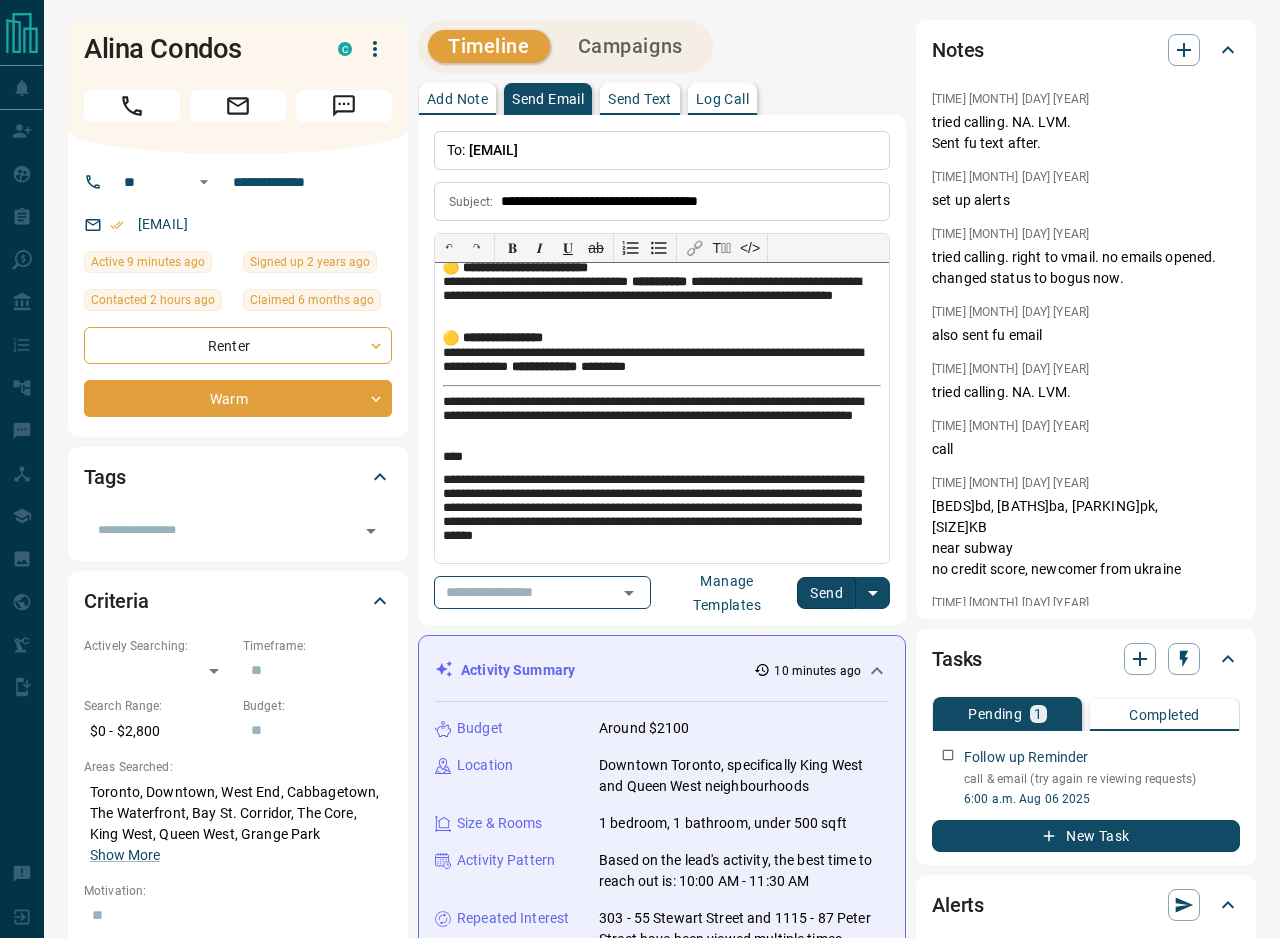 click on "****" at bounding box center [662, 458] 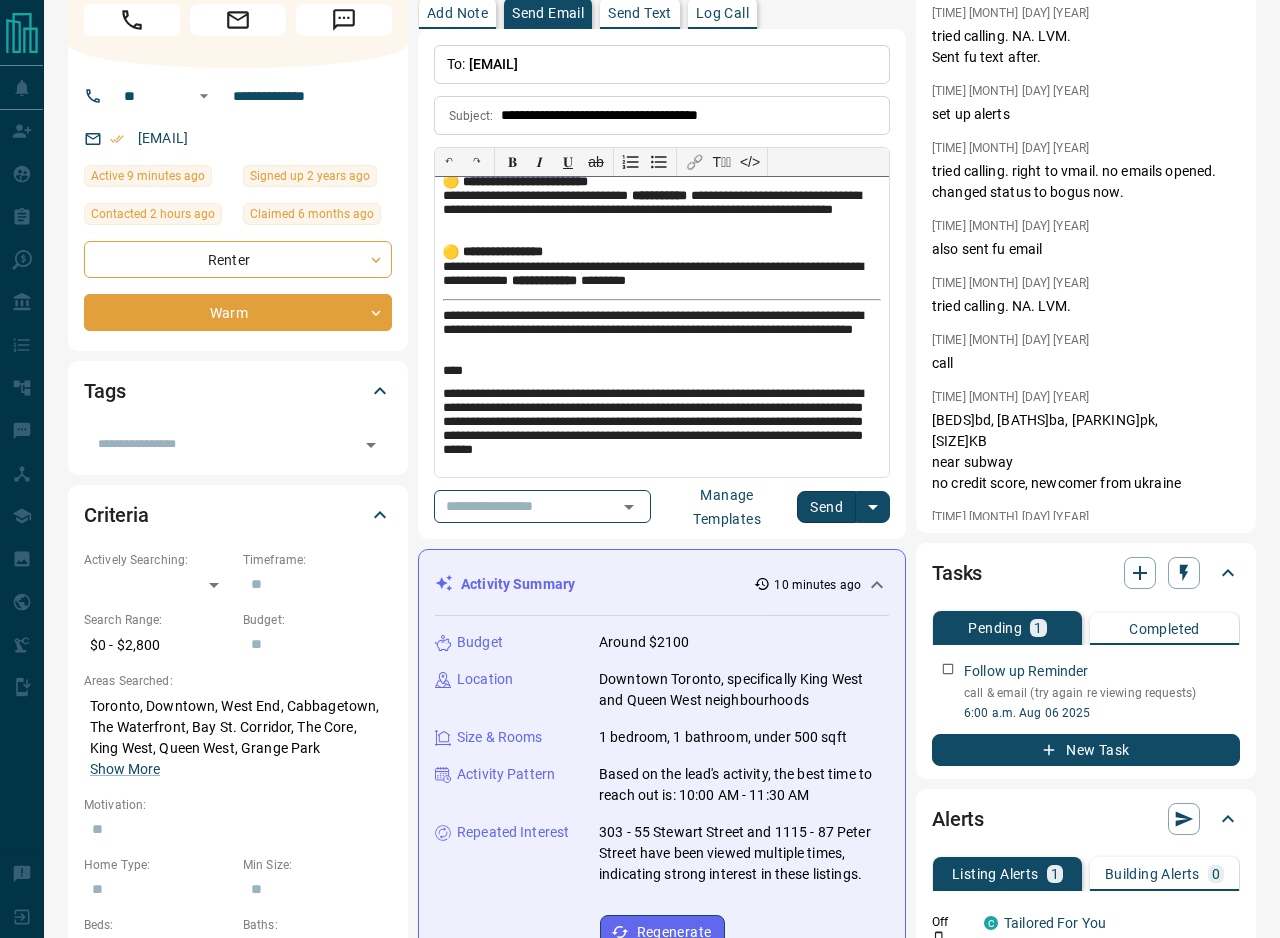 scroll, scrollTop: 87, scrollLeft: 0, axis: vertical 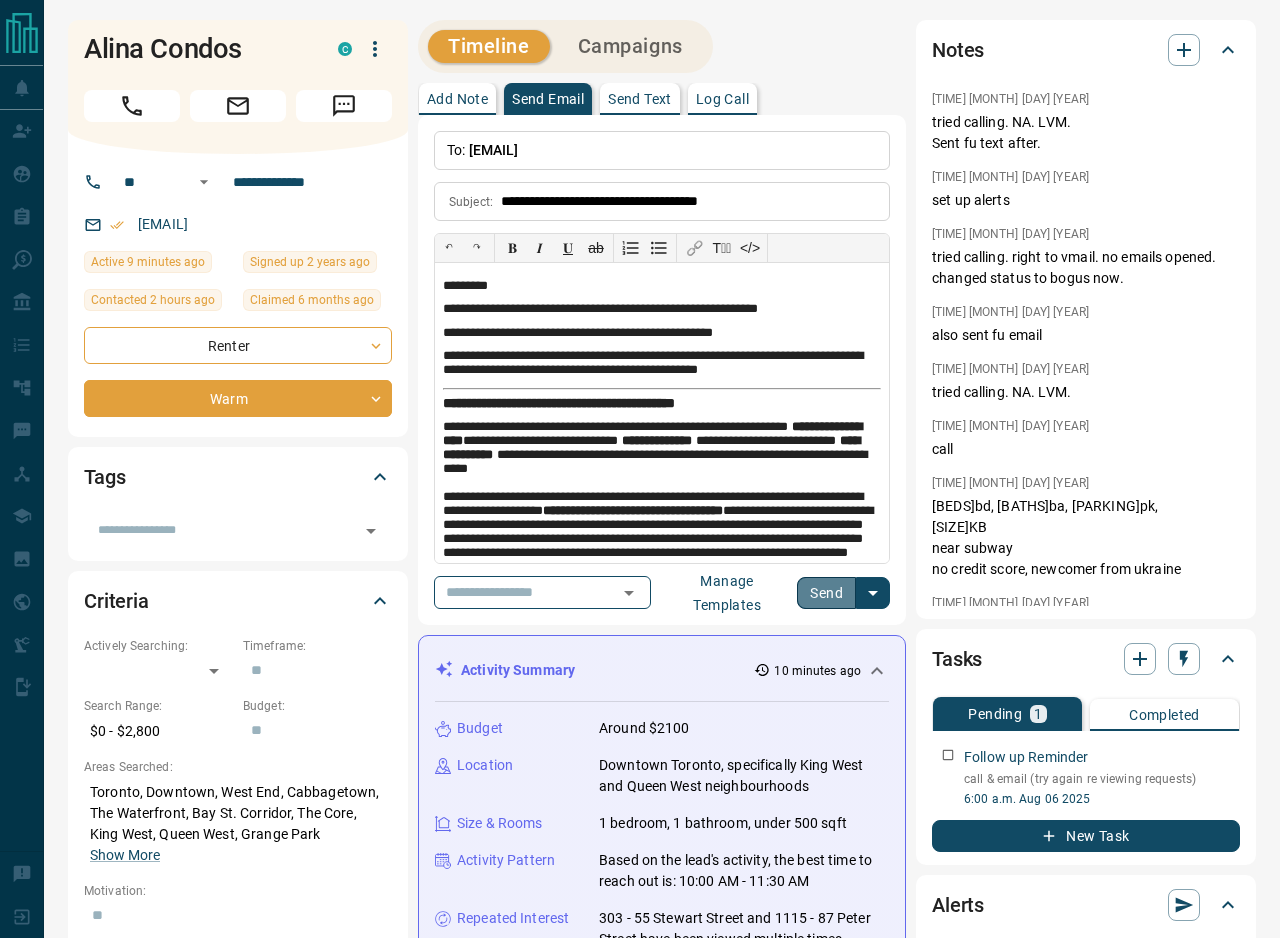 click on "Send" at bounding box center (826, 593) 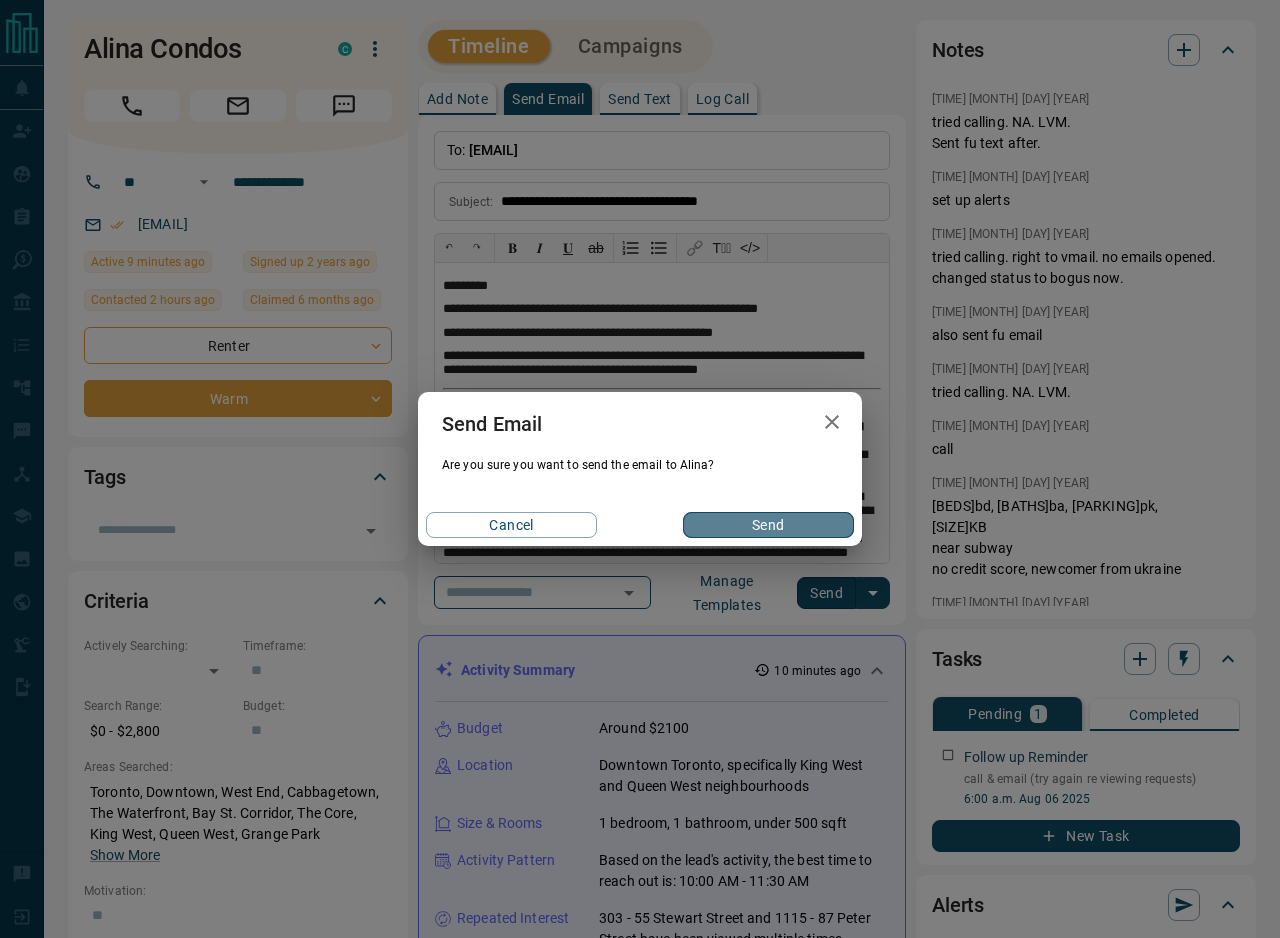 click on "Send" at bounding box center (768, 525) 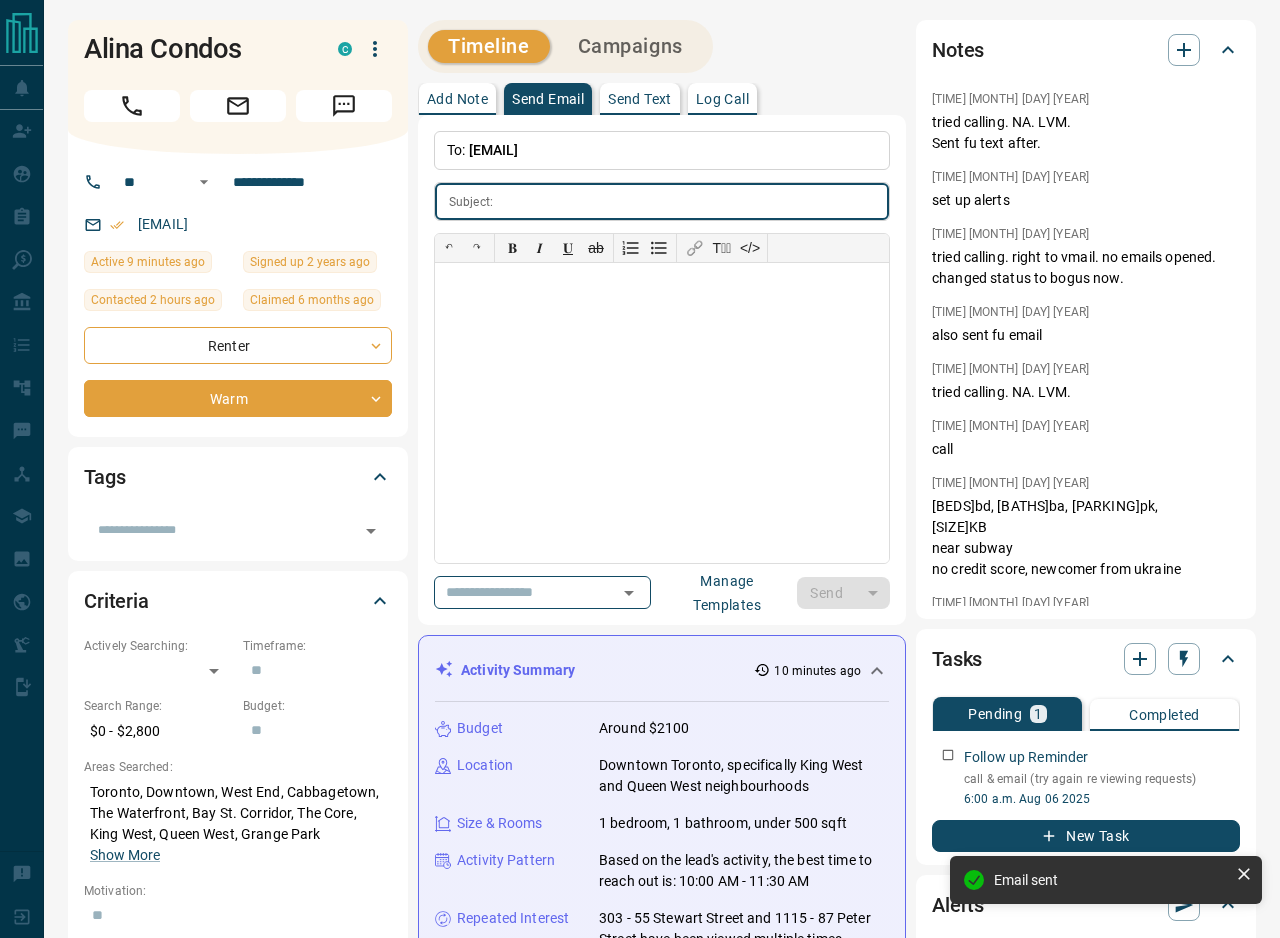 click at bounding box center [695, 201] 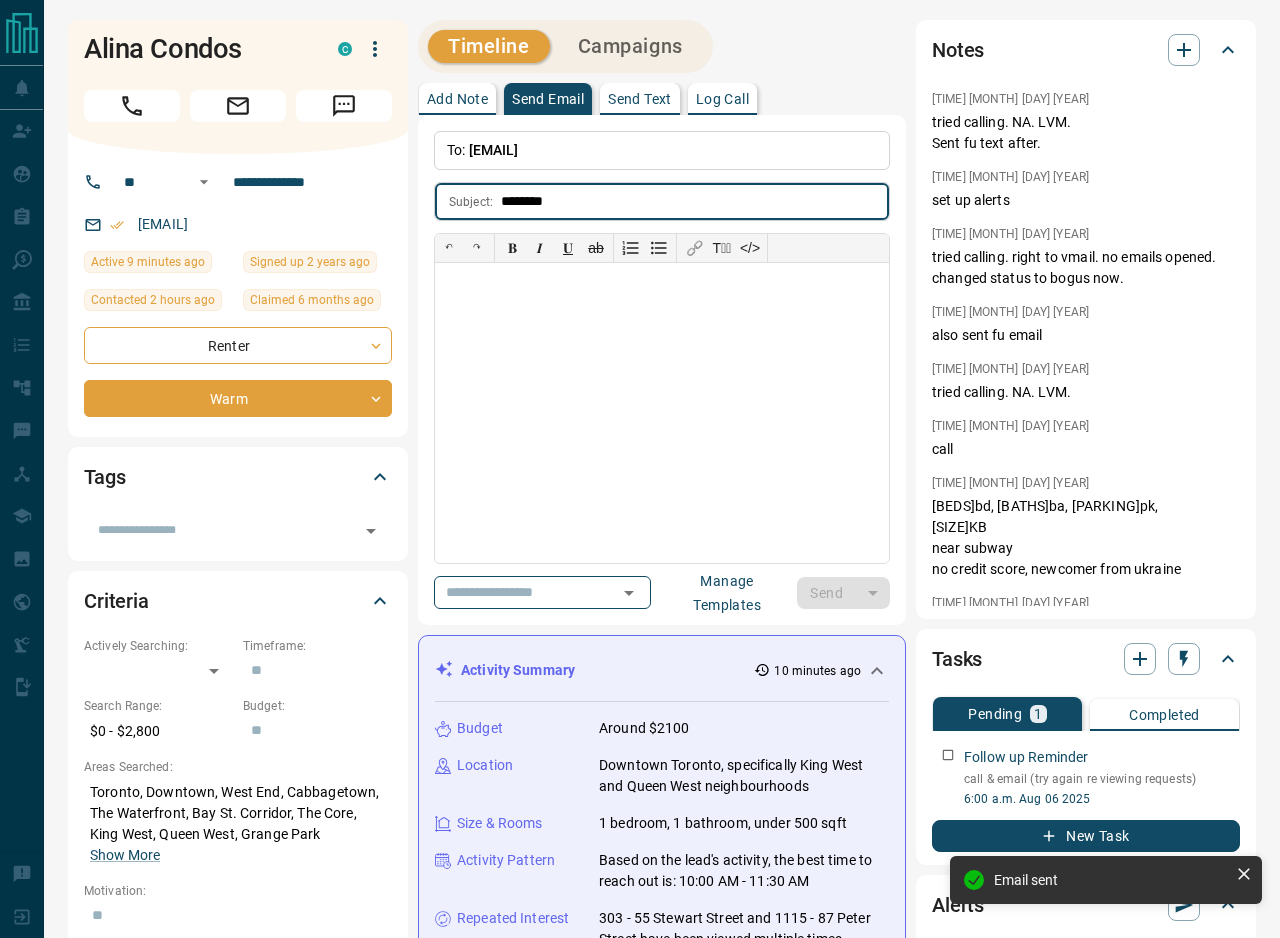 click on "********" at bounding box center (695, 201) 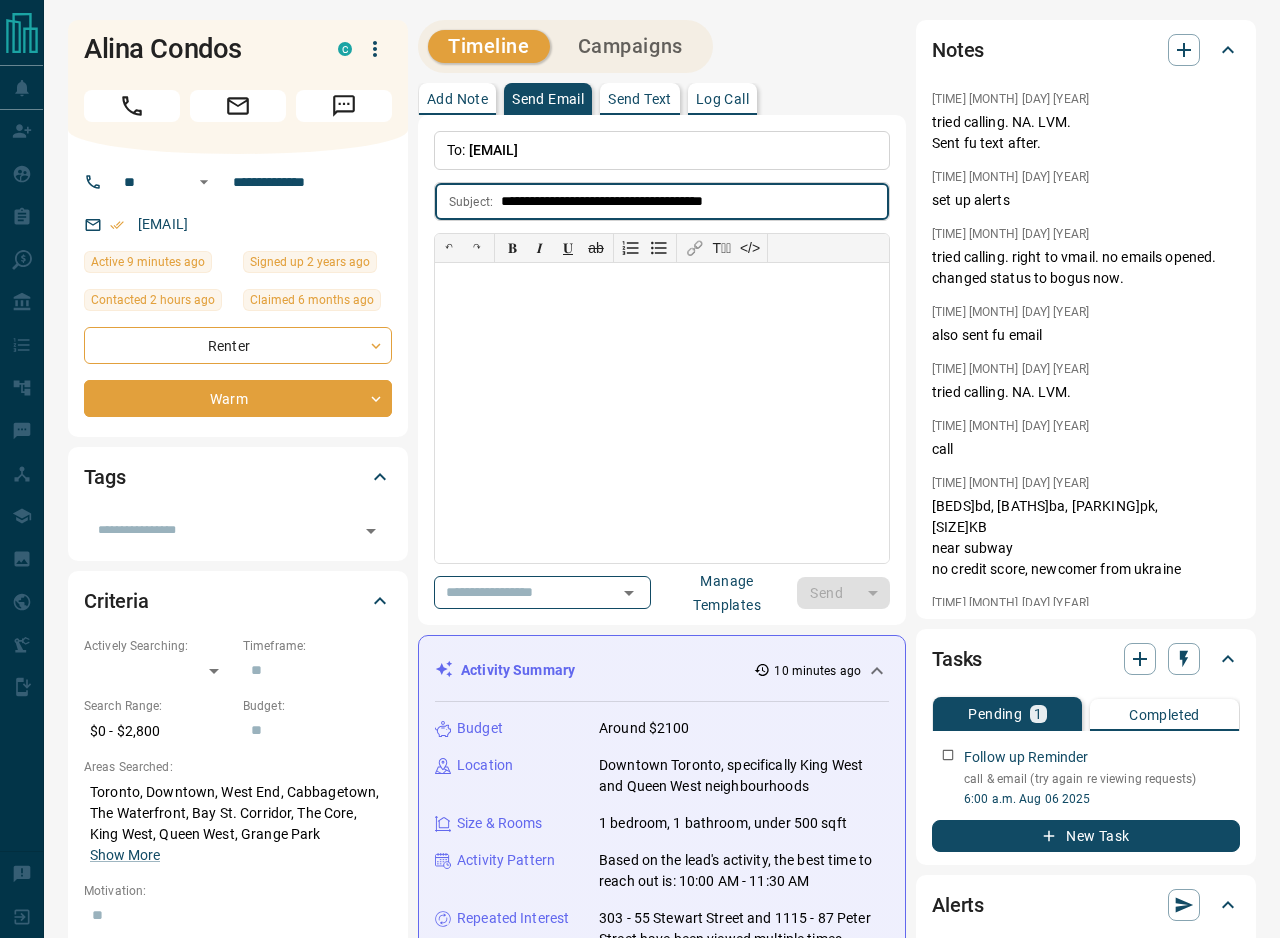 type on "**********" 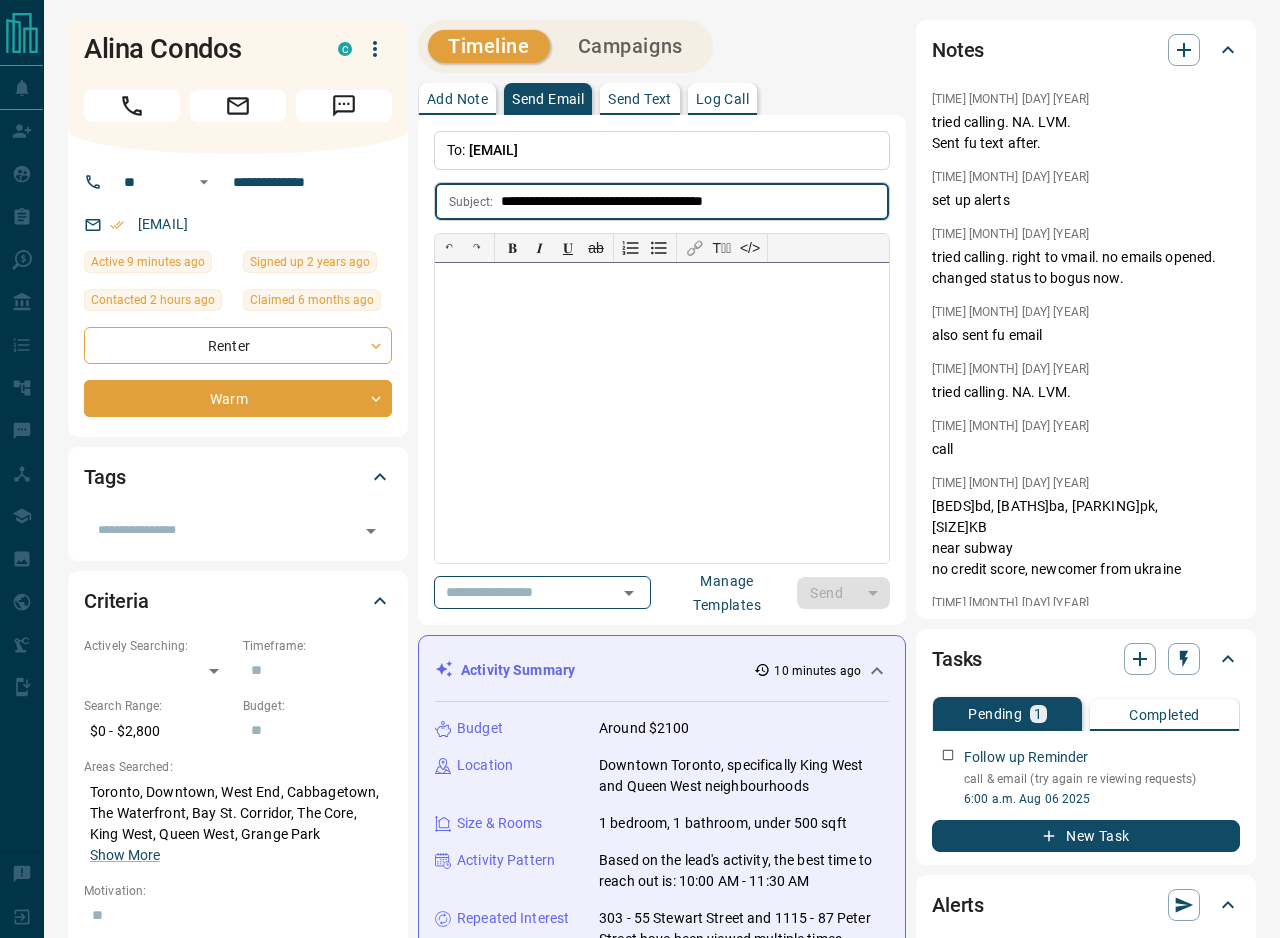 click at bounding box center (662, 413) 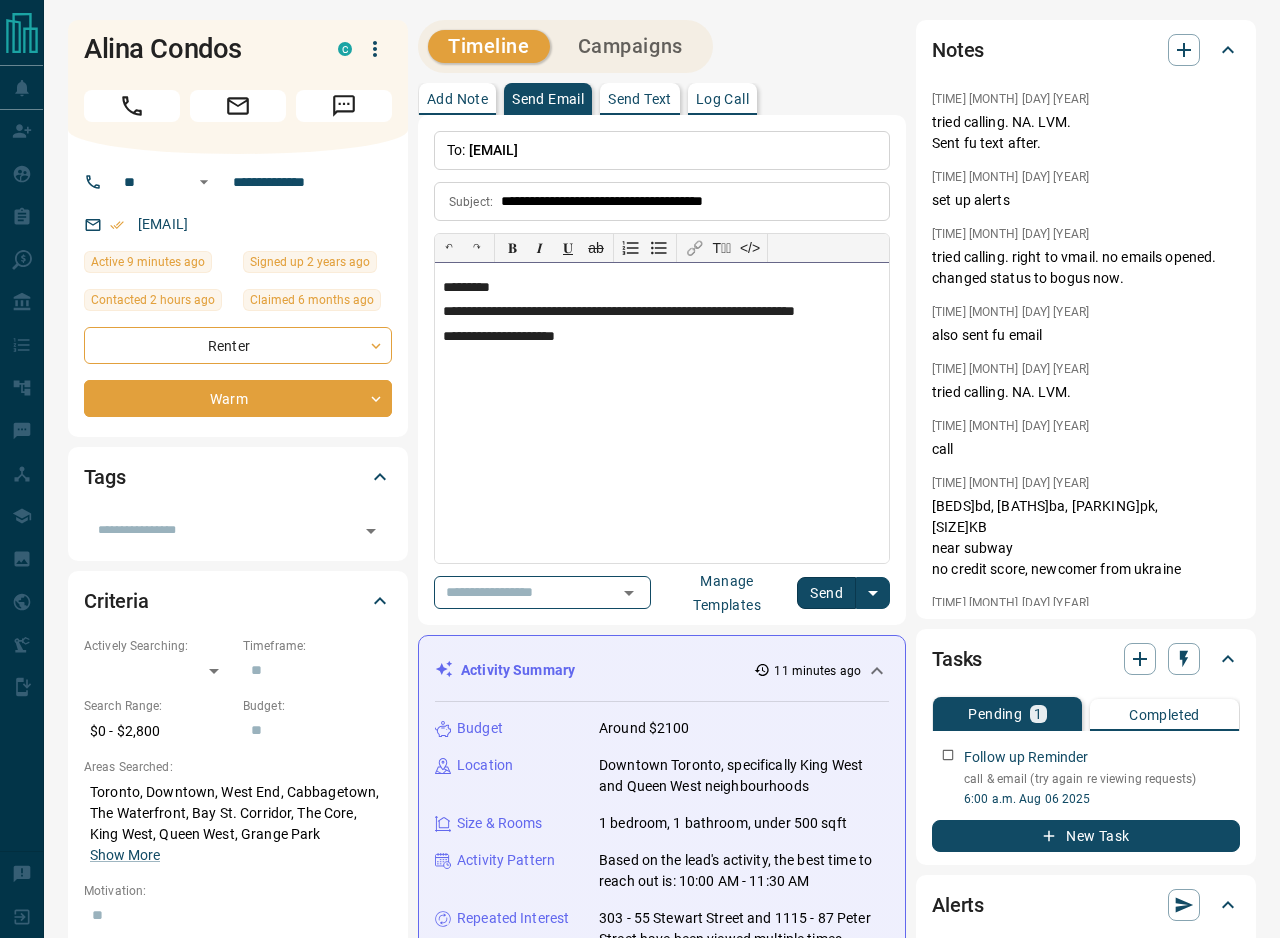 click on "**********" at bounding box center [662, 337] 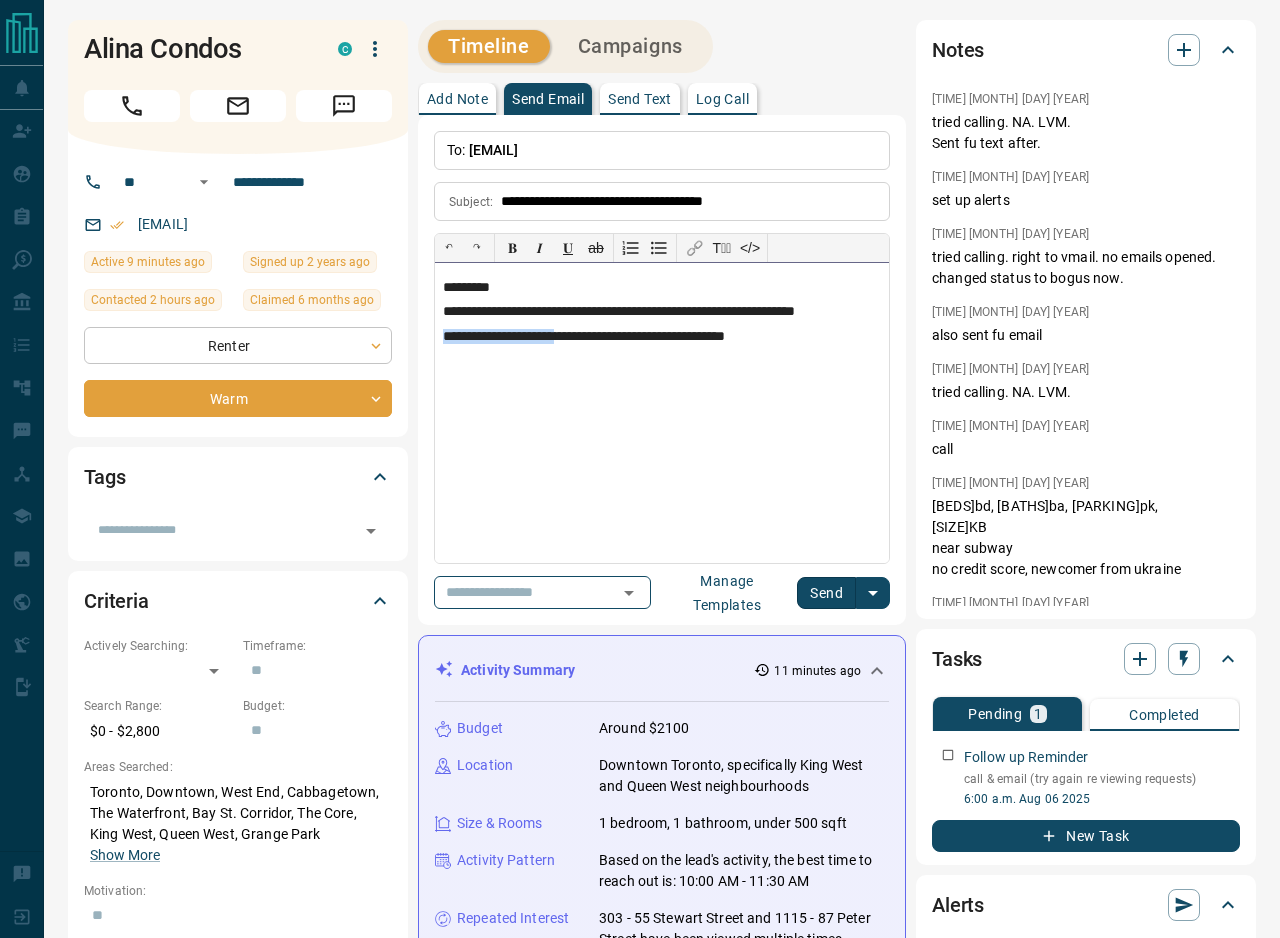 drag, startPoint x: 605, startPoint y: 334, endPoint x: 390, endPoint y: 332, distance: 215.00931 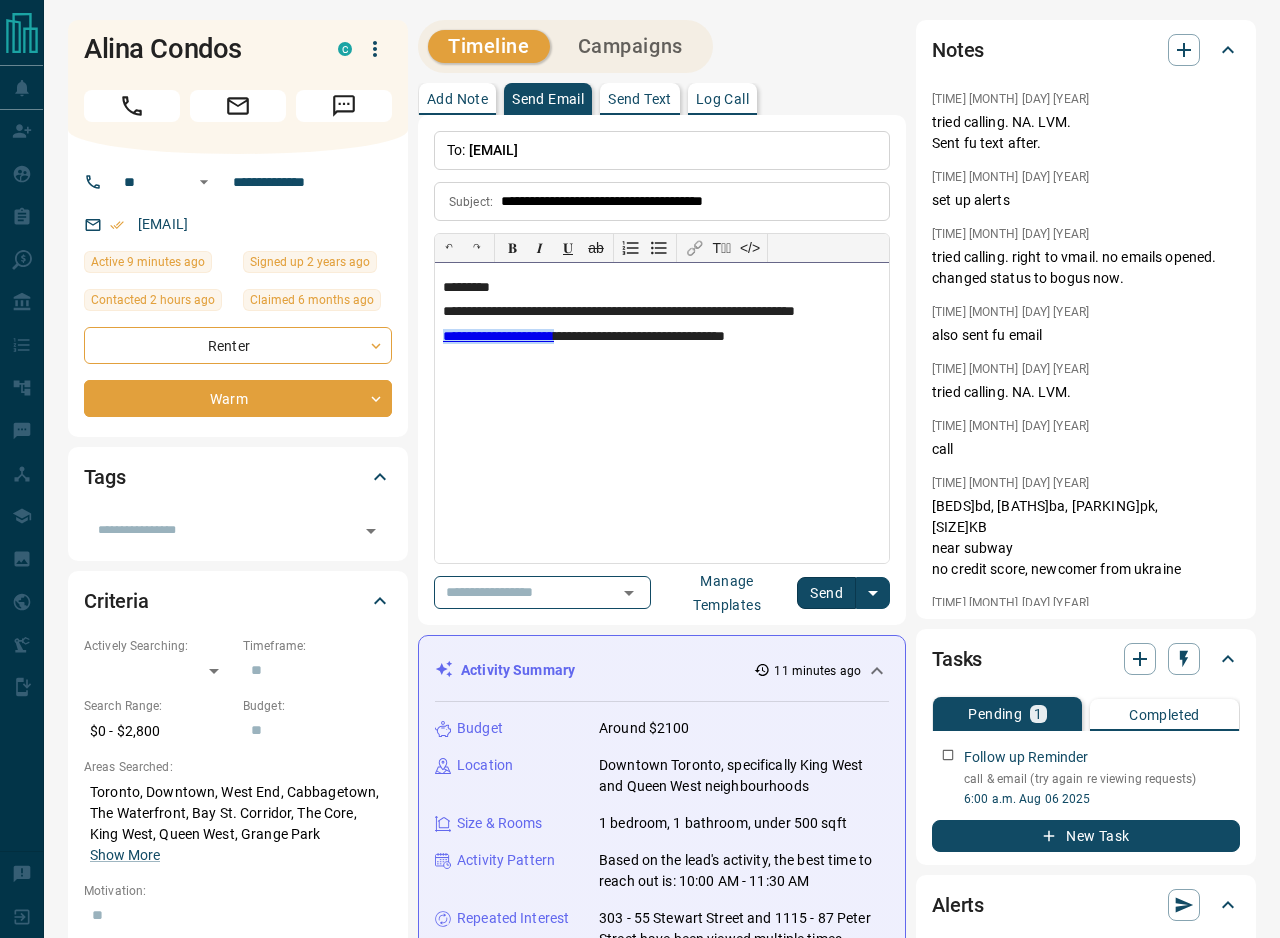 click on "**********" at bounding box center (662, 413) 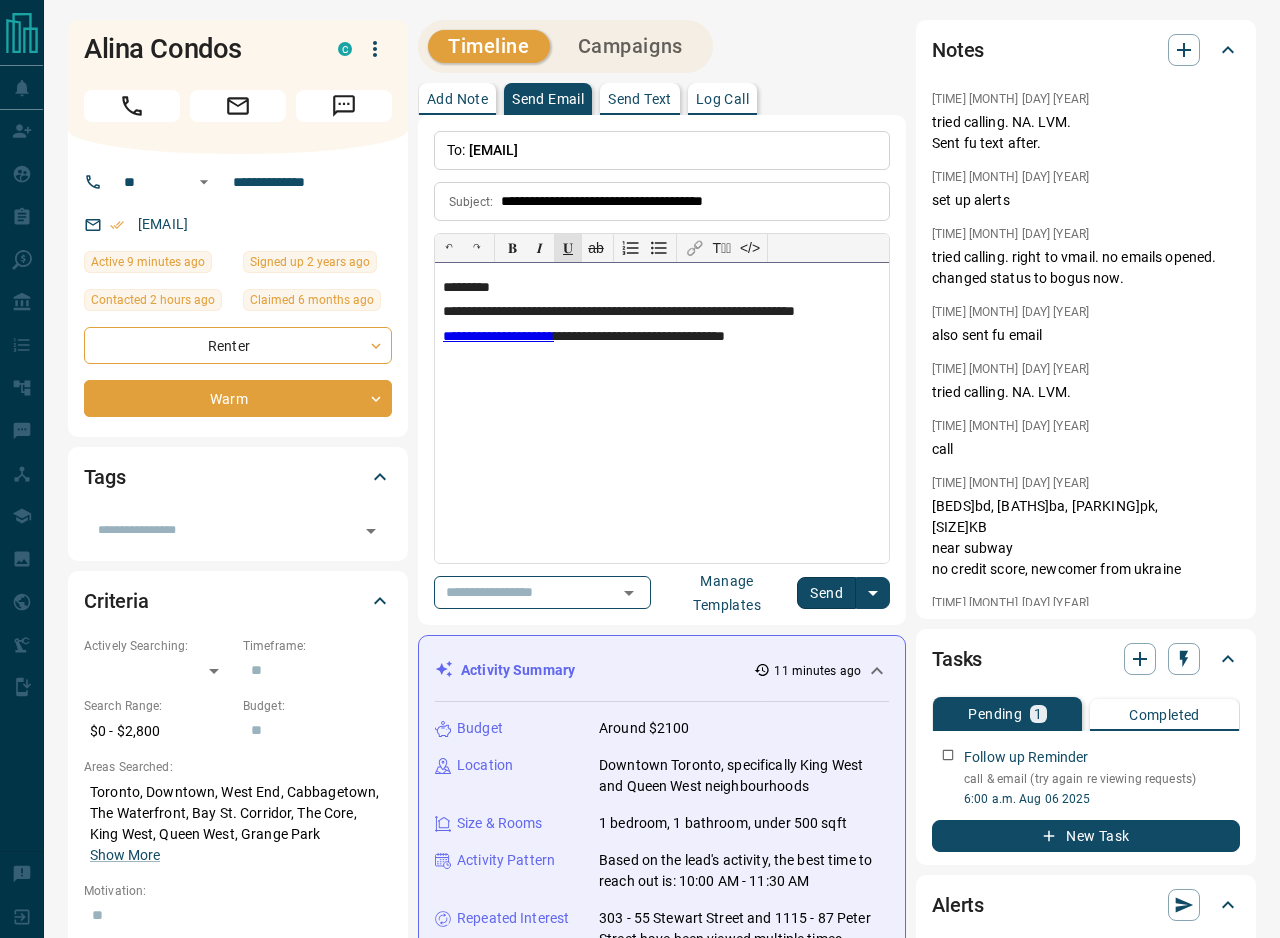 click on "**********" at bounding box center (662, 337) 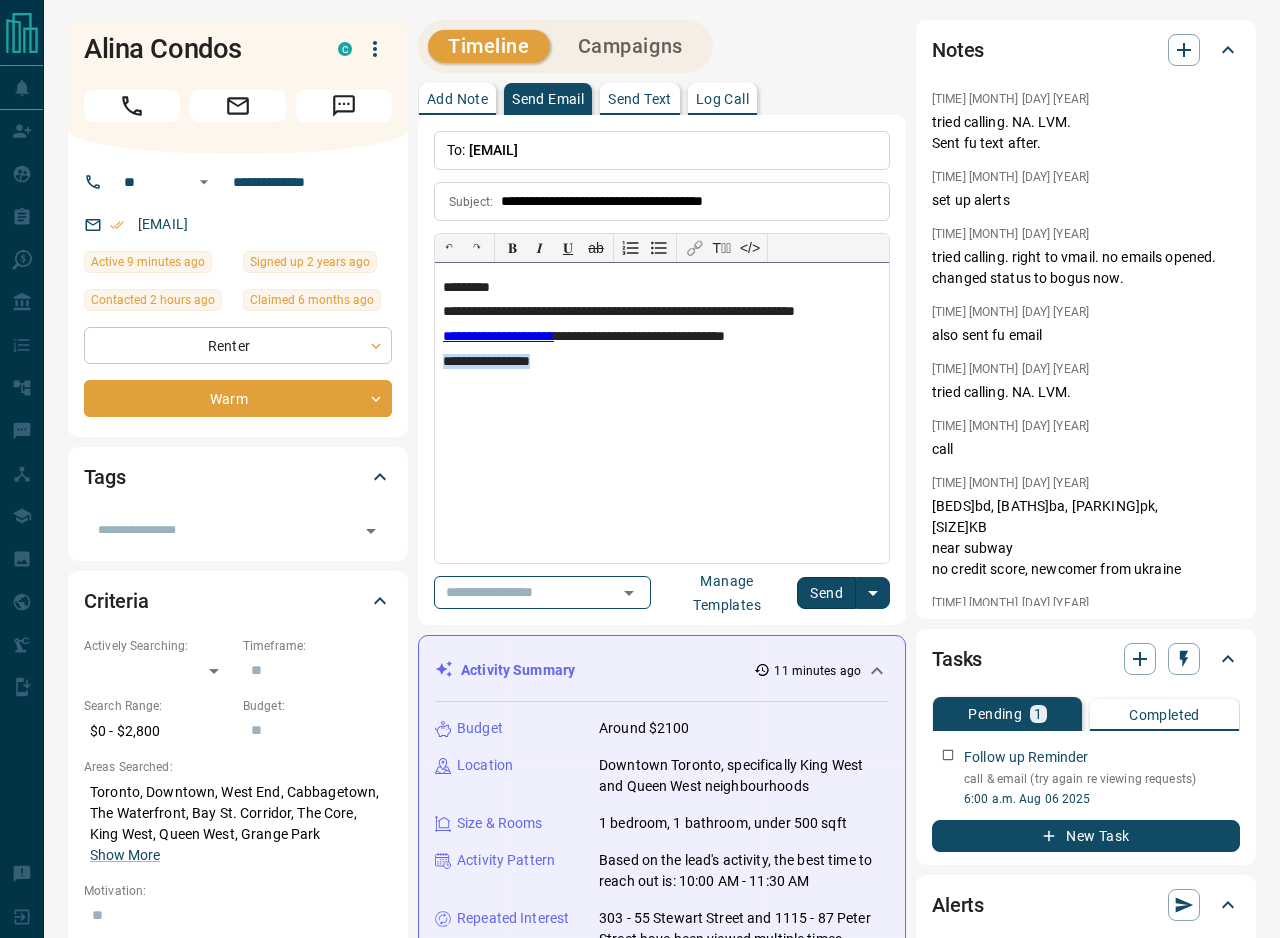 drag, startPoint x: 579, startPoint y: 364, endPoint x: 296, endPoint y: 364, distance: 283 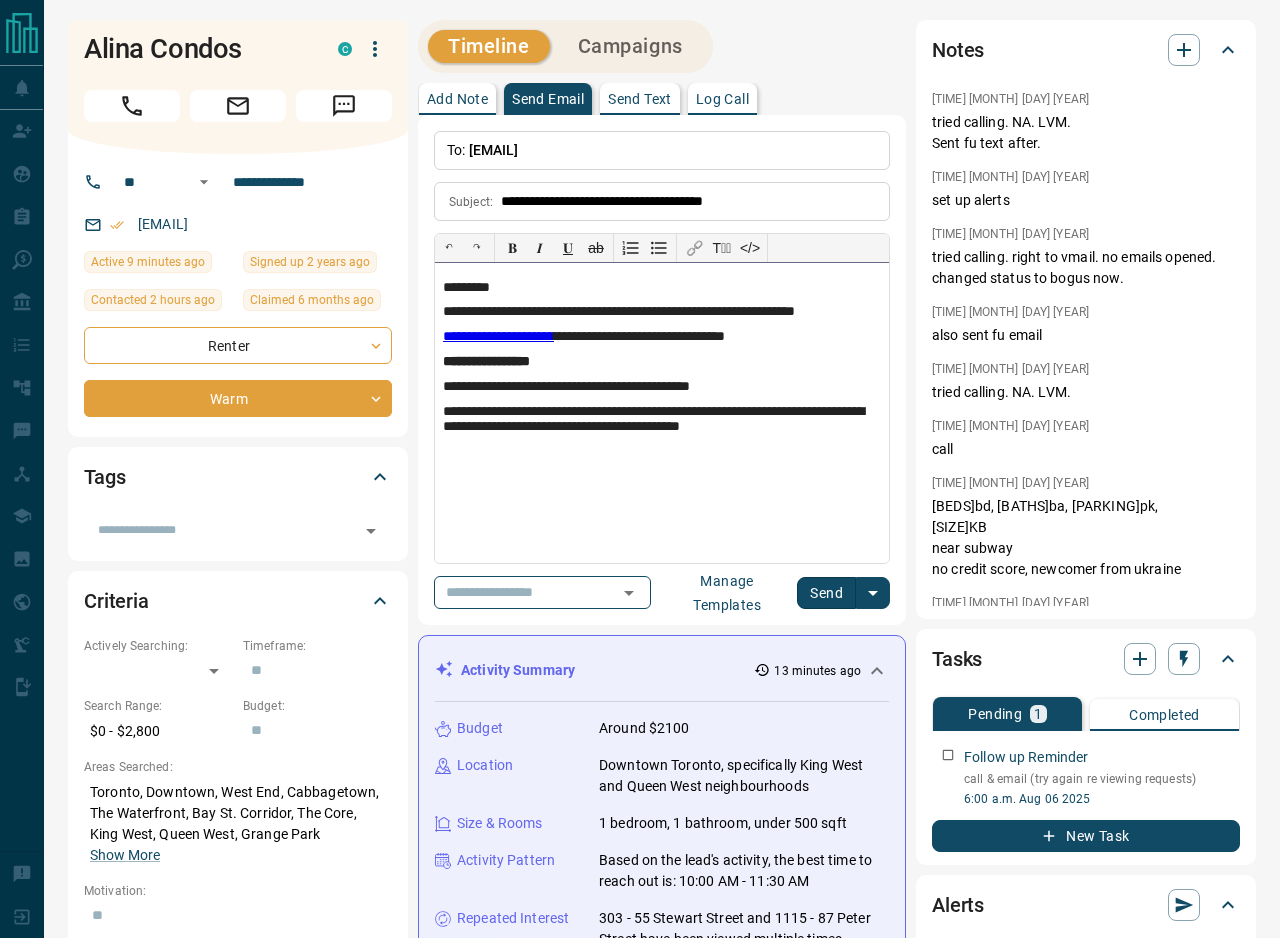 click on "**********" at bounding box center [486, 361] 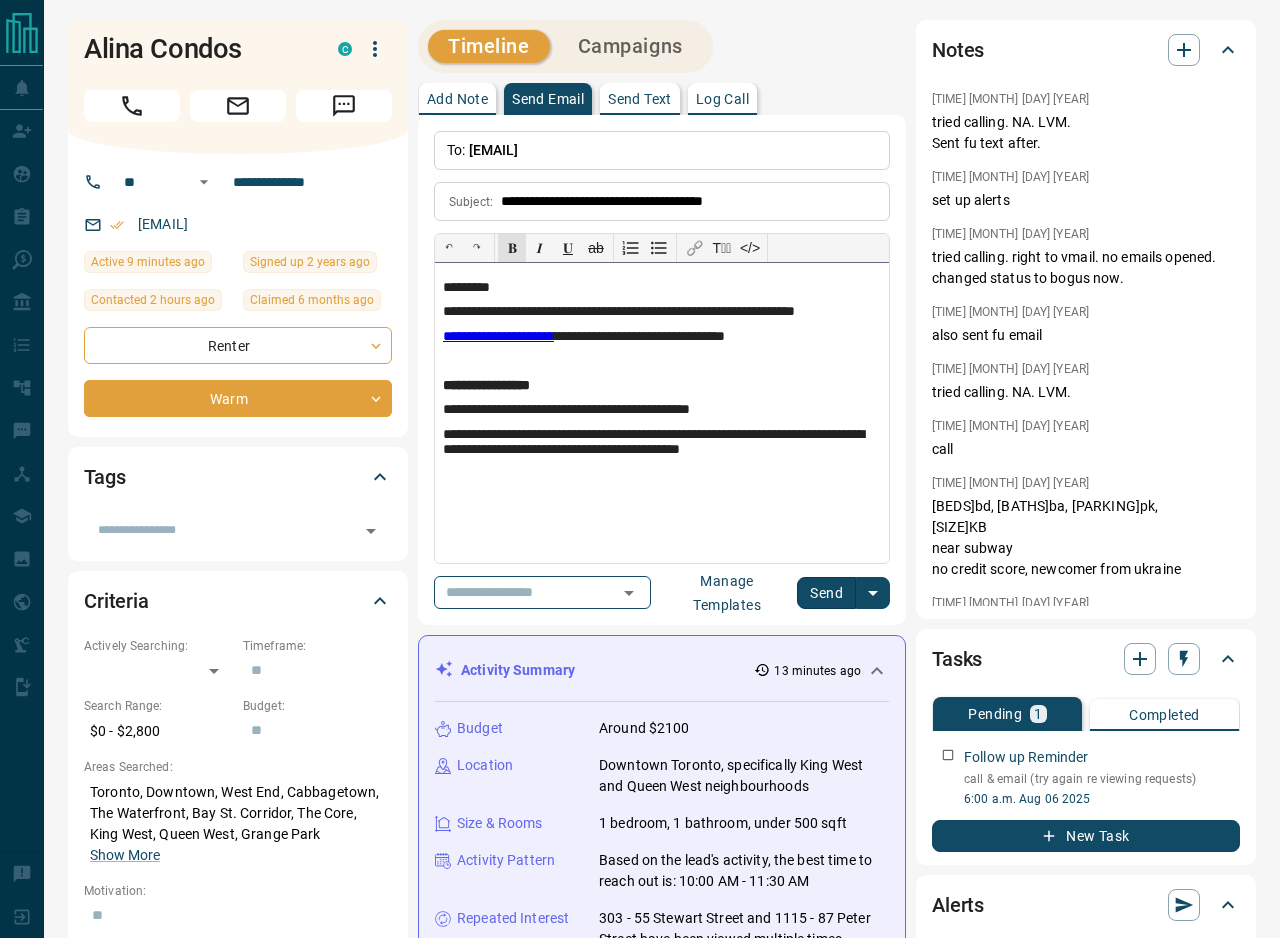 click on "**********" at bounding box center [662, 443] 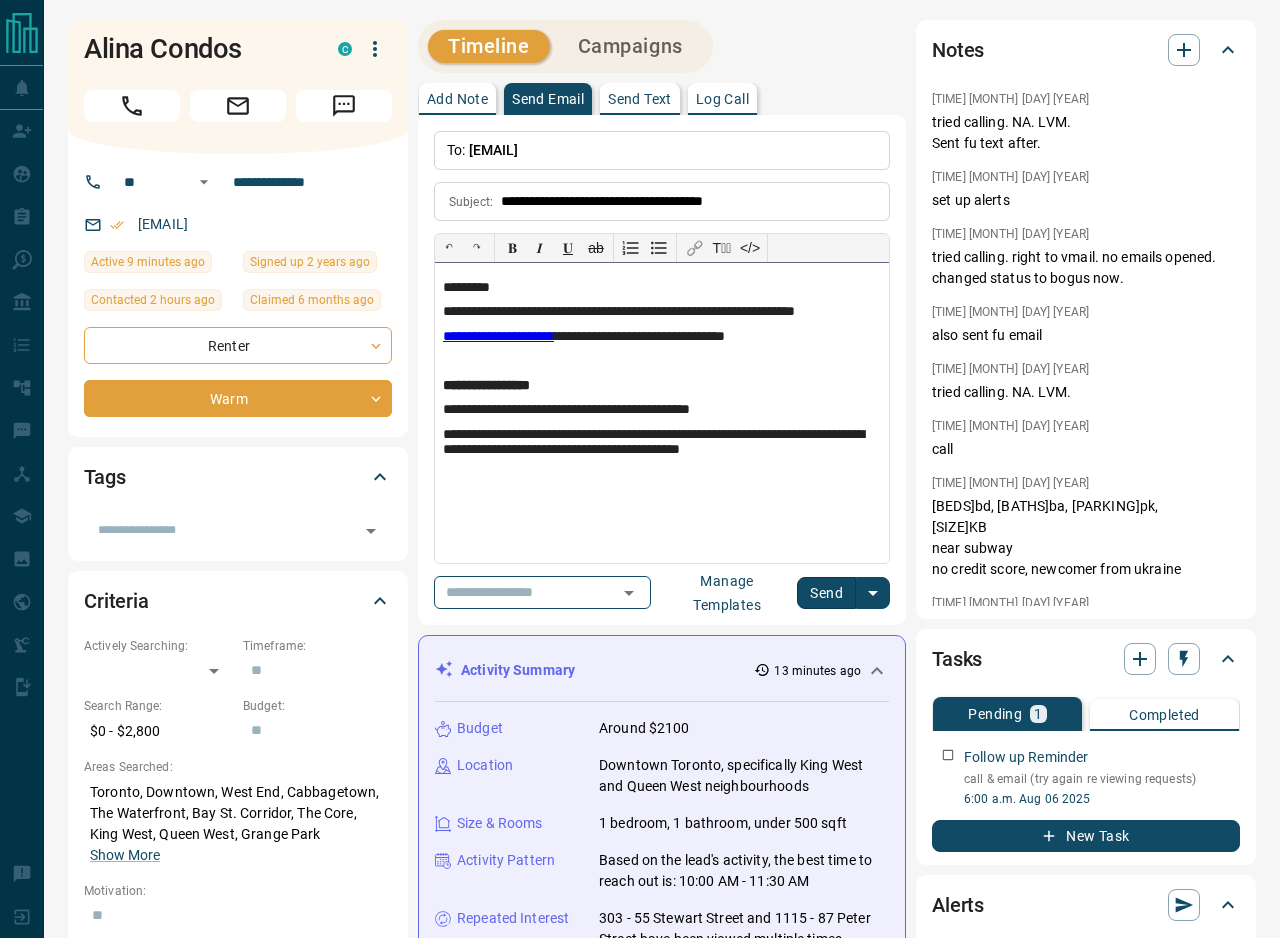 click on "**********" at bounding box center (662, 410) 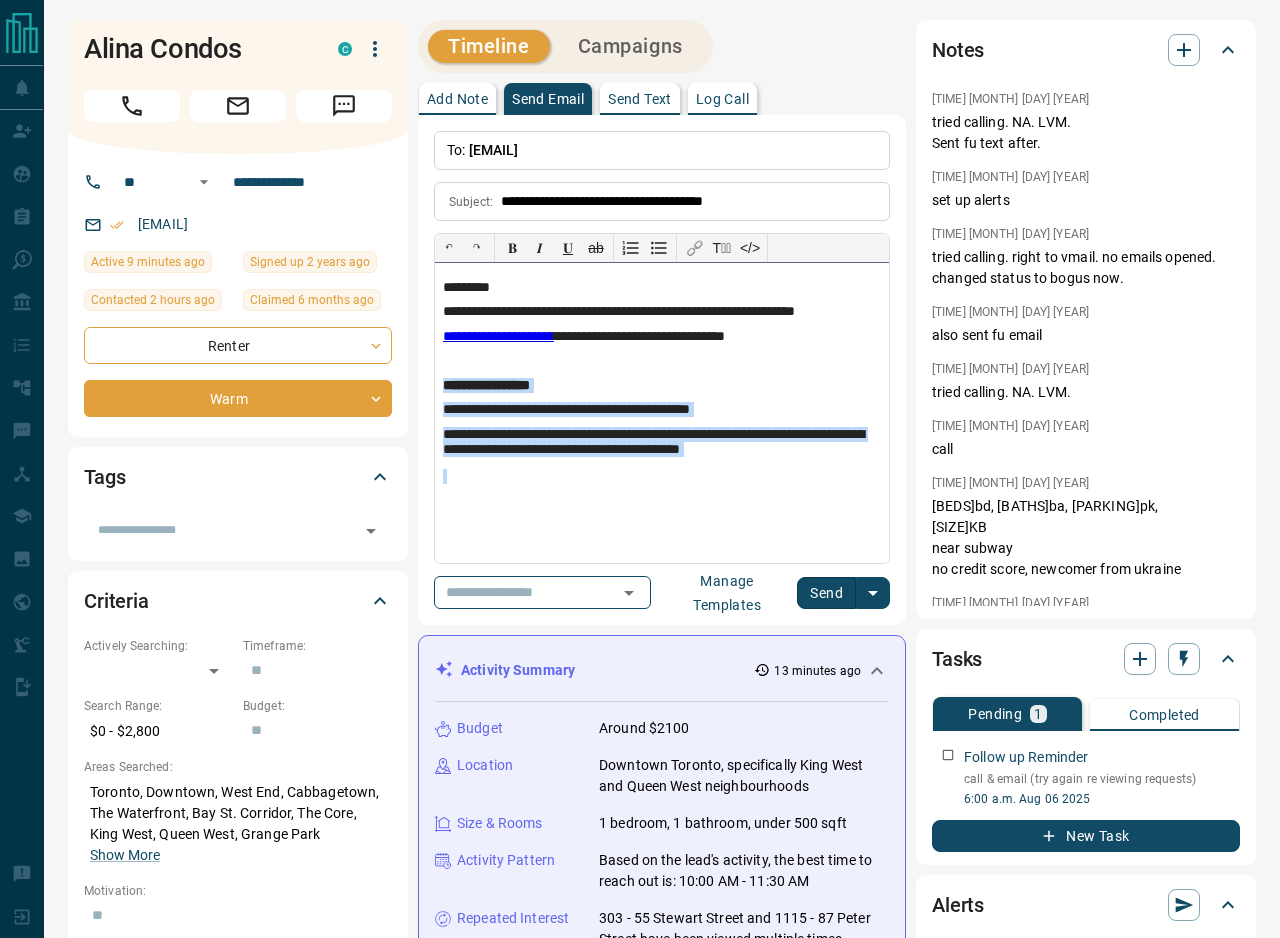 drag, startPoint x: 830, startPoint y: 462, endPoint x: 413, endPoint y: 377, distance: 425.5749 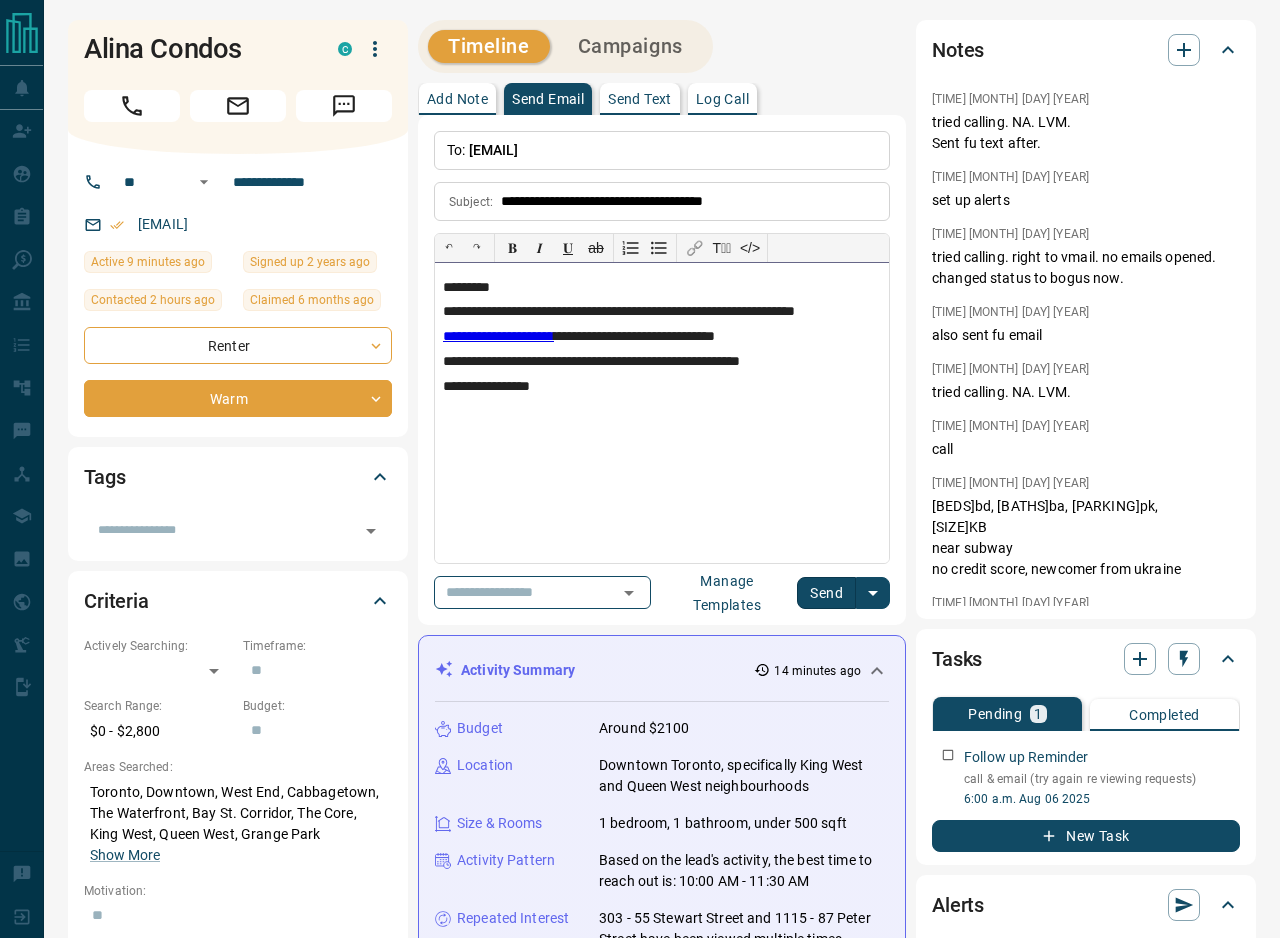 click on "**********" at bounding box center (662, 387) 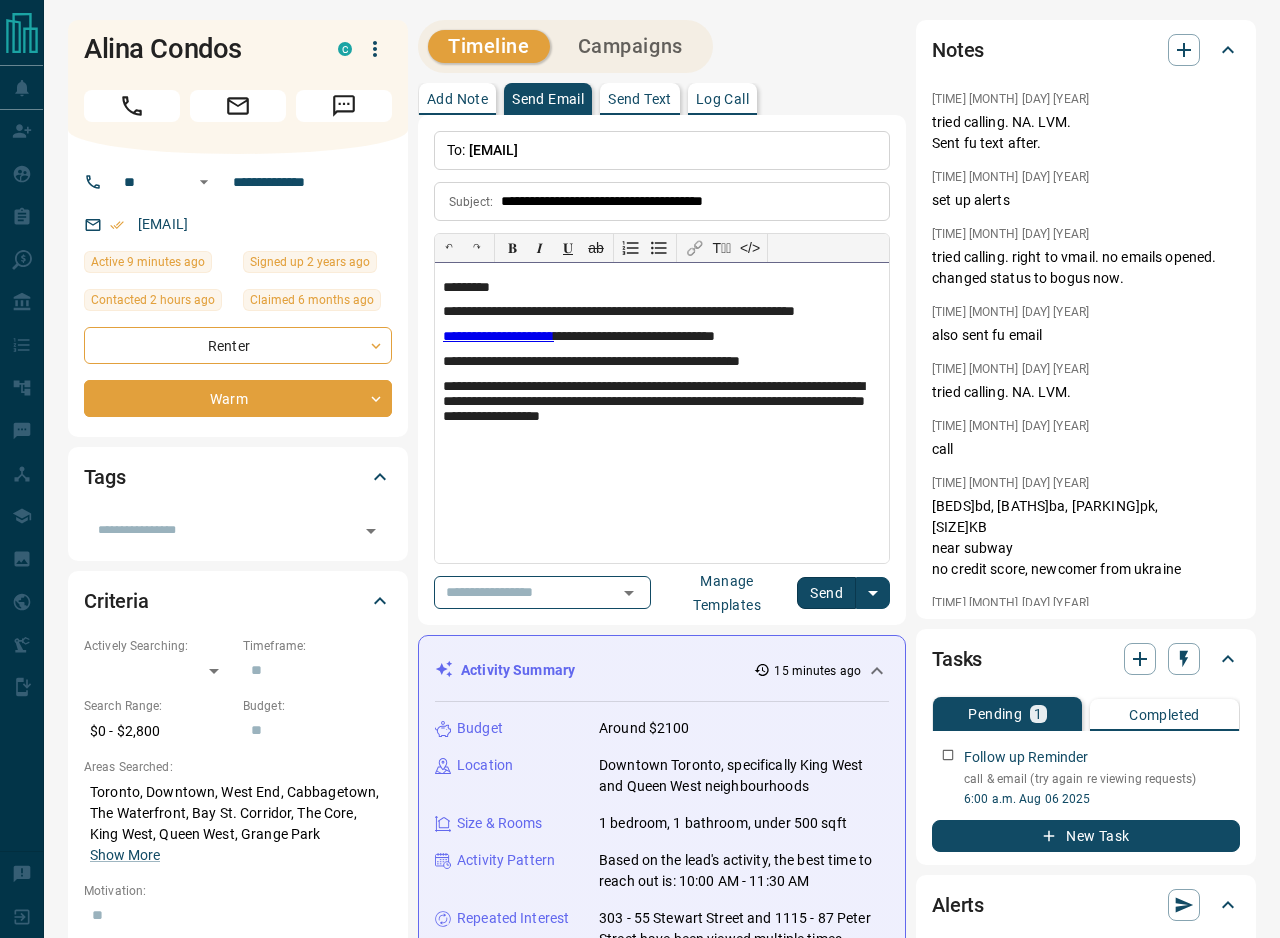 click on "**********" at bounding box center (662, 404) 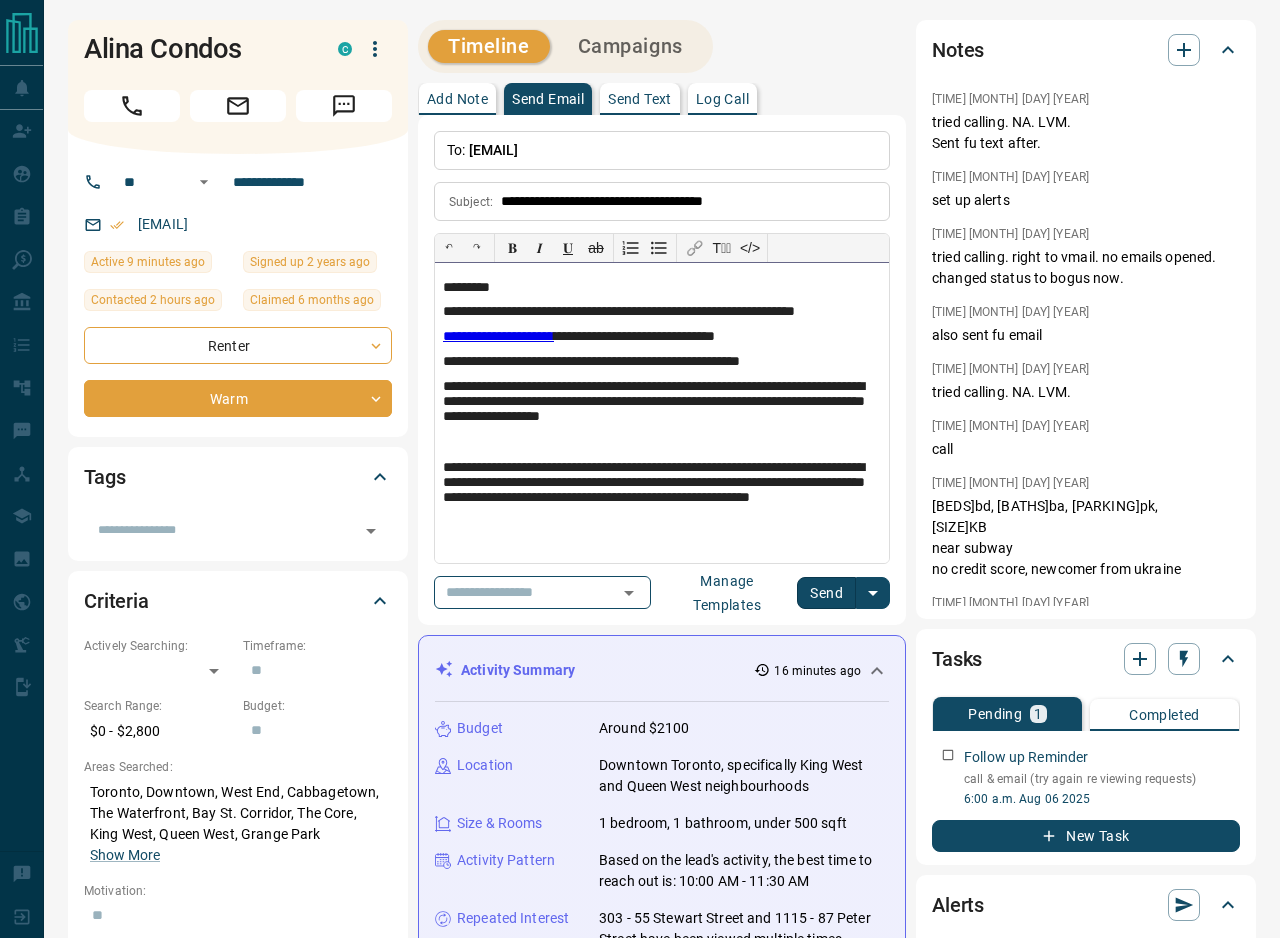 click on "**********" at bounding box center (662, 493) 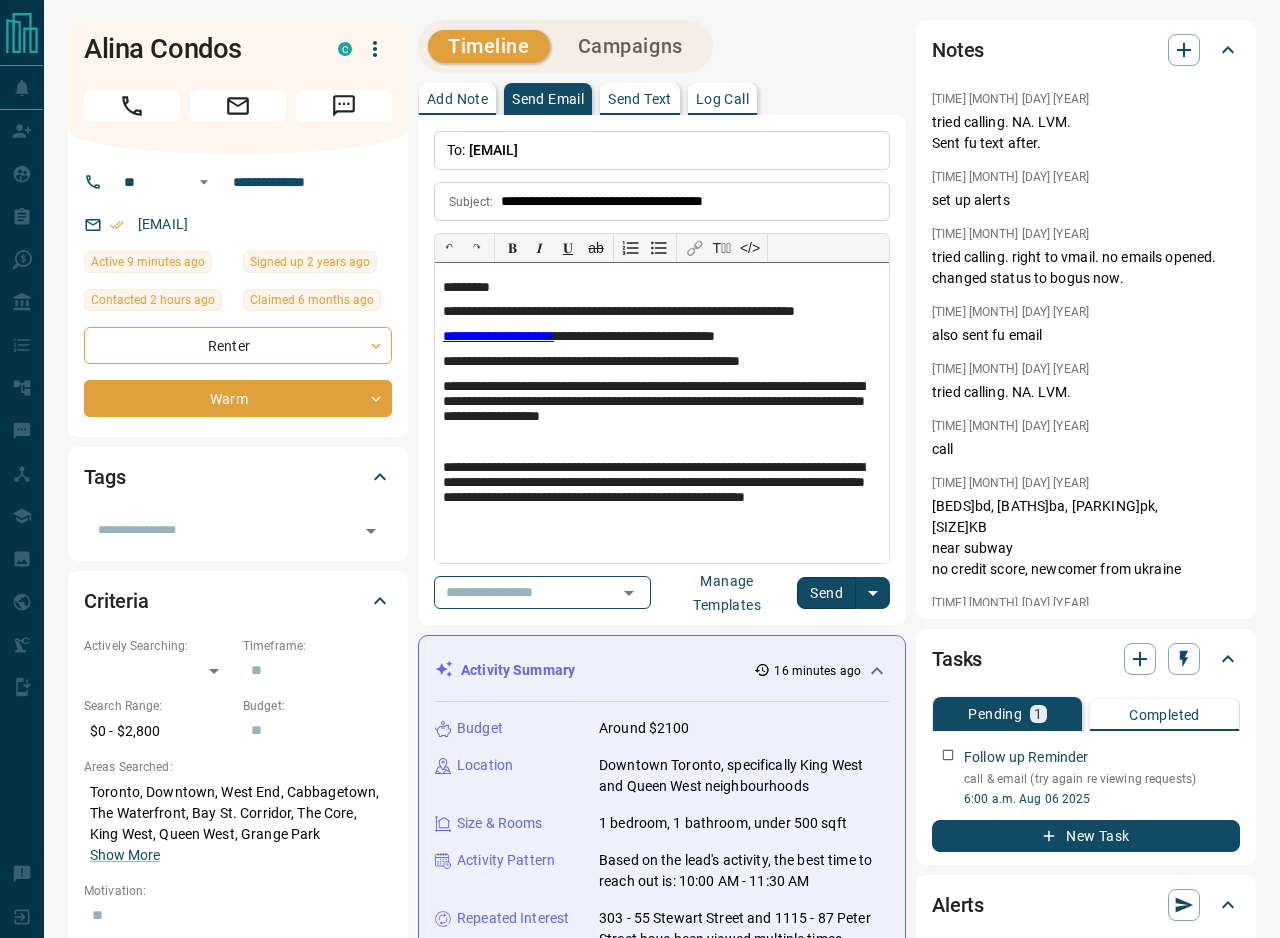 click on "**********" at bounding box center [662, 493] 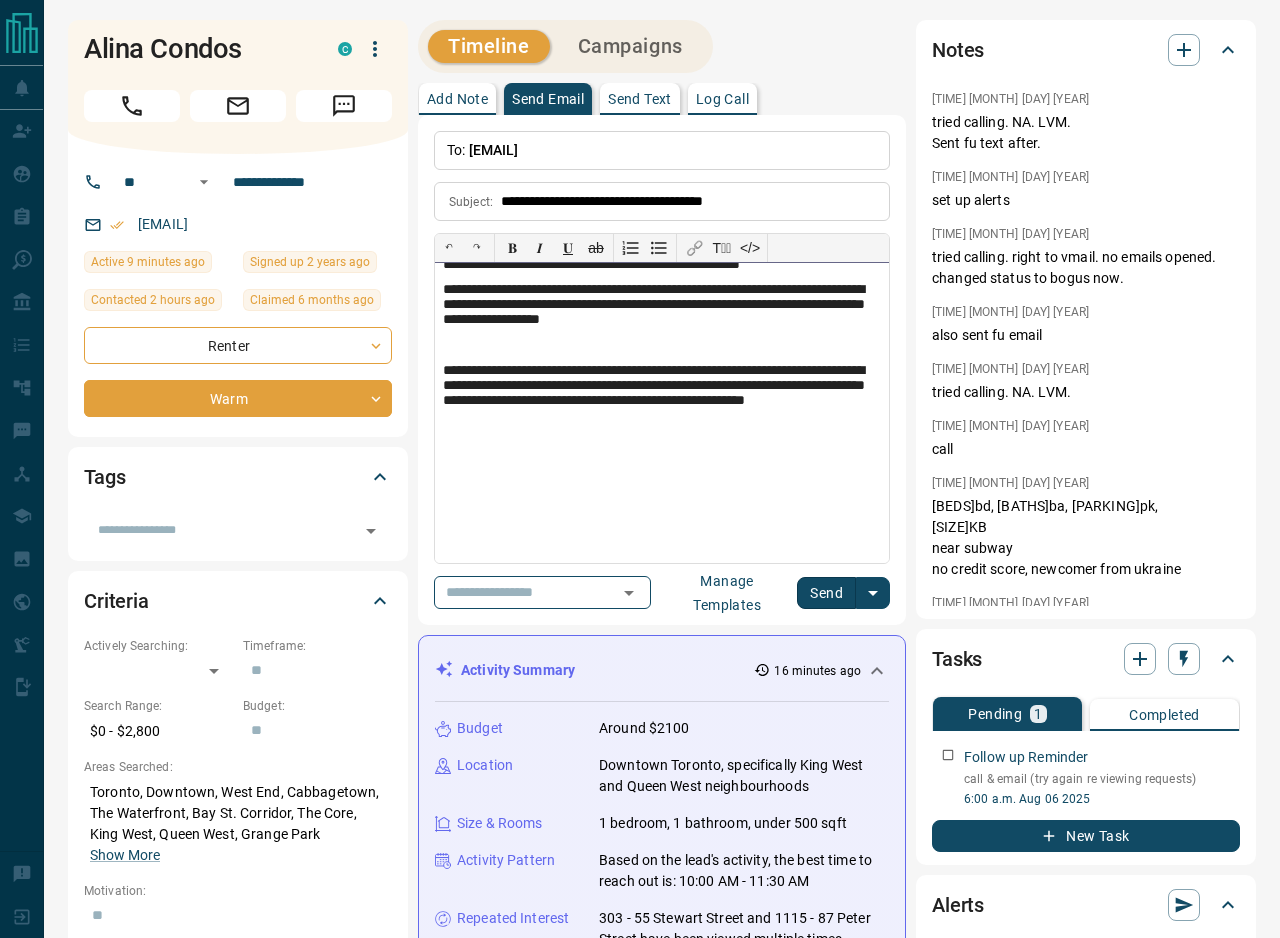 scroll, scrollTop: 100, scrollLeft: 0, axis: vertical 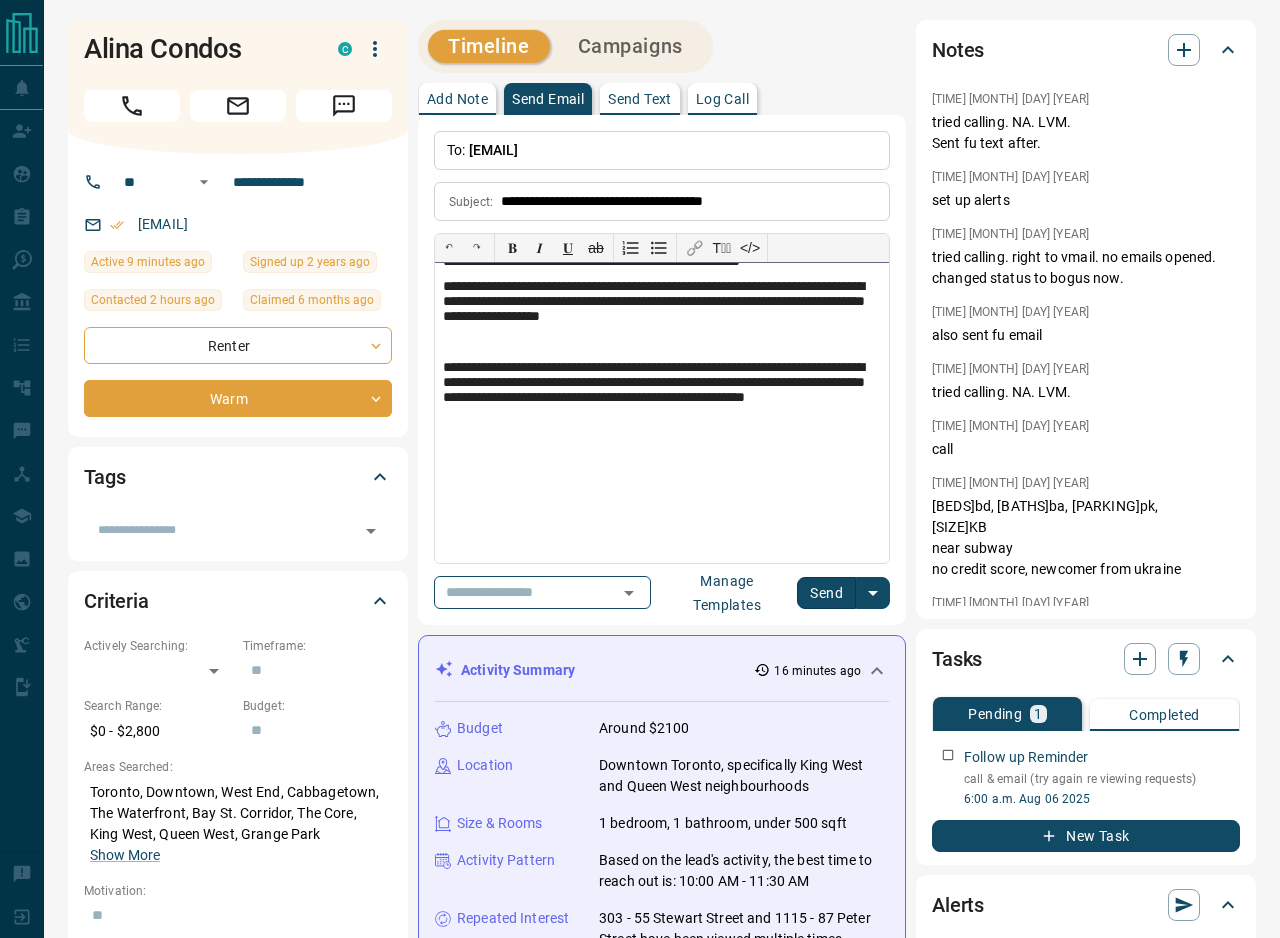 click on "**********" at bounding box center (662, 413) 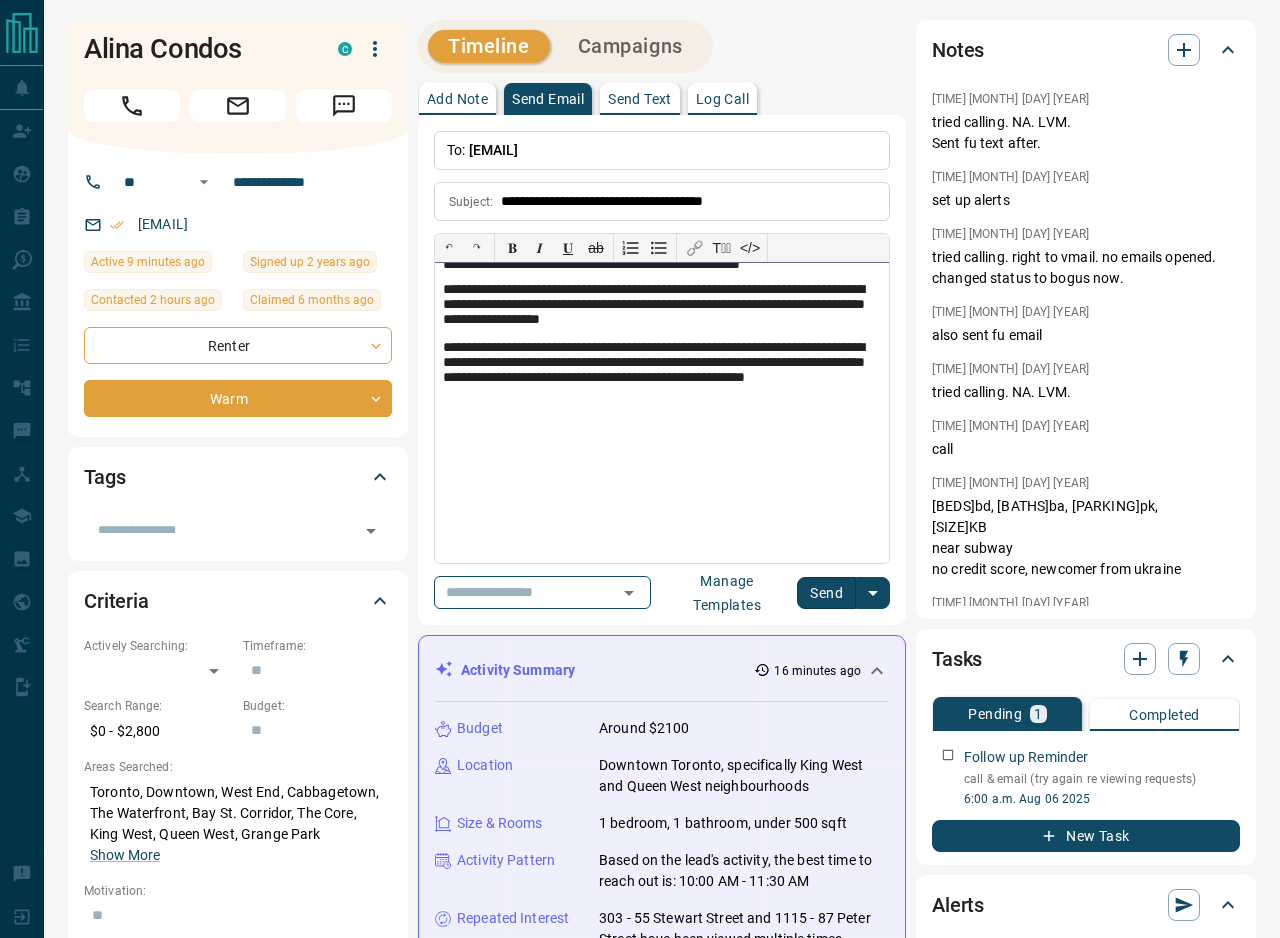 click on "**********" at bounding box center (662, 413) 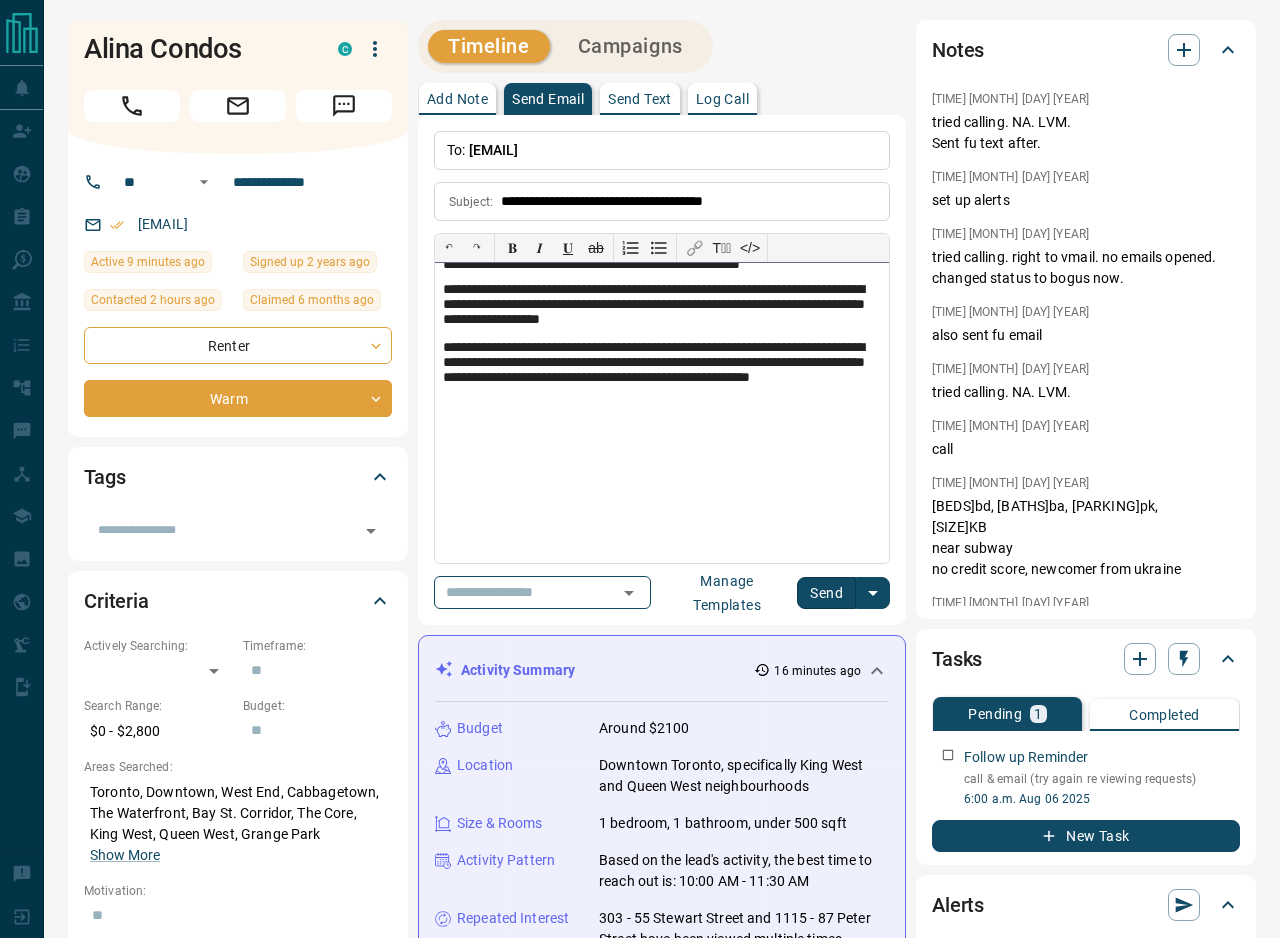 click on "**********" at bounding box center [662, 373] 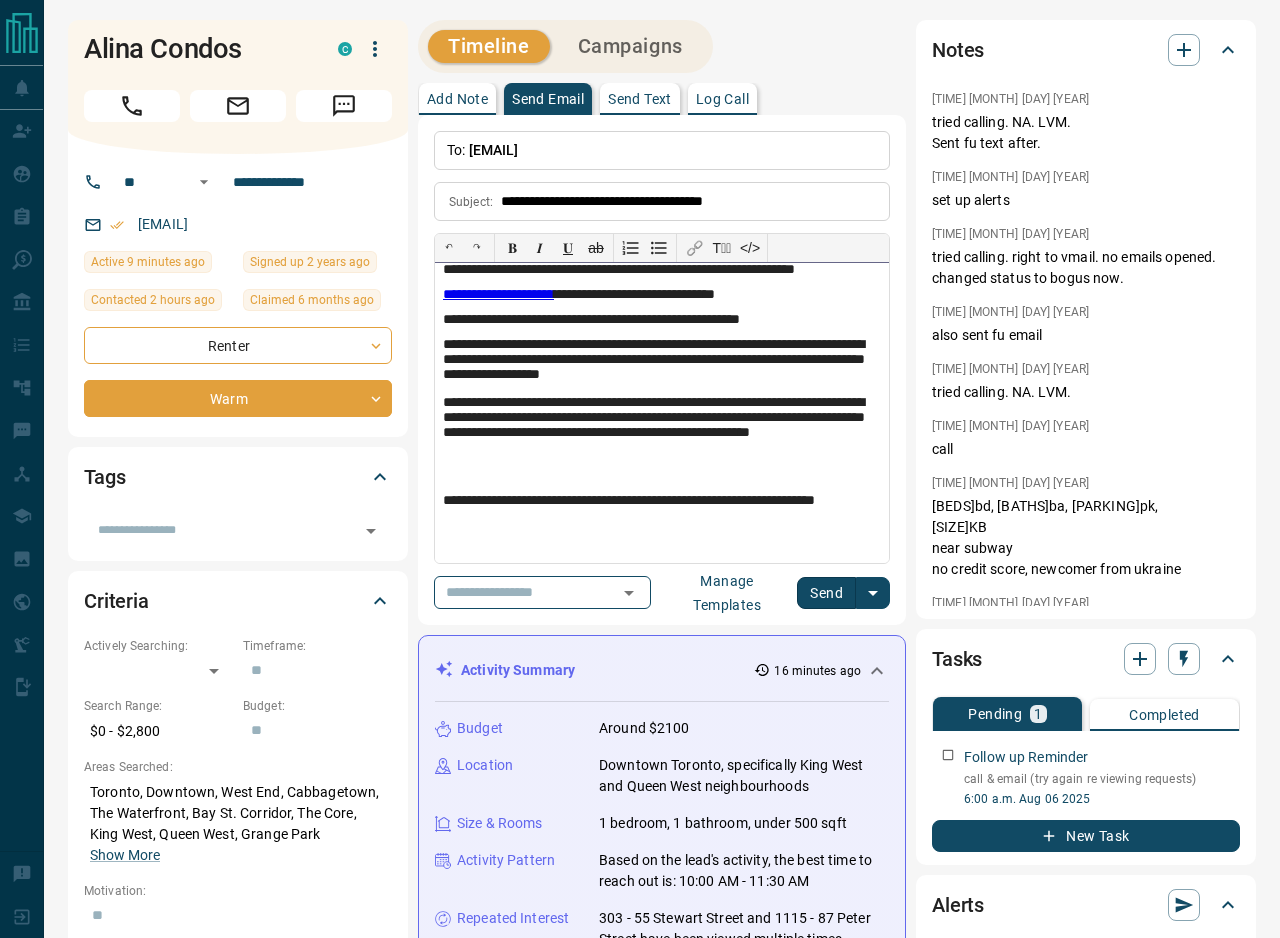 scroll, scrollTop: 43, scrollLeft: 0, axis: vertical 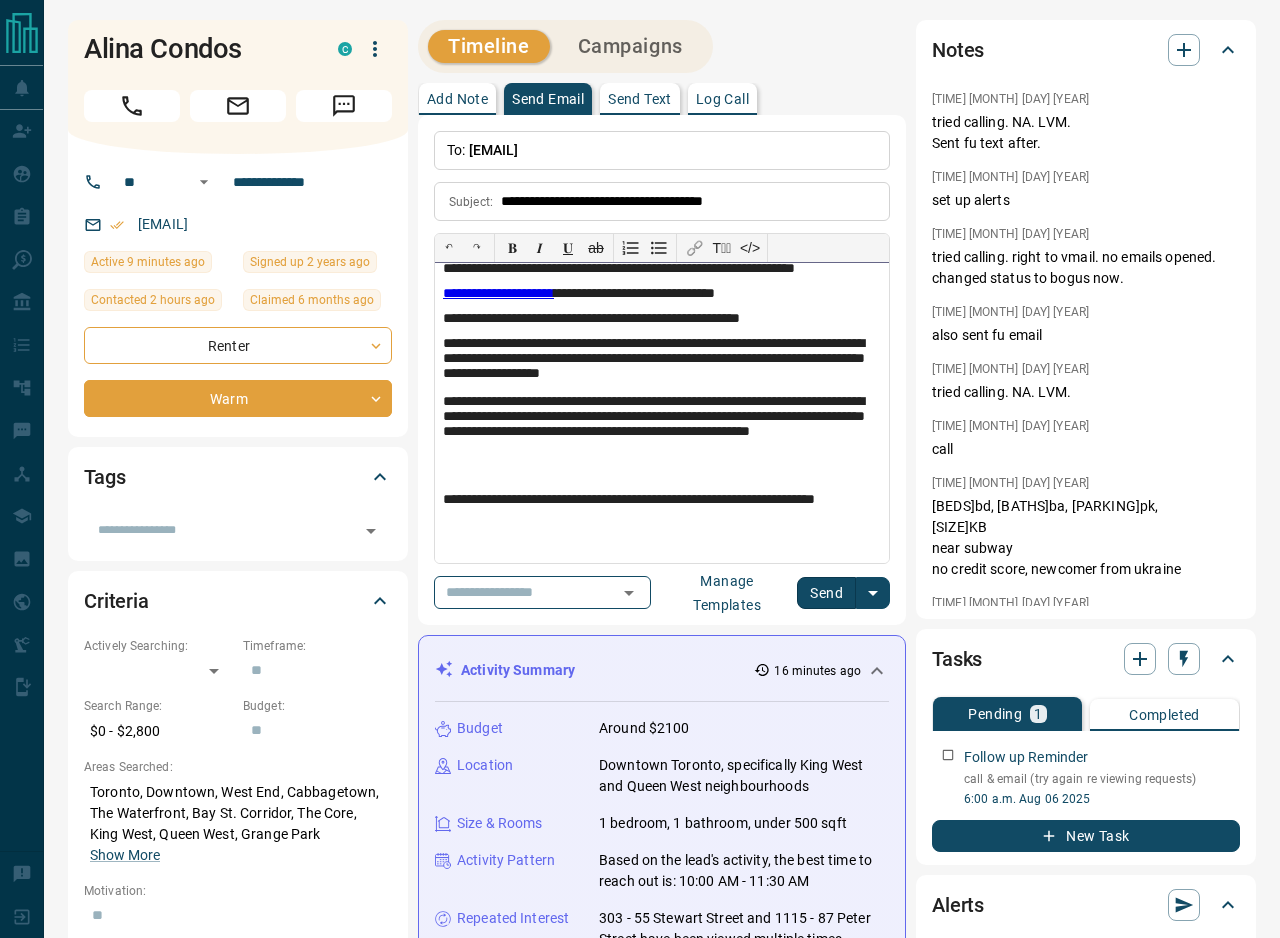 click on "**********" at bounding box center (662, 413) 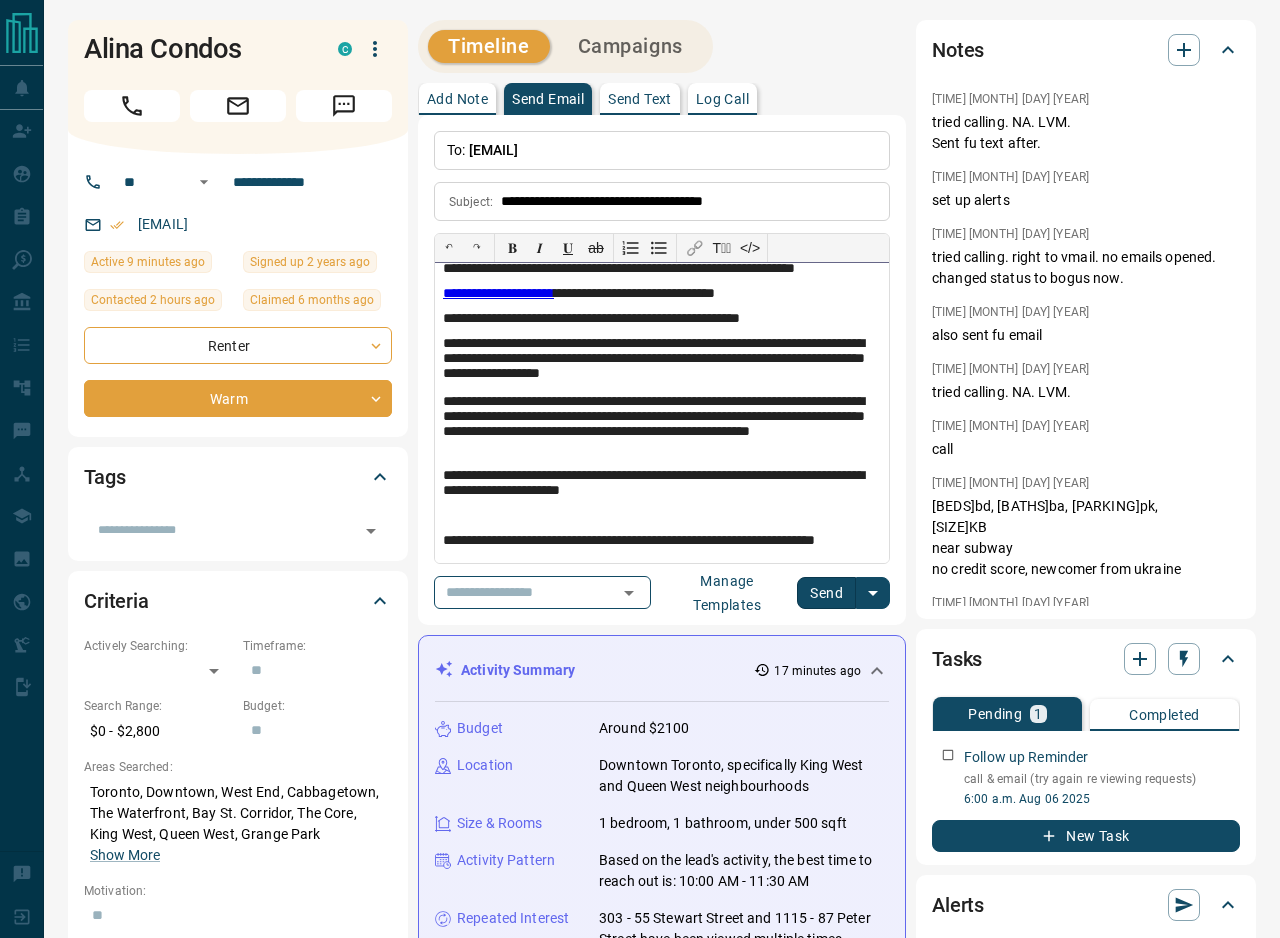 click on "**********" at bounding box center (662, 413) 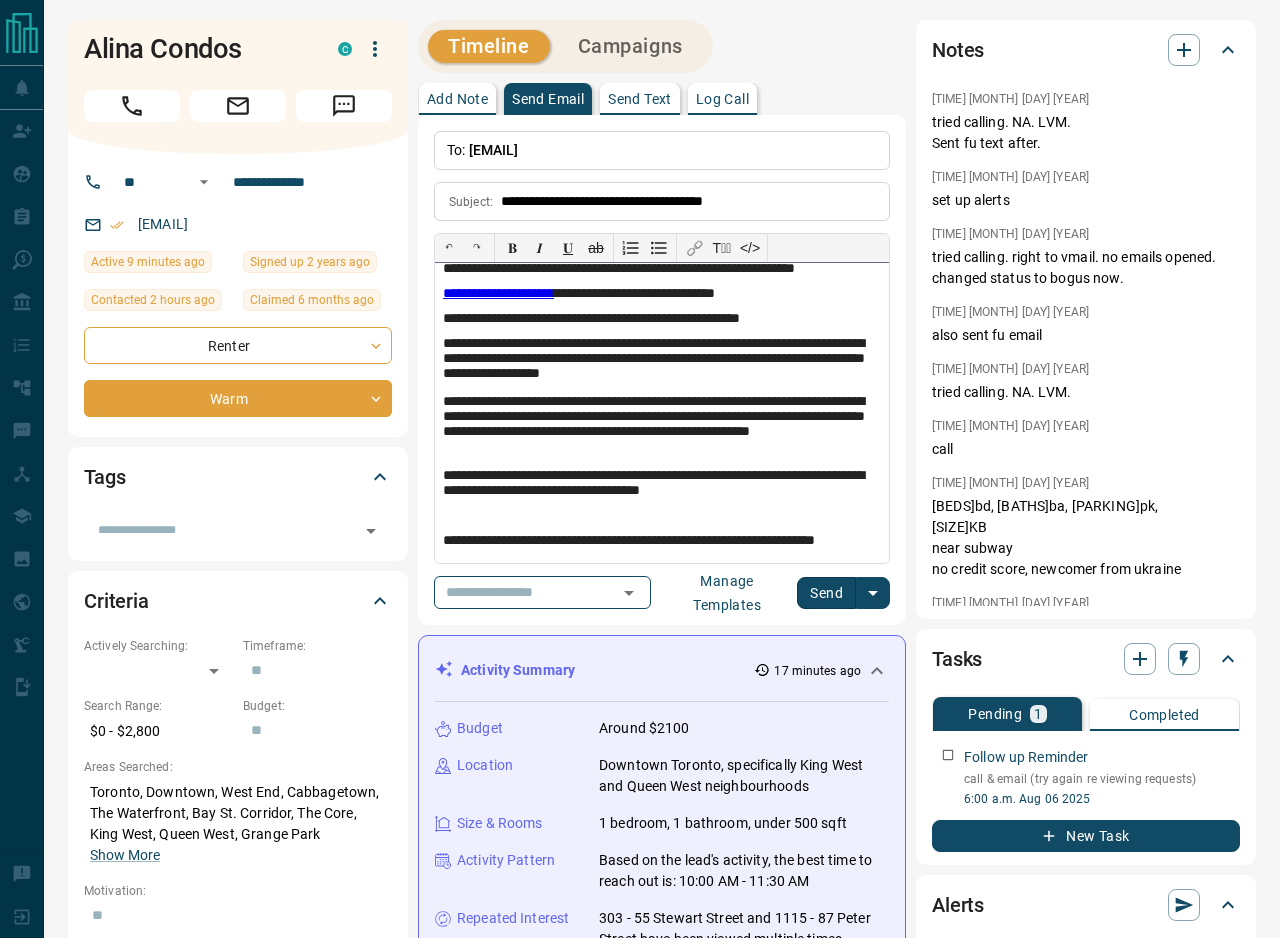 click on "**********" at bounding box center (662, 413) 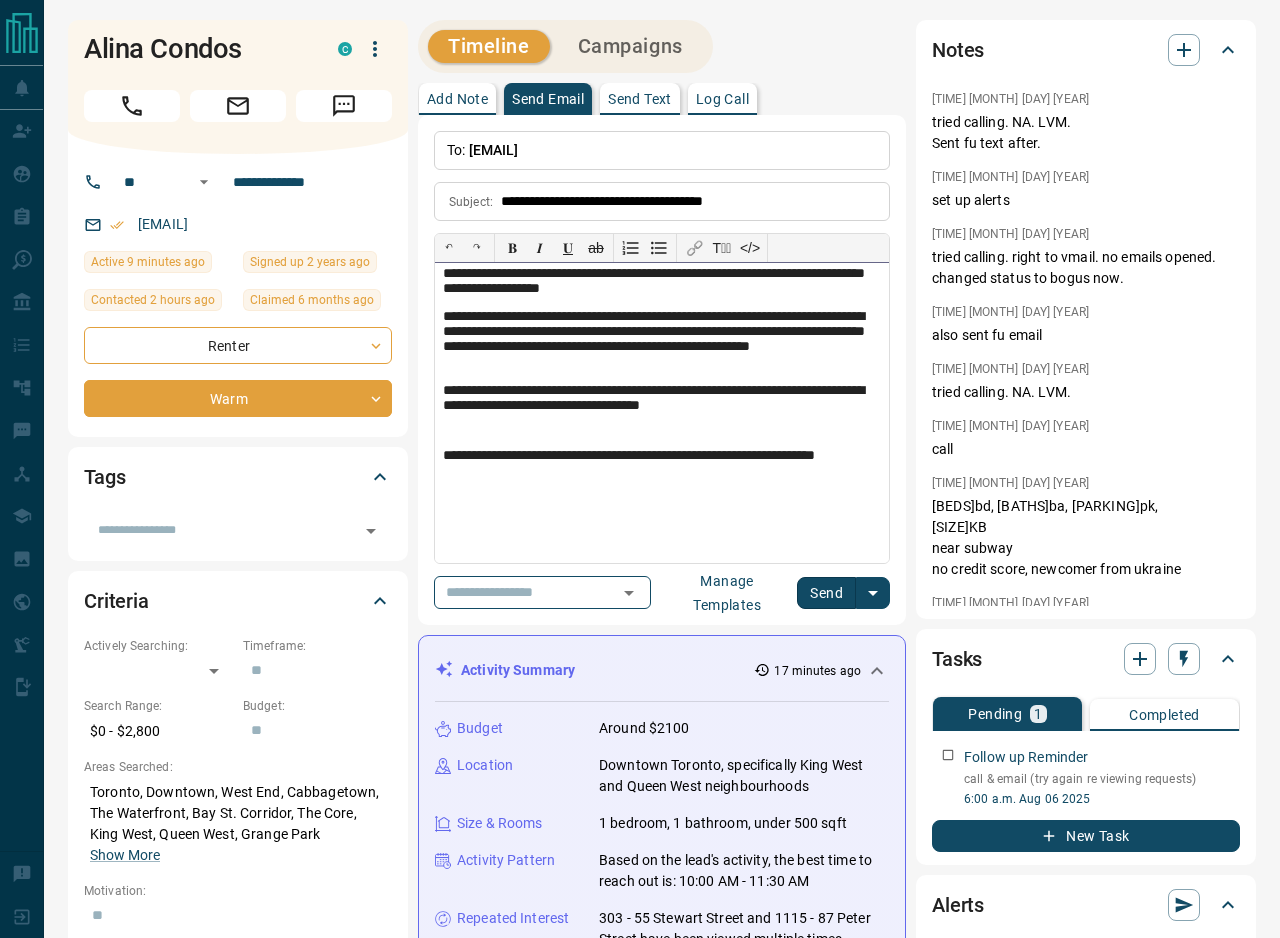 scroll, scrollTop: 130, scrollLeft: 0, axis: vertical 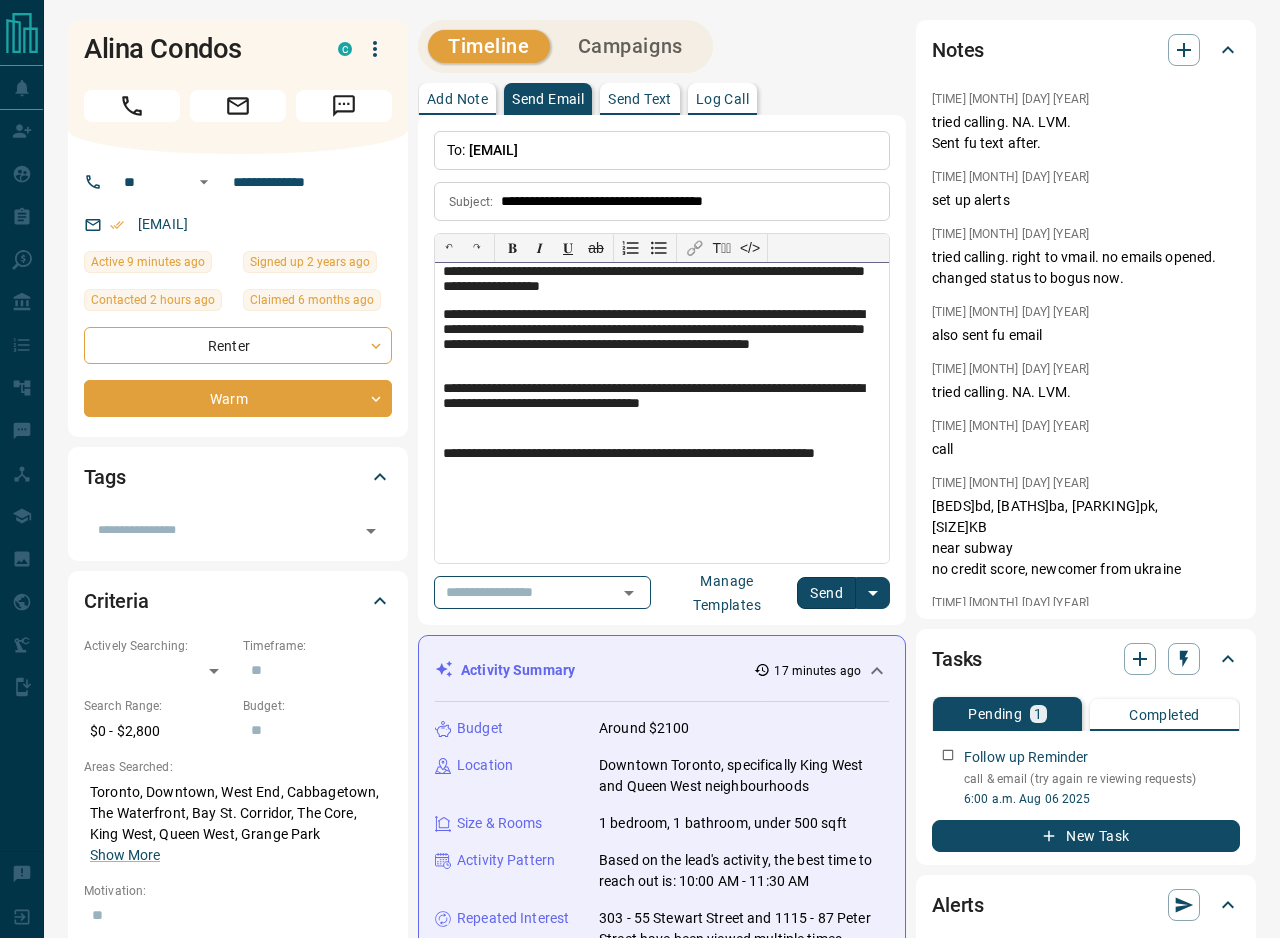 click at bounding box center (662, 430) 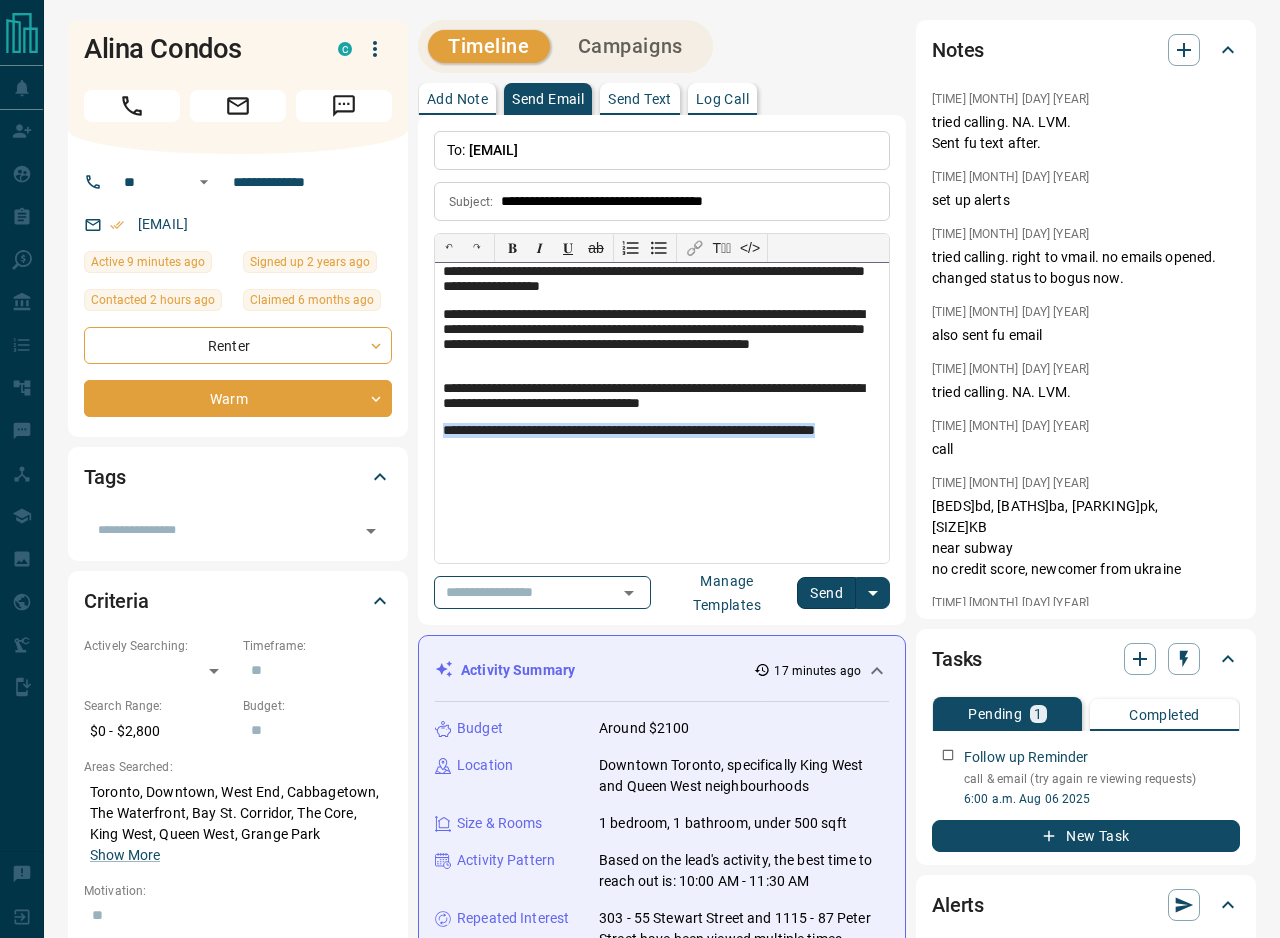 drag, startPoint x: 494, startPoint y: 440, endPoint x: 388, endPoint y: 435, distance: 106.11786 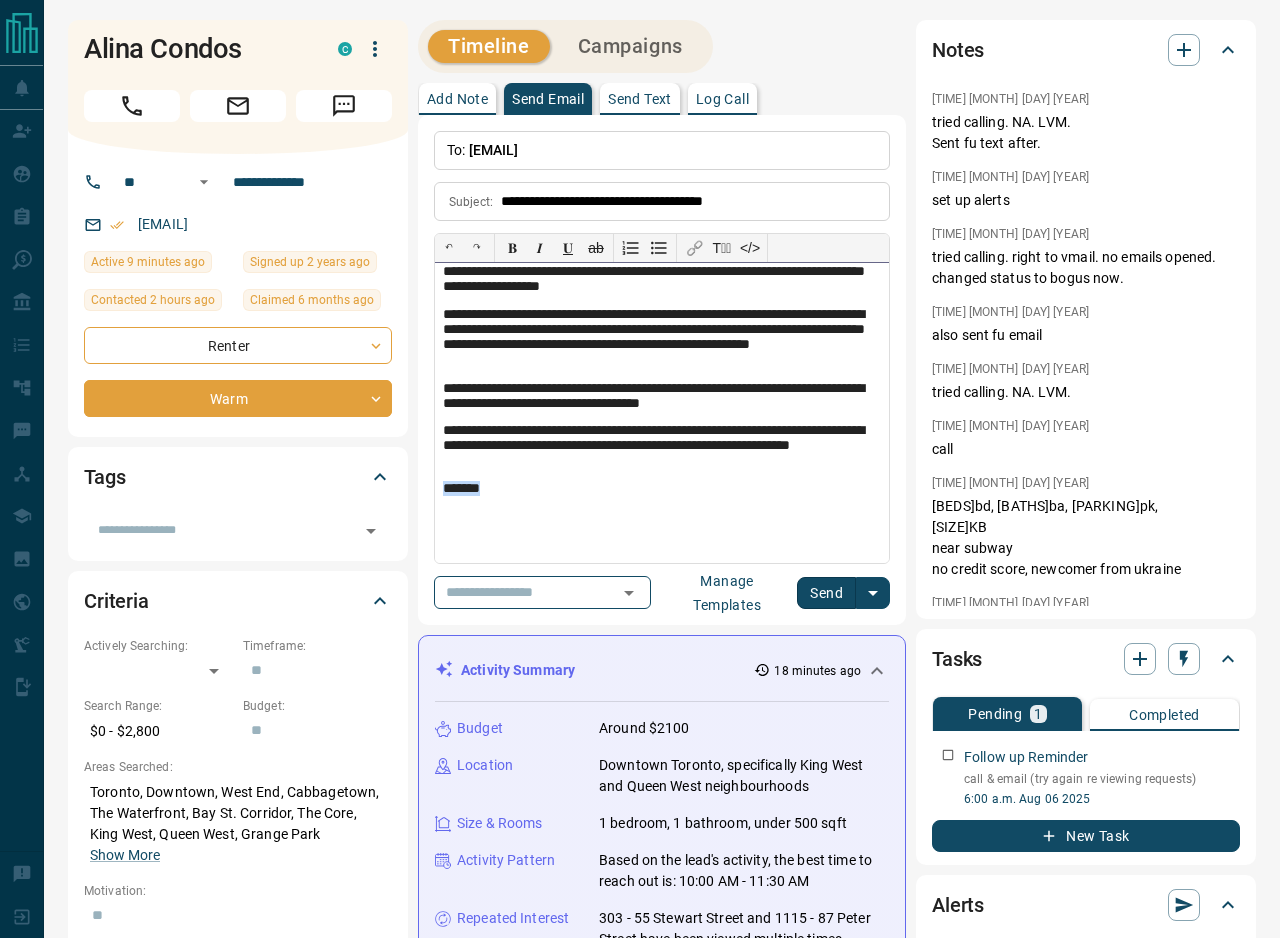 drag, startPoint x: 520, startPoint y: 483, endPoint x: 417, endPoint y: 480, distance: 103.04368 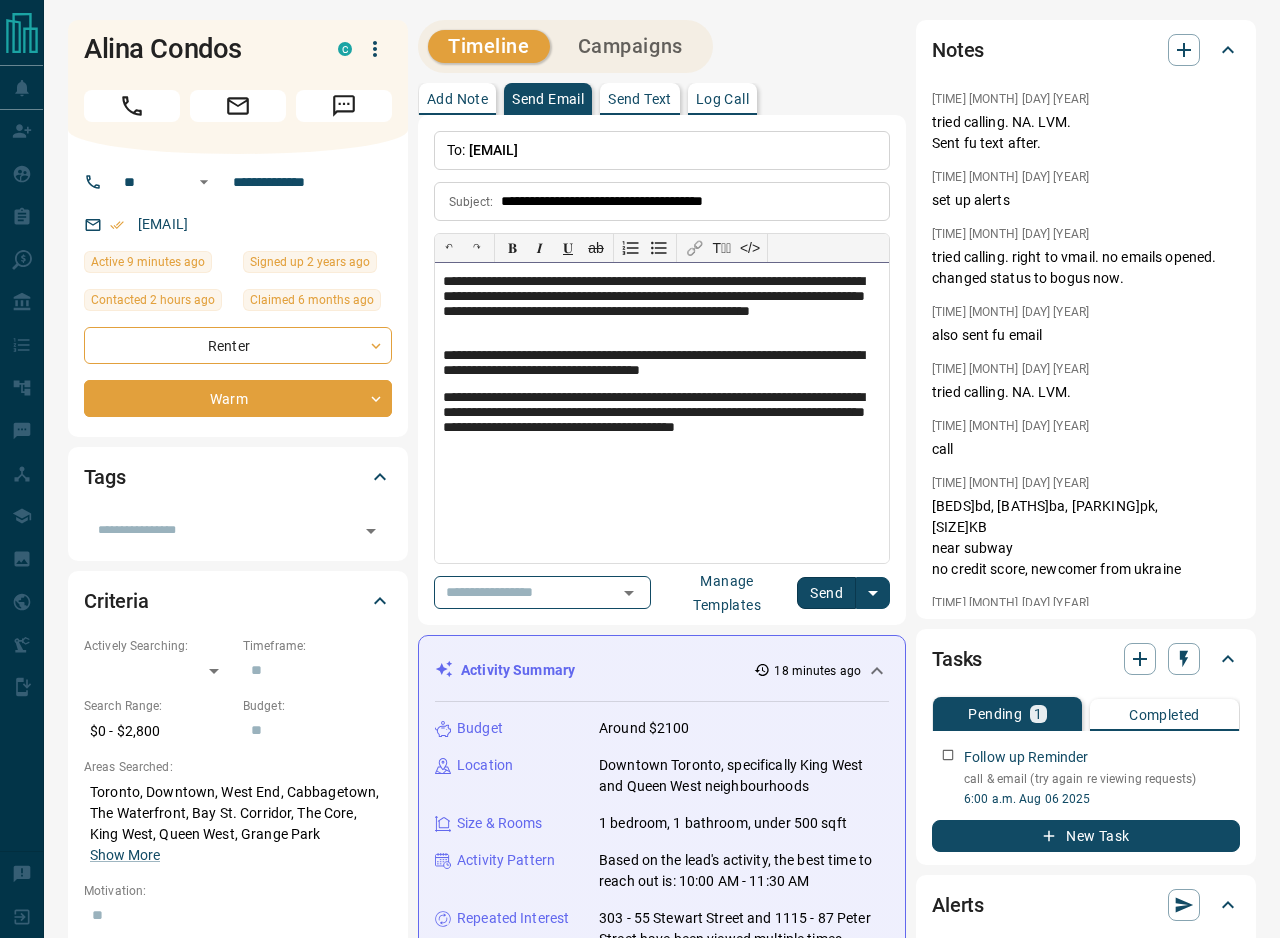 scroll, scrollTop: 165, scrollLeft: 0, axis: vertical 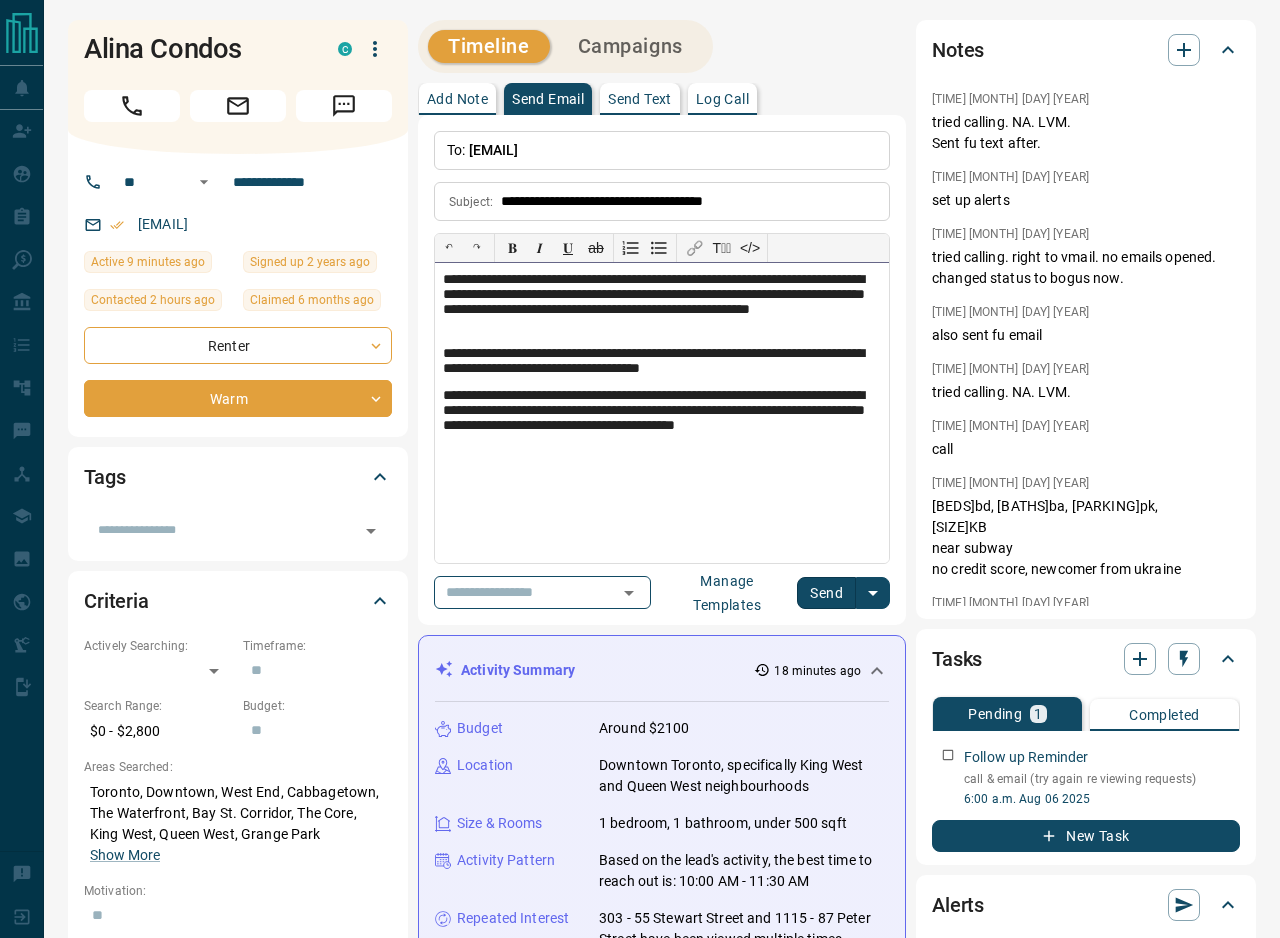 click on "**********" at bounding box center [662, 421] 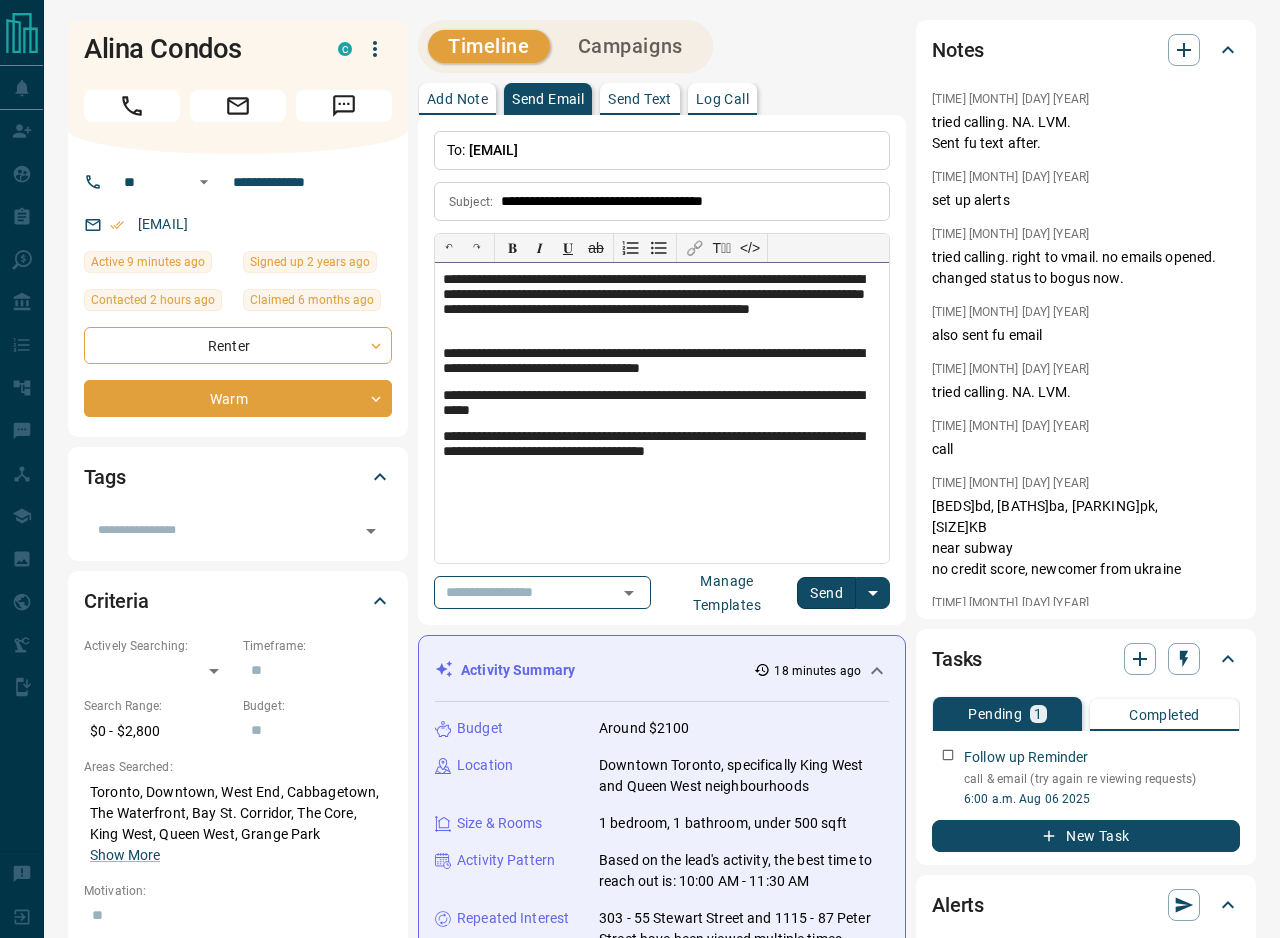 click on "**********" at bounding box center (662, 445) 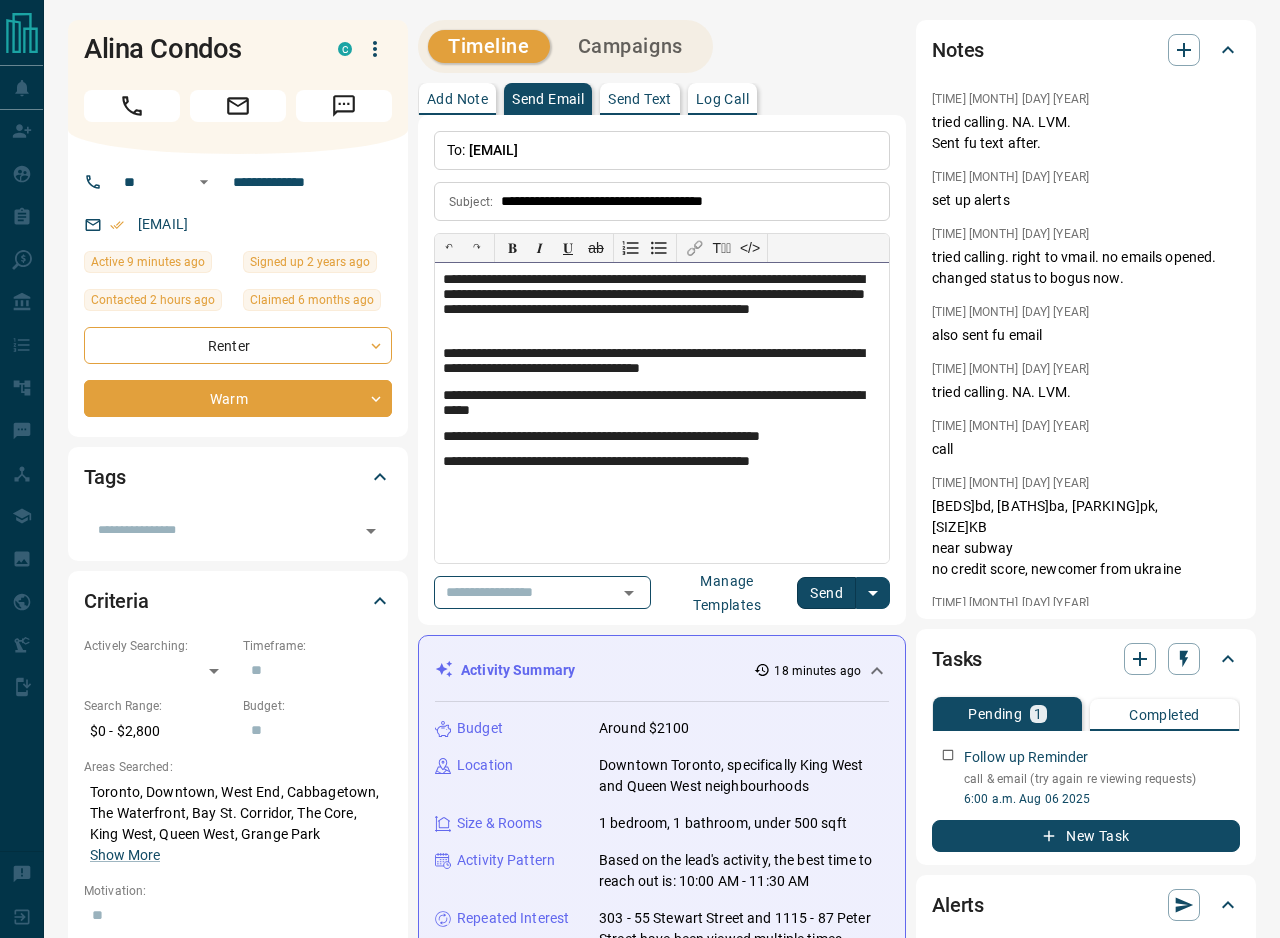 click on "**********" at bounding box center (662, 462) 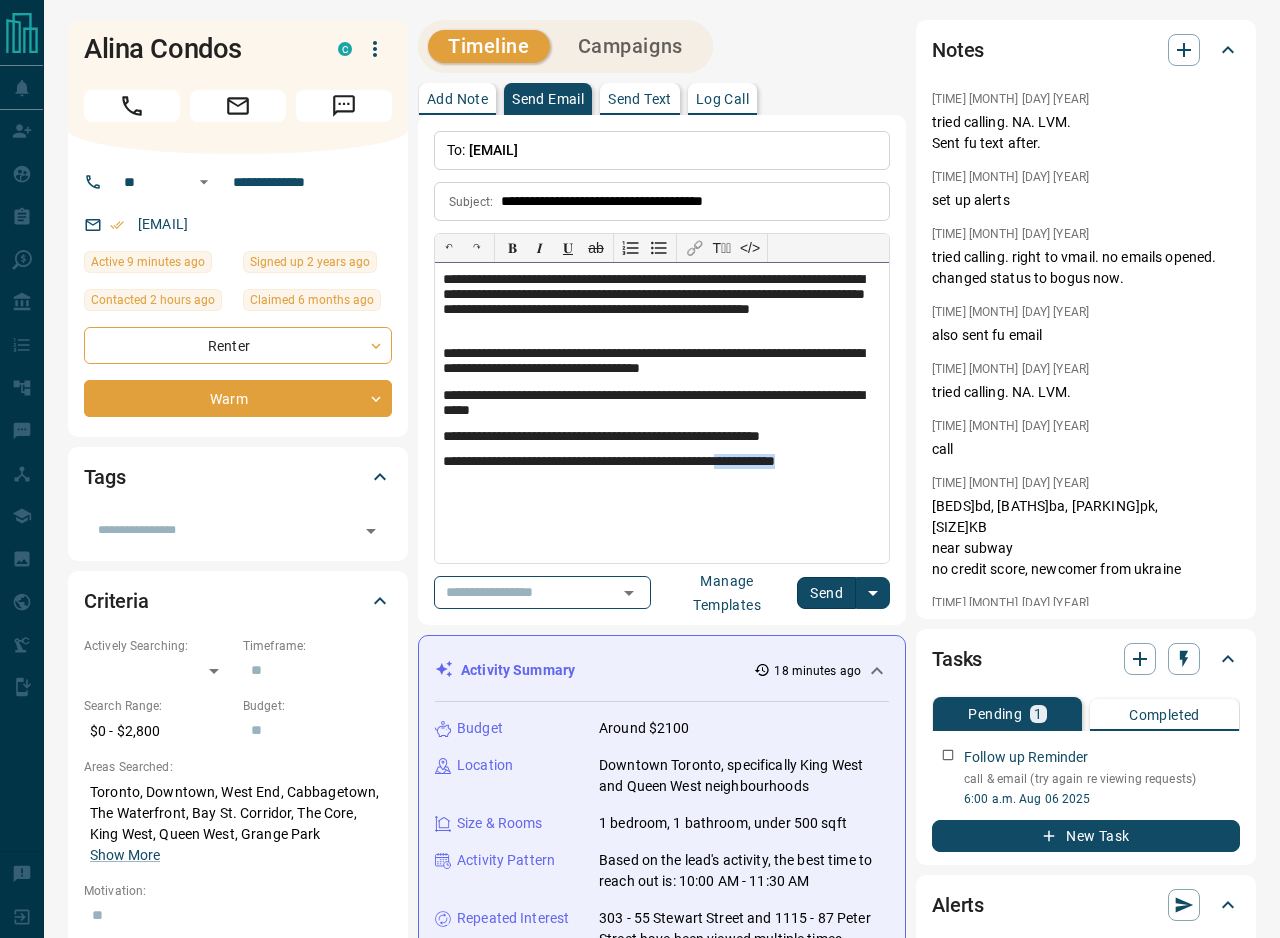 drag, startPoint x: 786, startPoint y: 464, endPoint x: 906, endPoint y: 463, distance: 120.004166 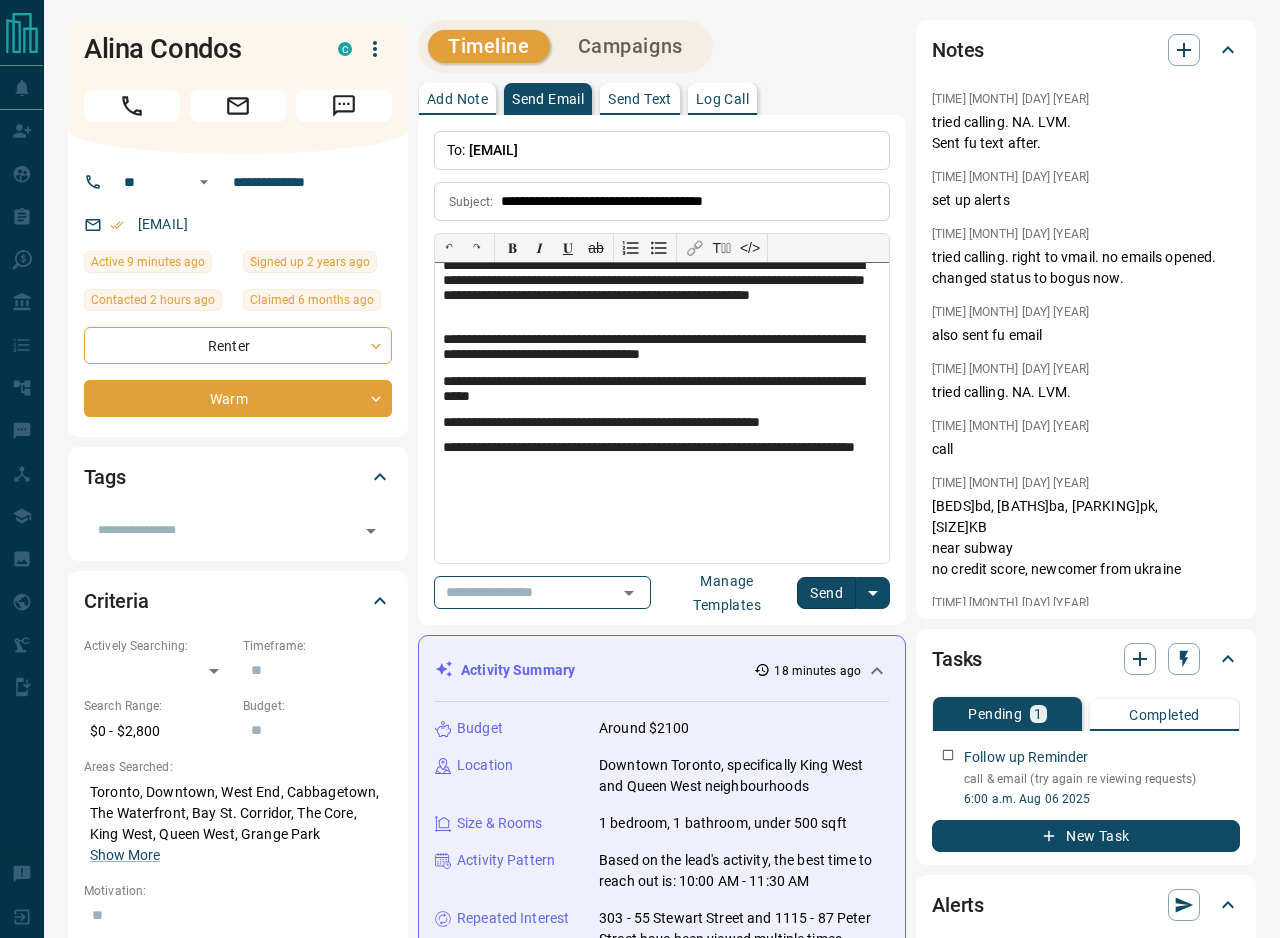 scroll, scrollTop: 181, scrollLeft: 0, axis: vertical 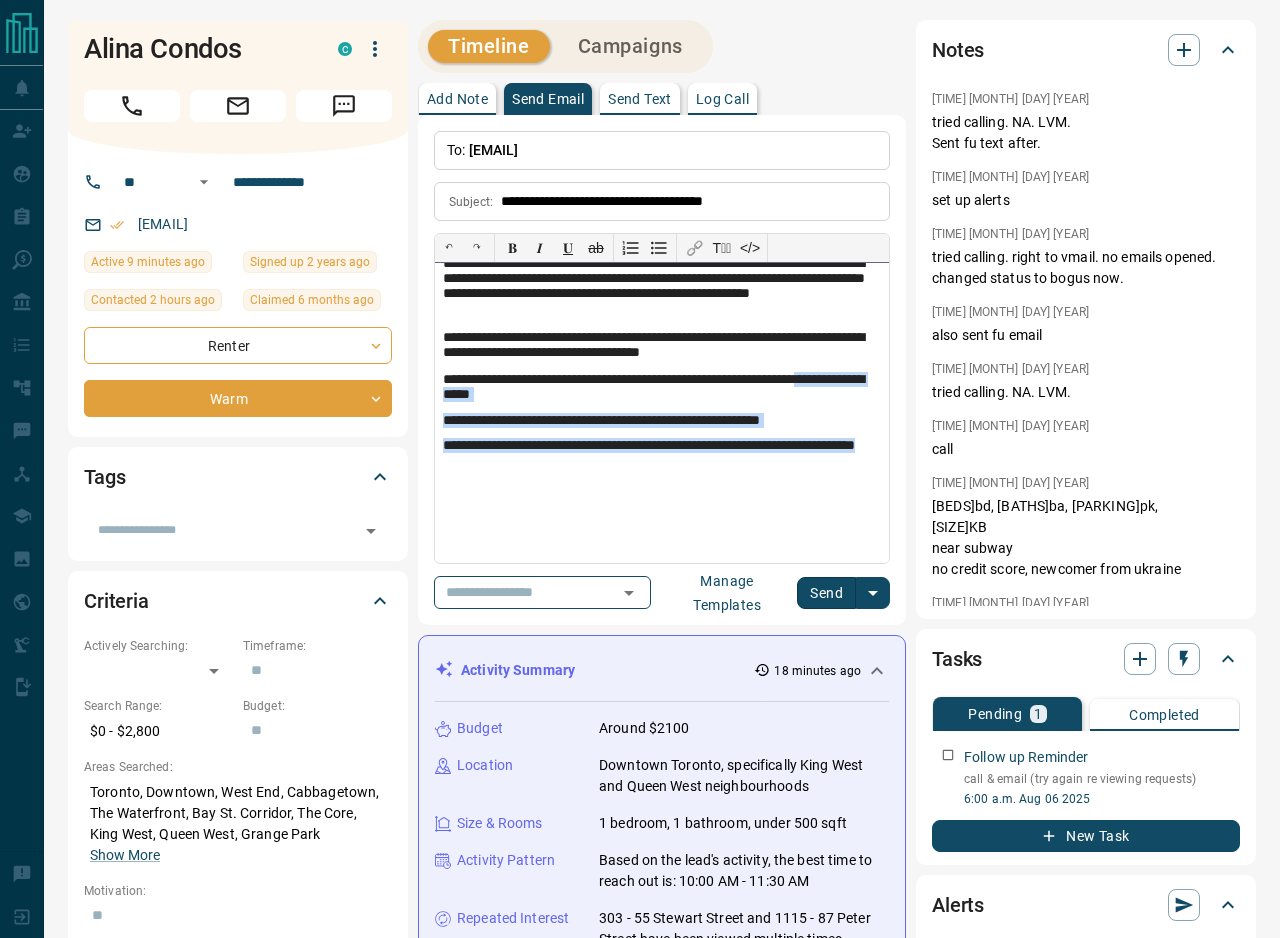 drag, startPoint x: 550, startPoint y: 468, endPoint x: 437, endPoint y: 390, distance: 137.30623 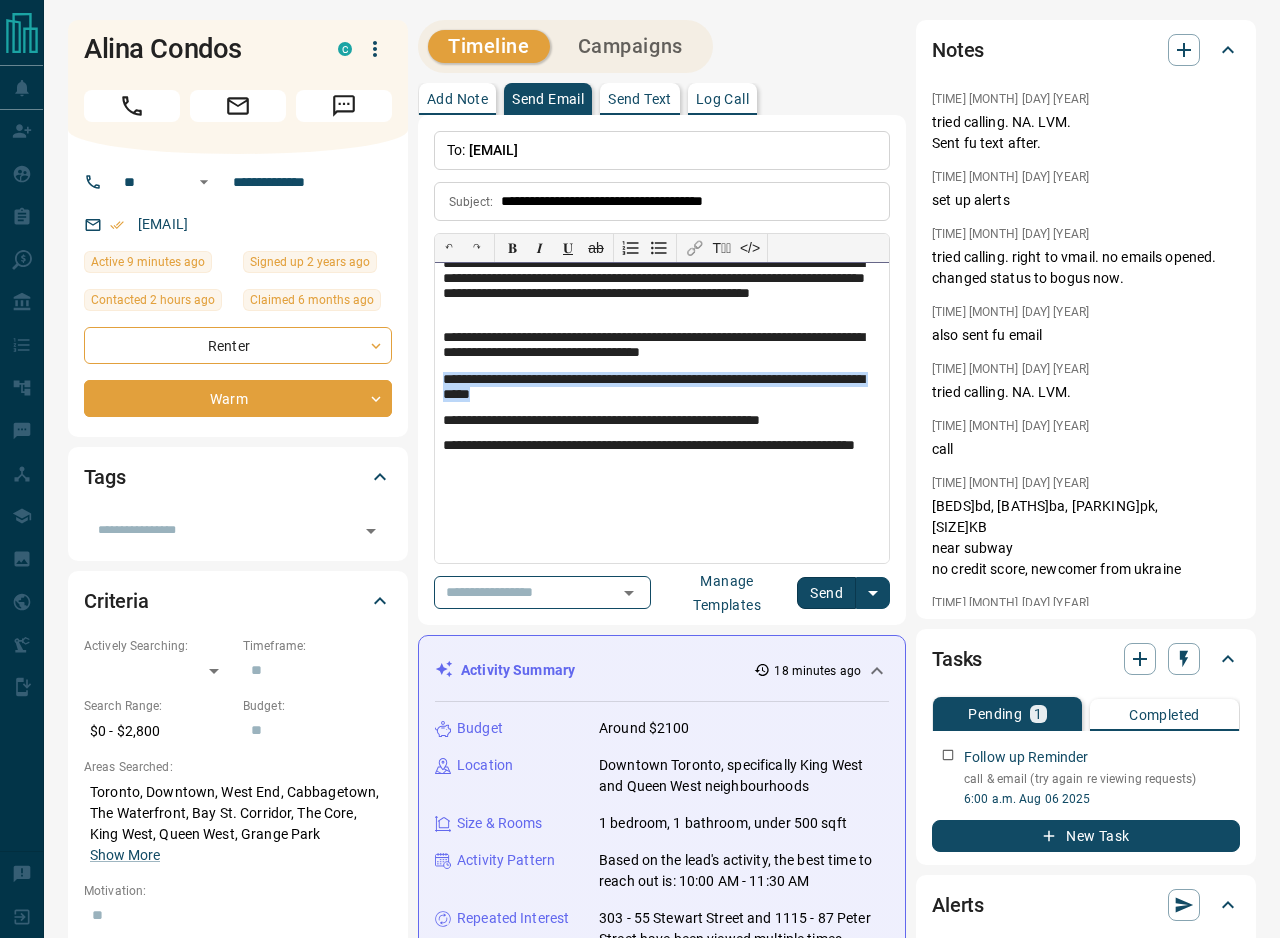 drag, startPoint x: 569, startPoint y: 392, endPoint x: 429, endPoint y: 378, distance: 140.69826 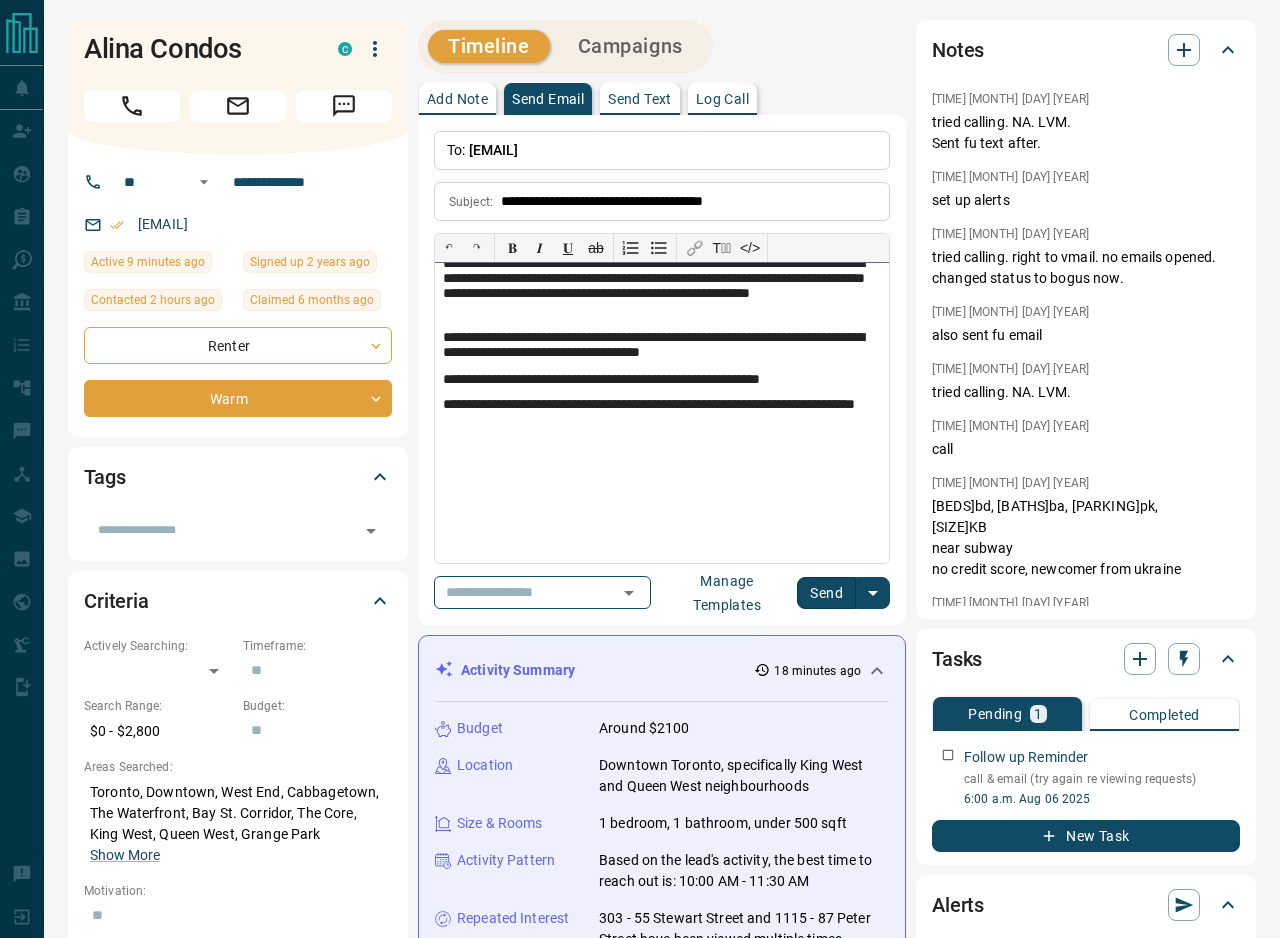 click on "**********" at bounding box center (662, 413) 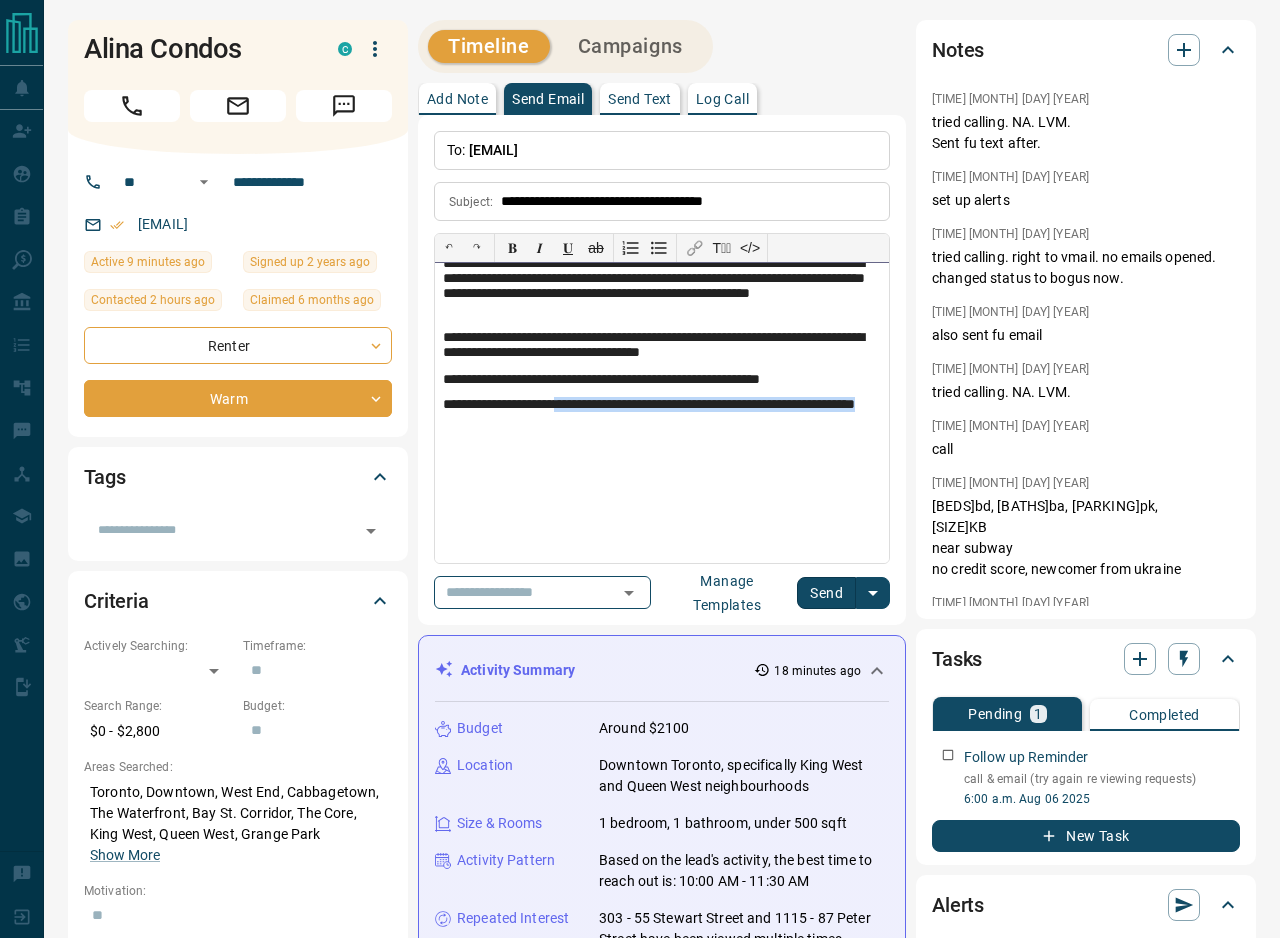 drag, startPoint x: 596, startPoint y: 419, endPoint x: 587, endPoint y: 407, distance: 15 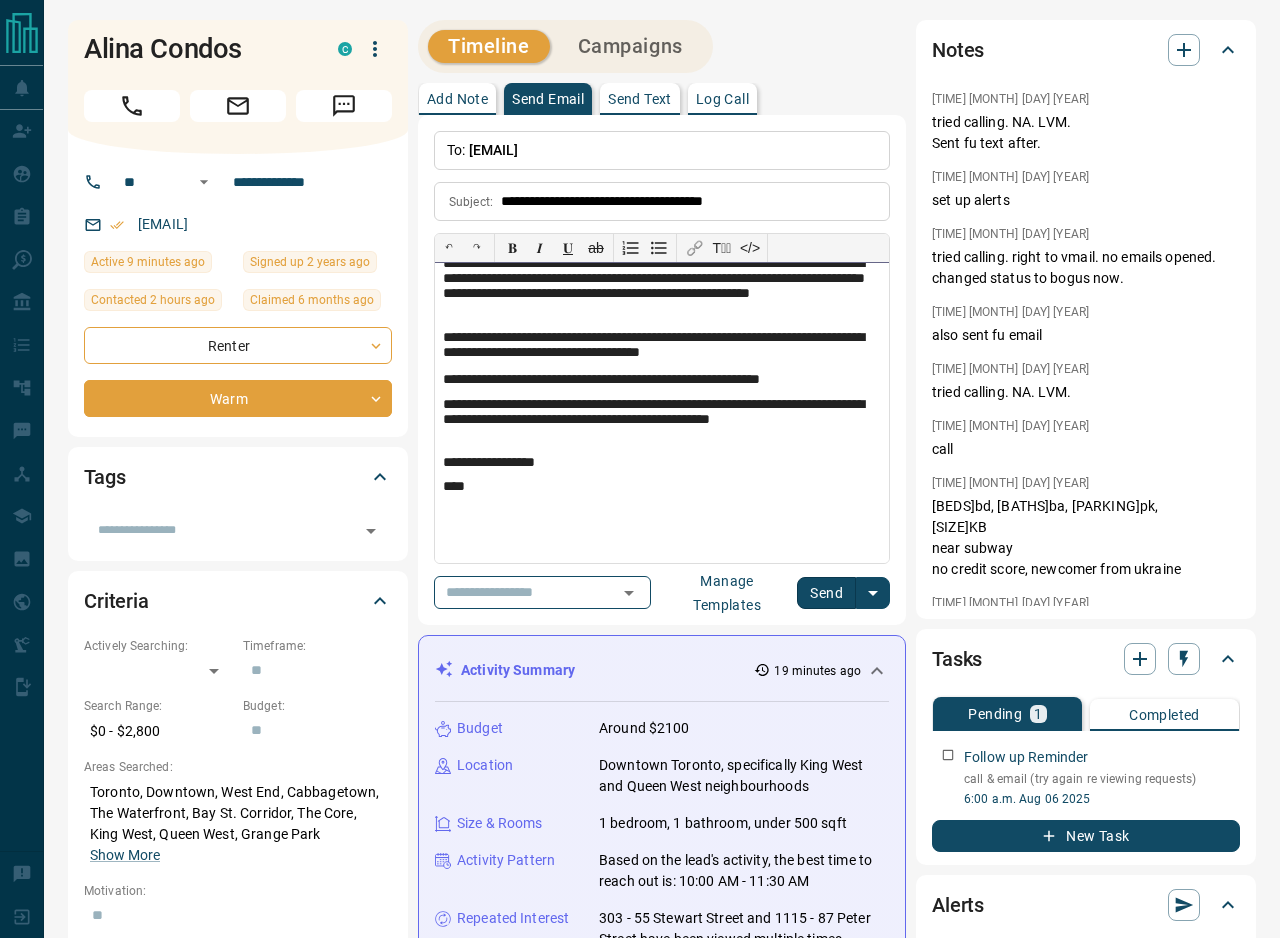 click on "****" at bounding box center (662, 487) 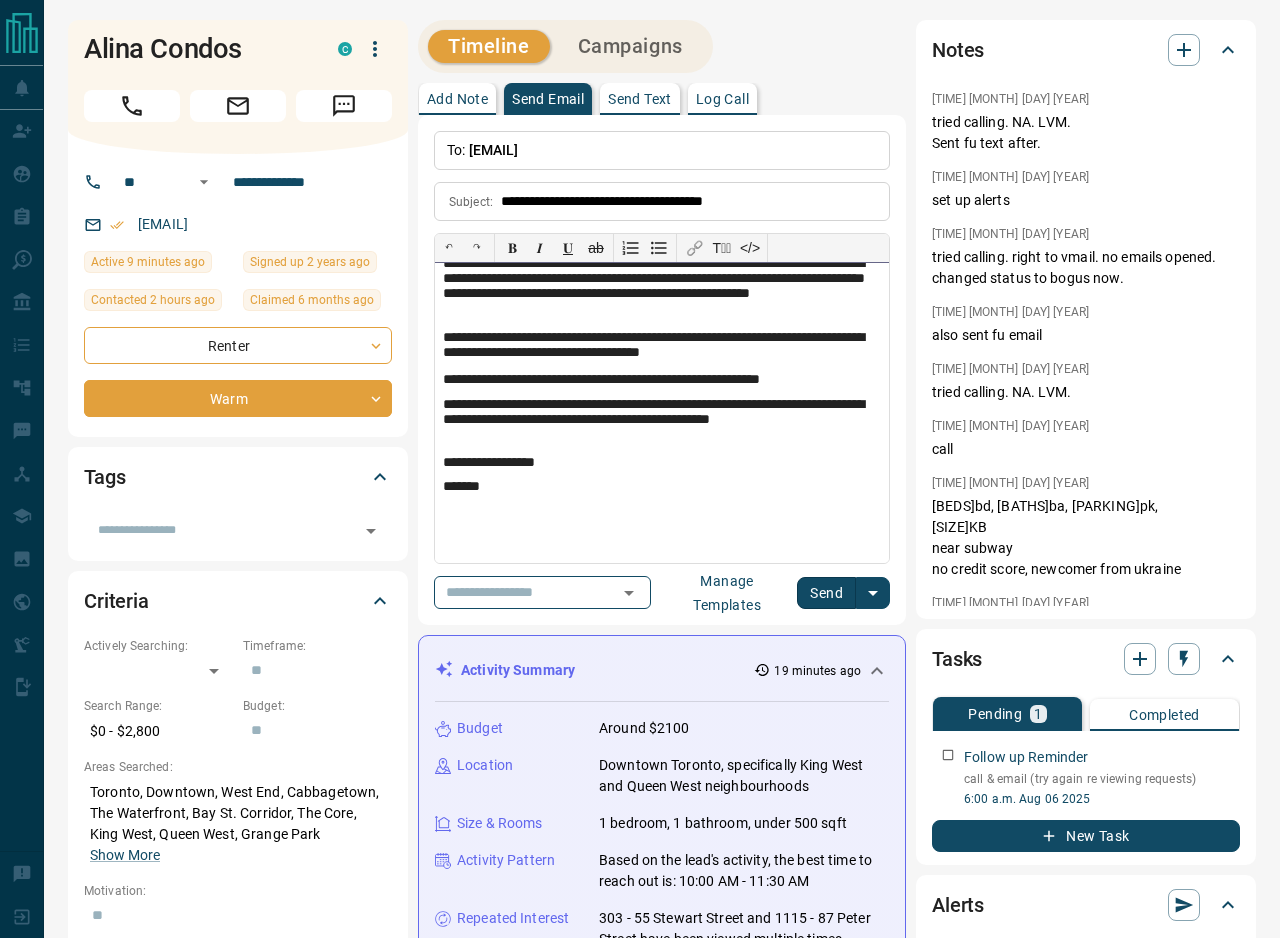 click at bounding box center [662, 537] 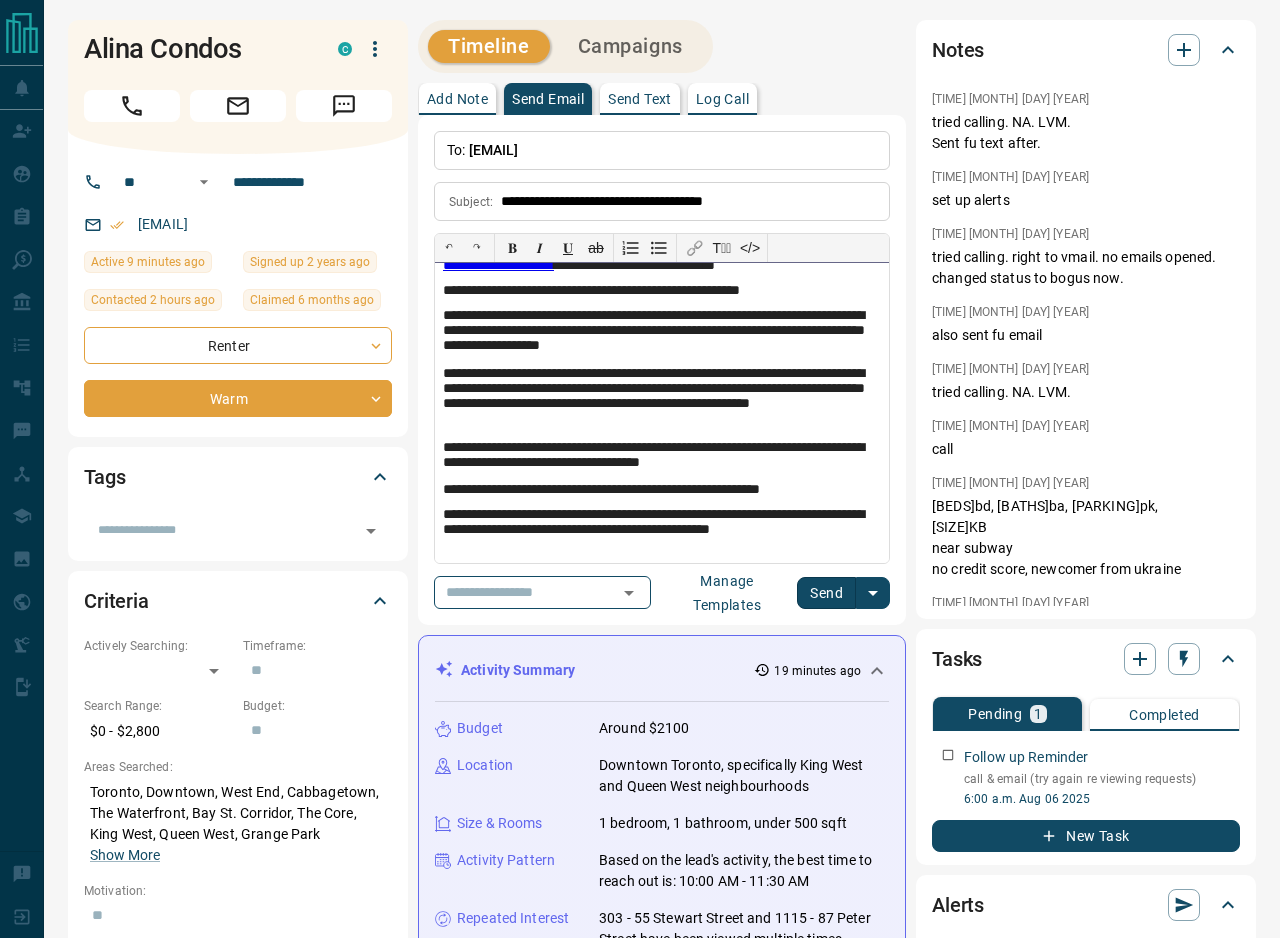scroll, scrollTop: 69, scrollLeft: 0, axis: vertical 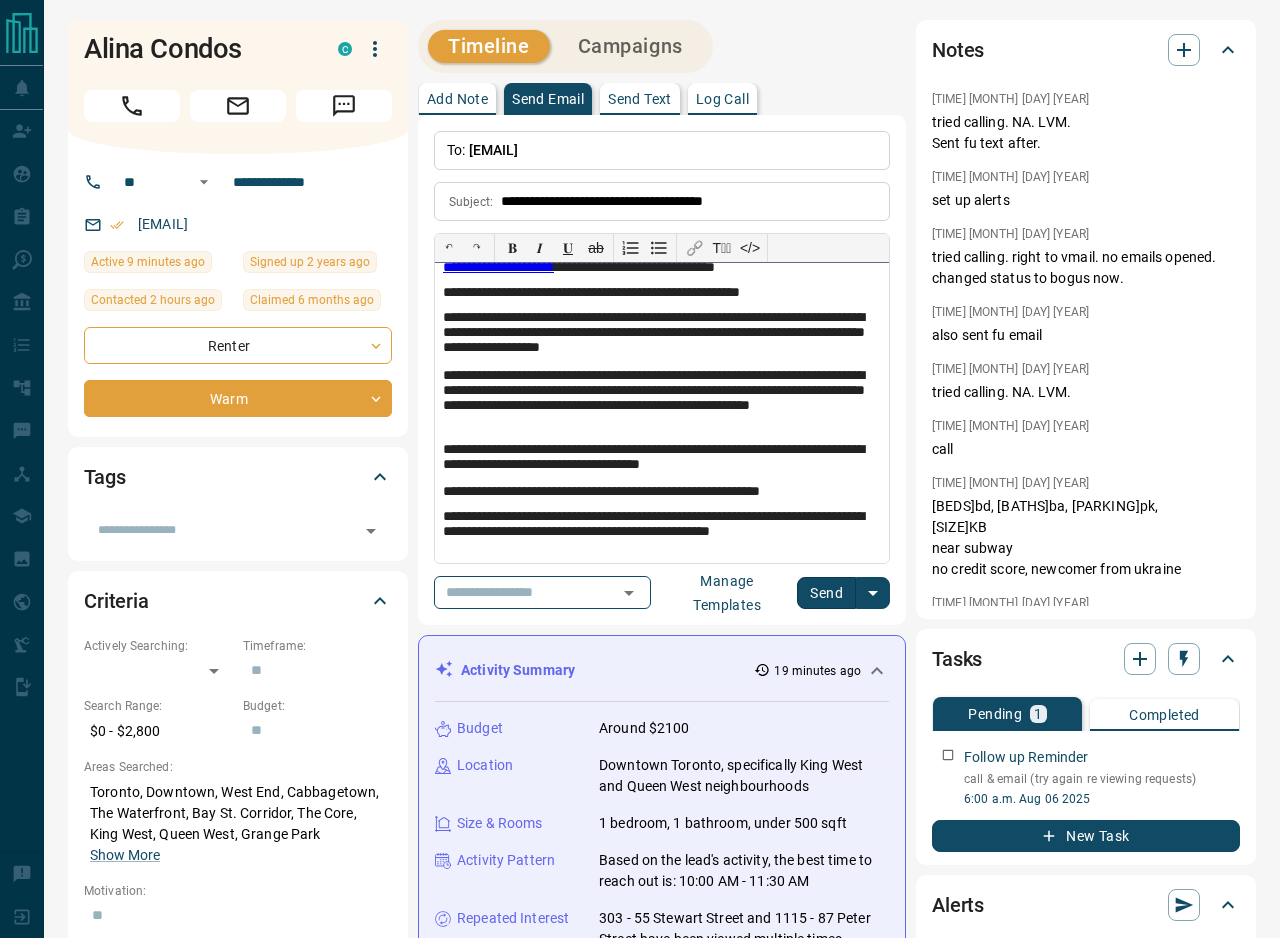 click on "**********" at bounding box center (662, 293) 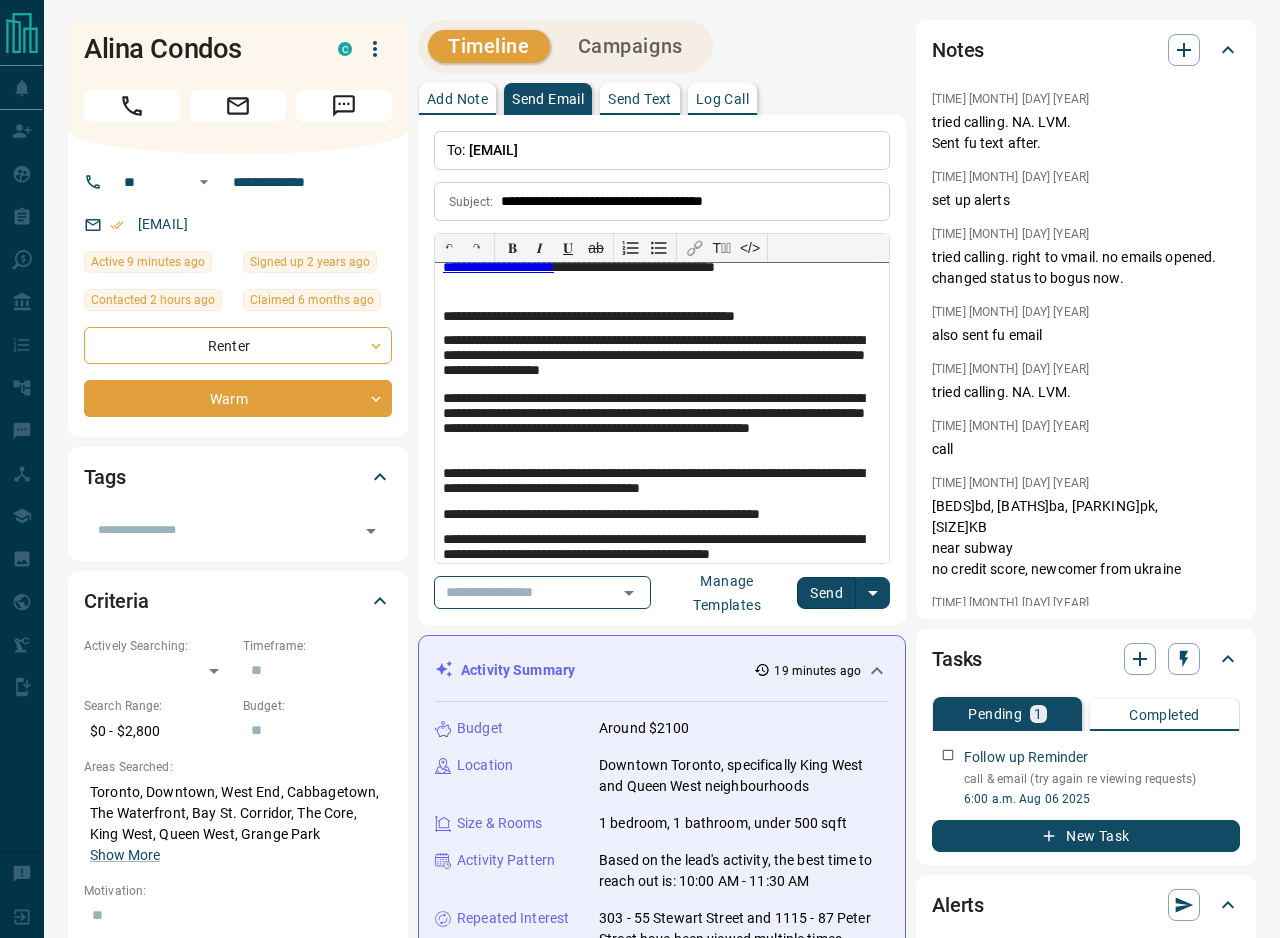 click on "**********" at bounding box center [662, 358] 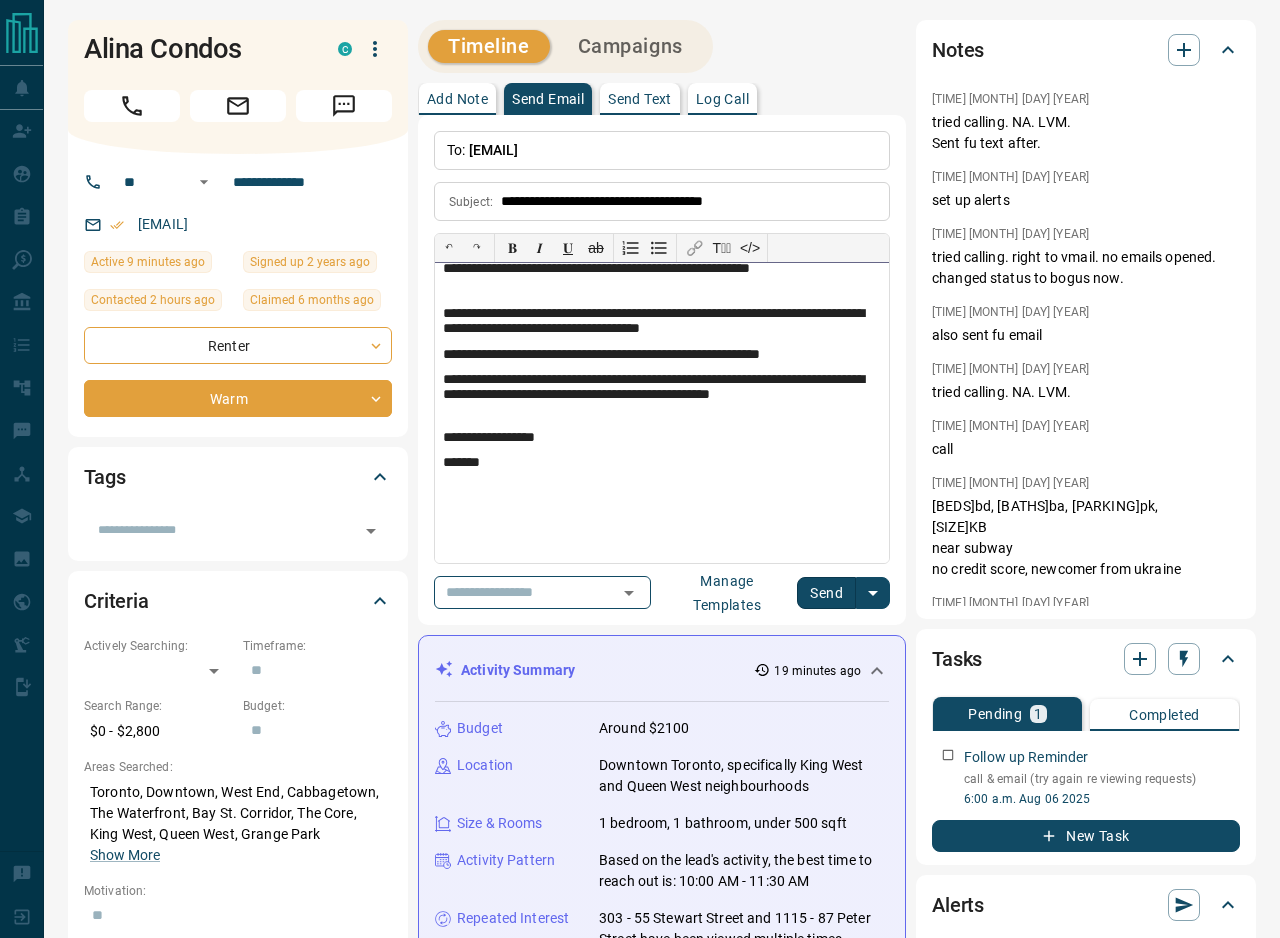 scroll, scrollTop: 231, scrollLeft: 0, axis: vertical 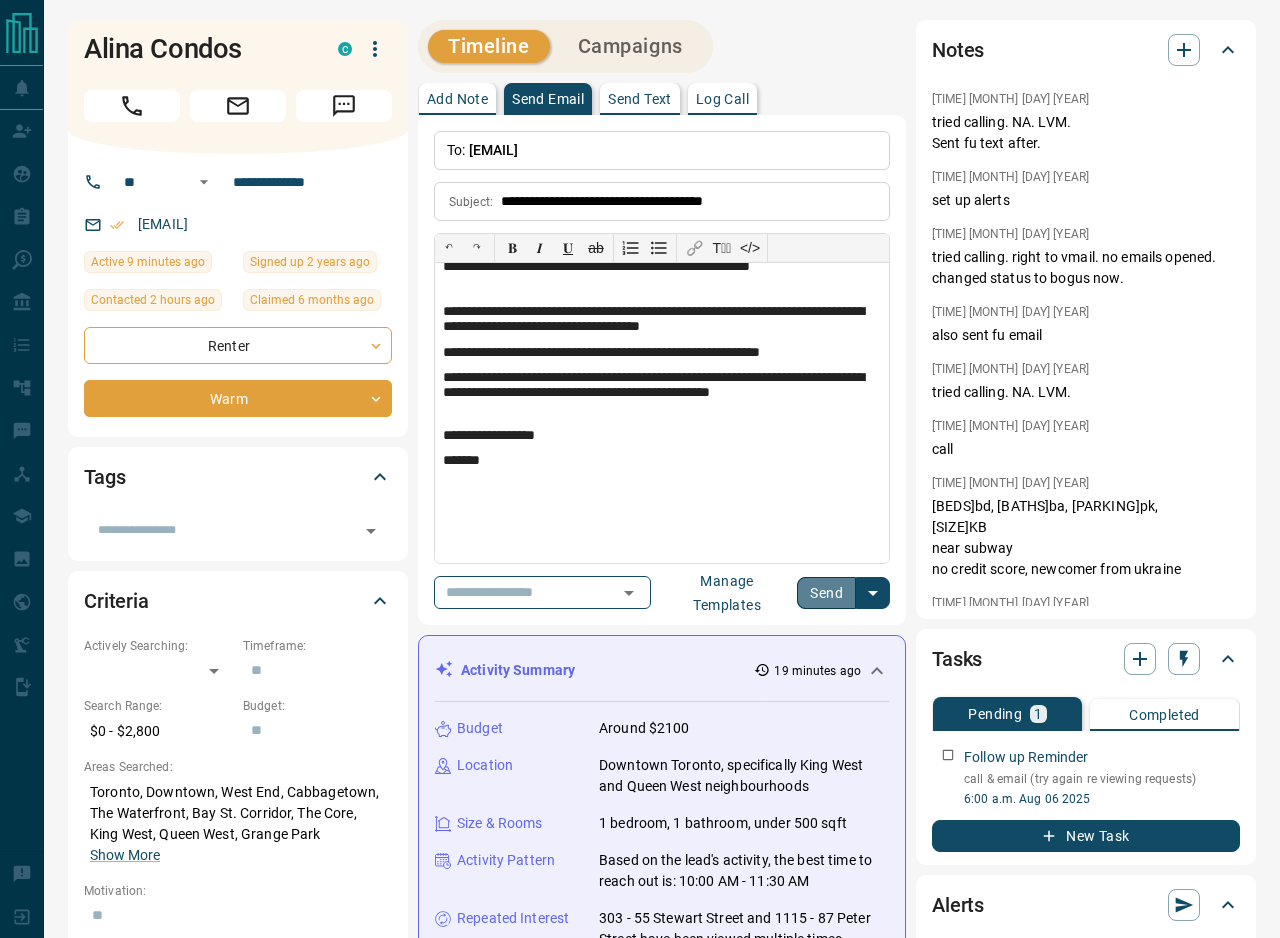click on "Send" at bounding box center [826, 593] 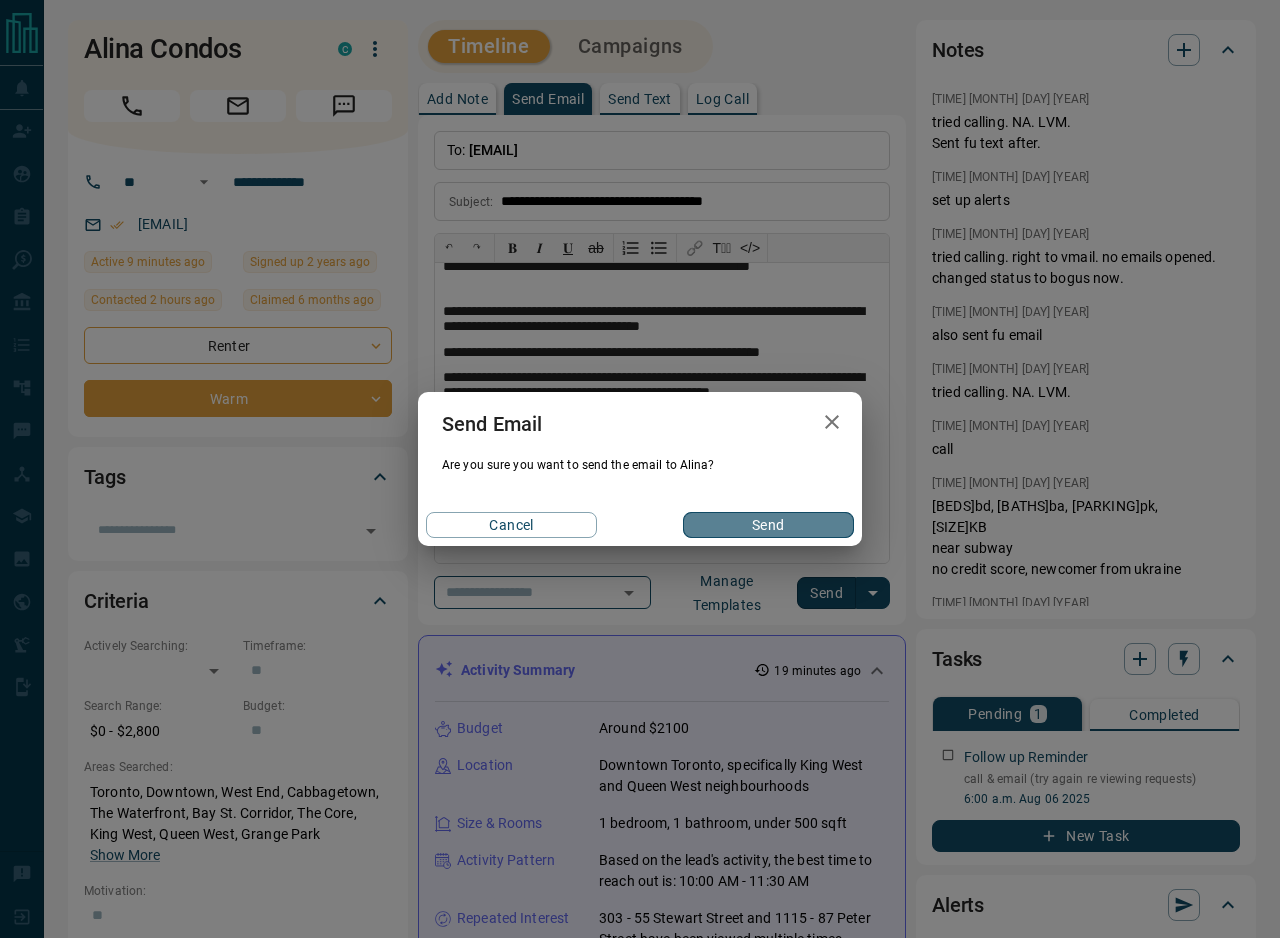 click on "Send" at bounding box center [768, 525] 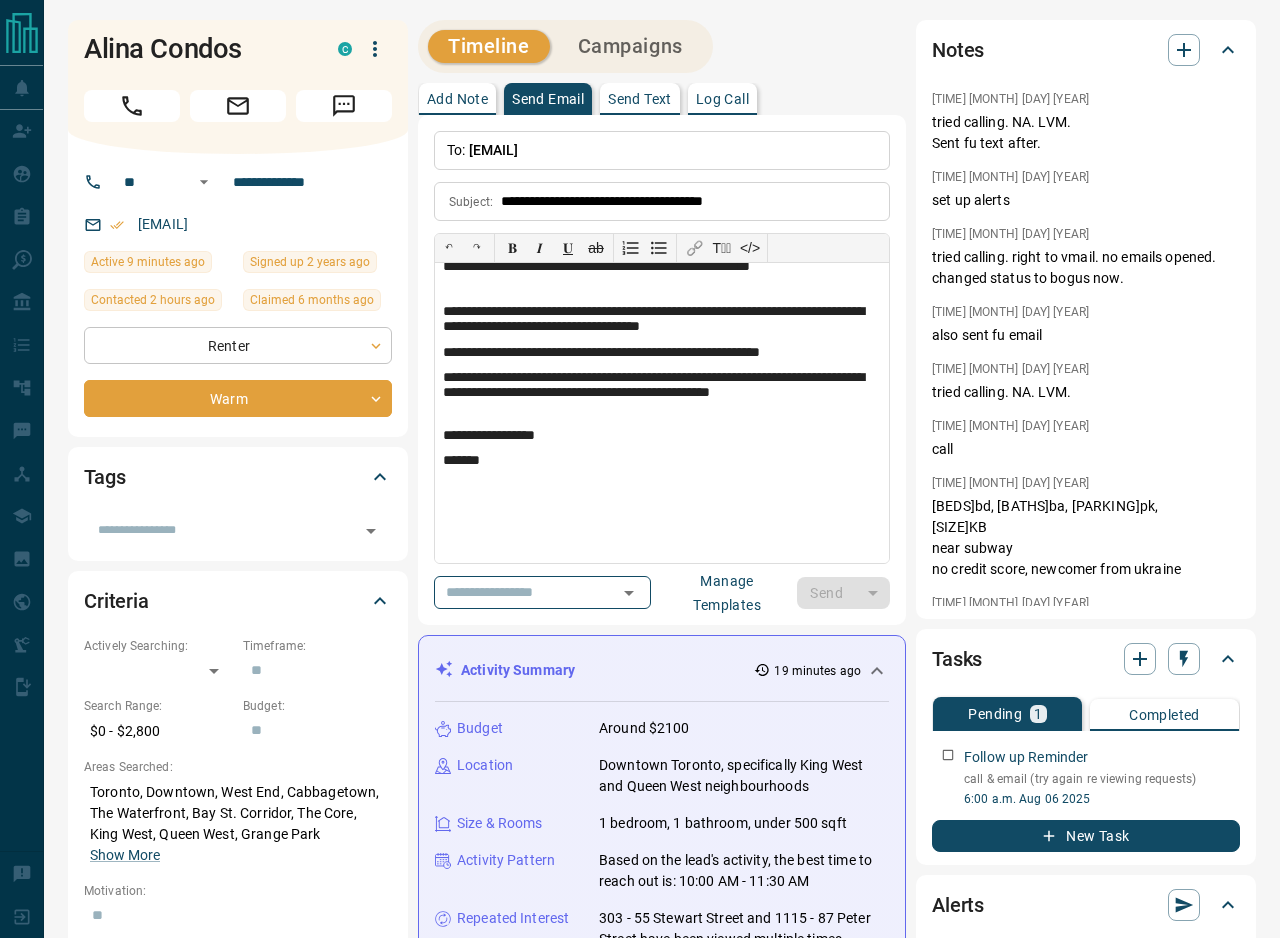 type 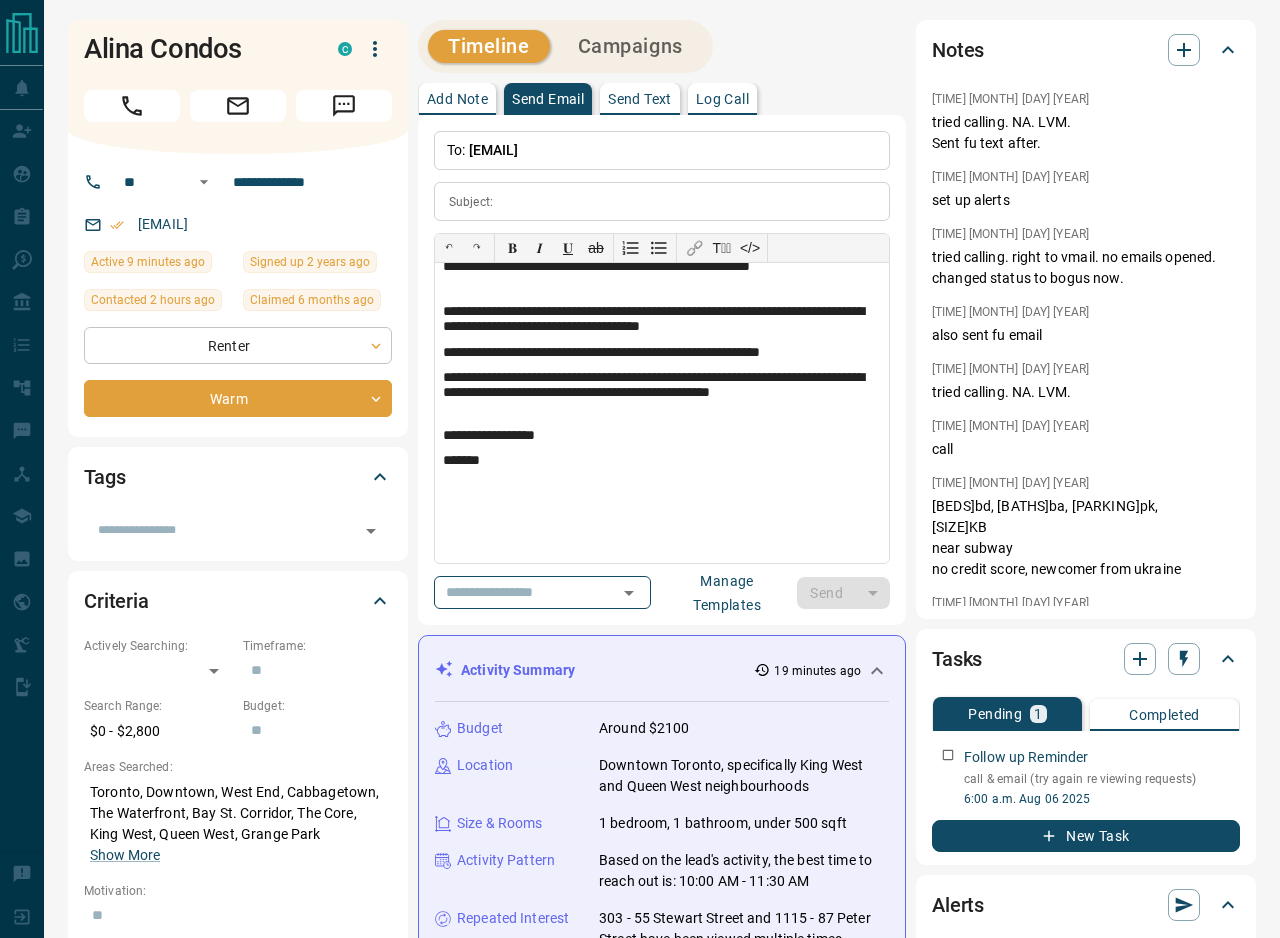 scroll, scrollTop: 0, scrollLeft: 0, axis: both 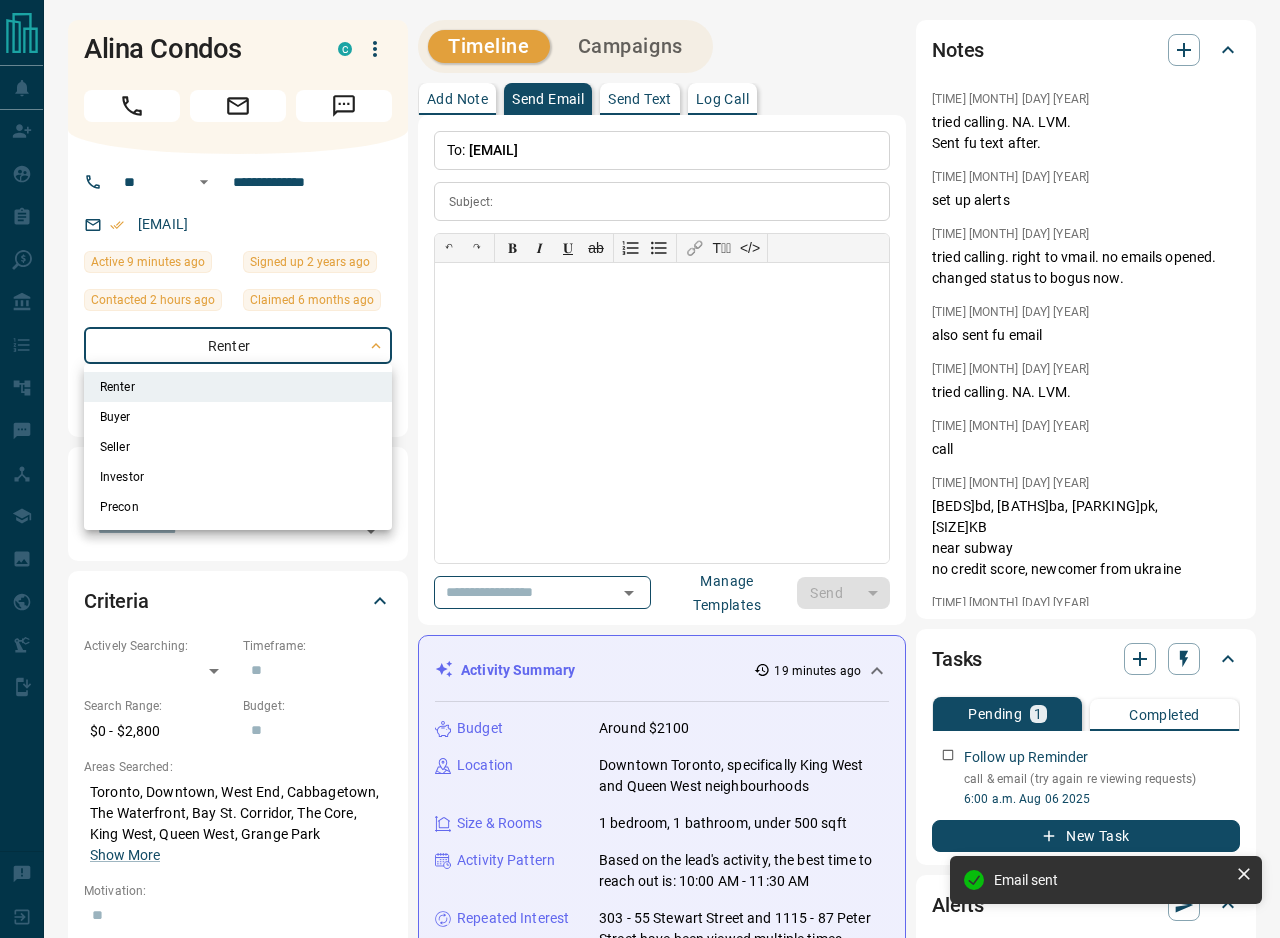 click on "**********" at bounding box center (640, 1416) 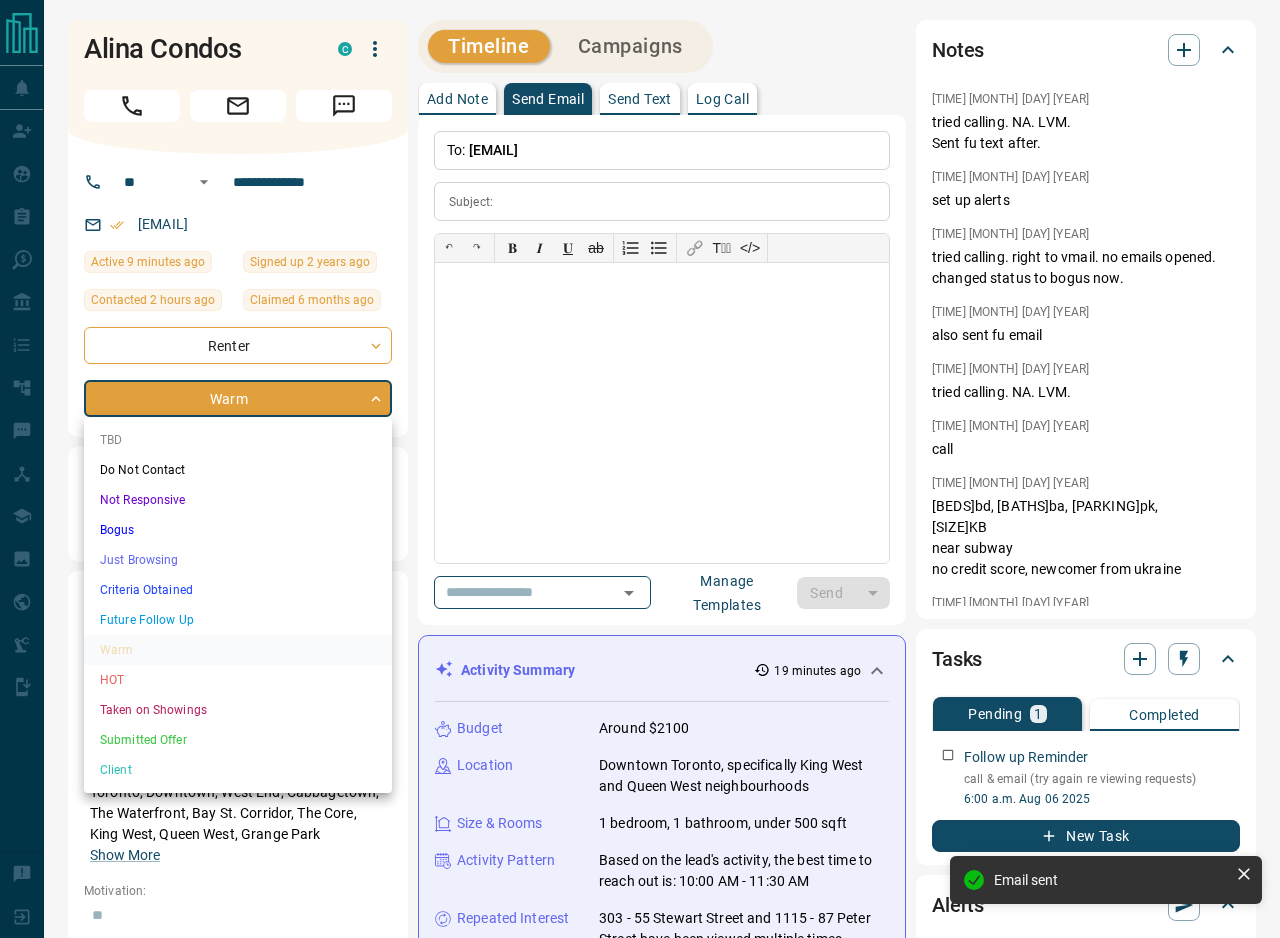 click on "**********" at bounding box center (640, 1416) 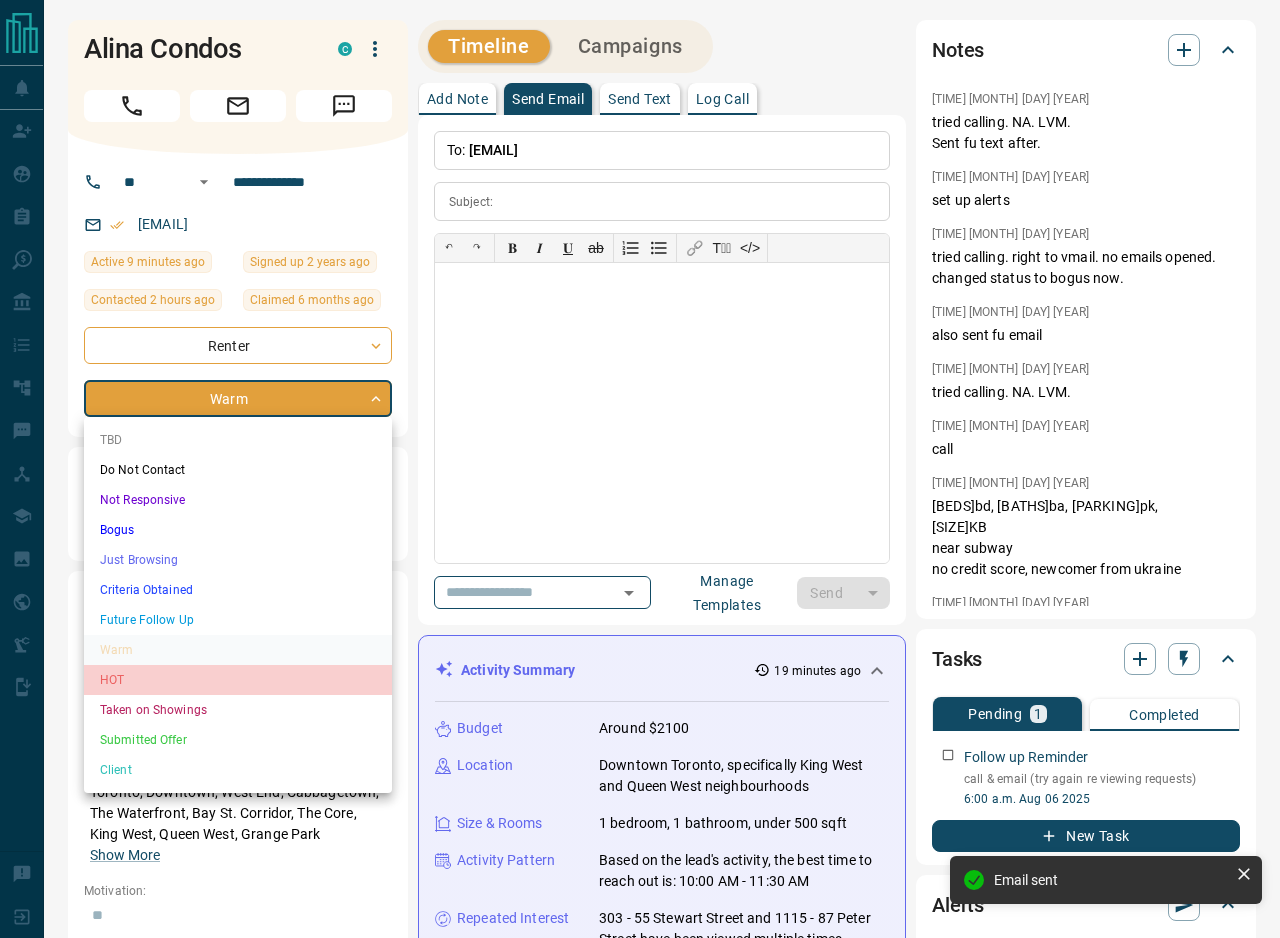 click on "HOT" at bounding box center [238, 680] 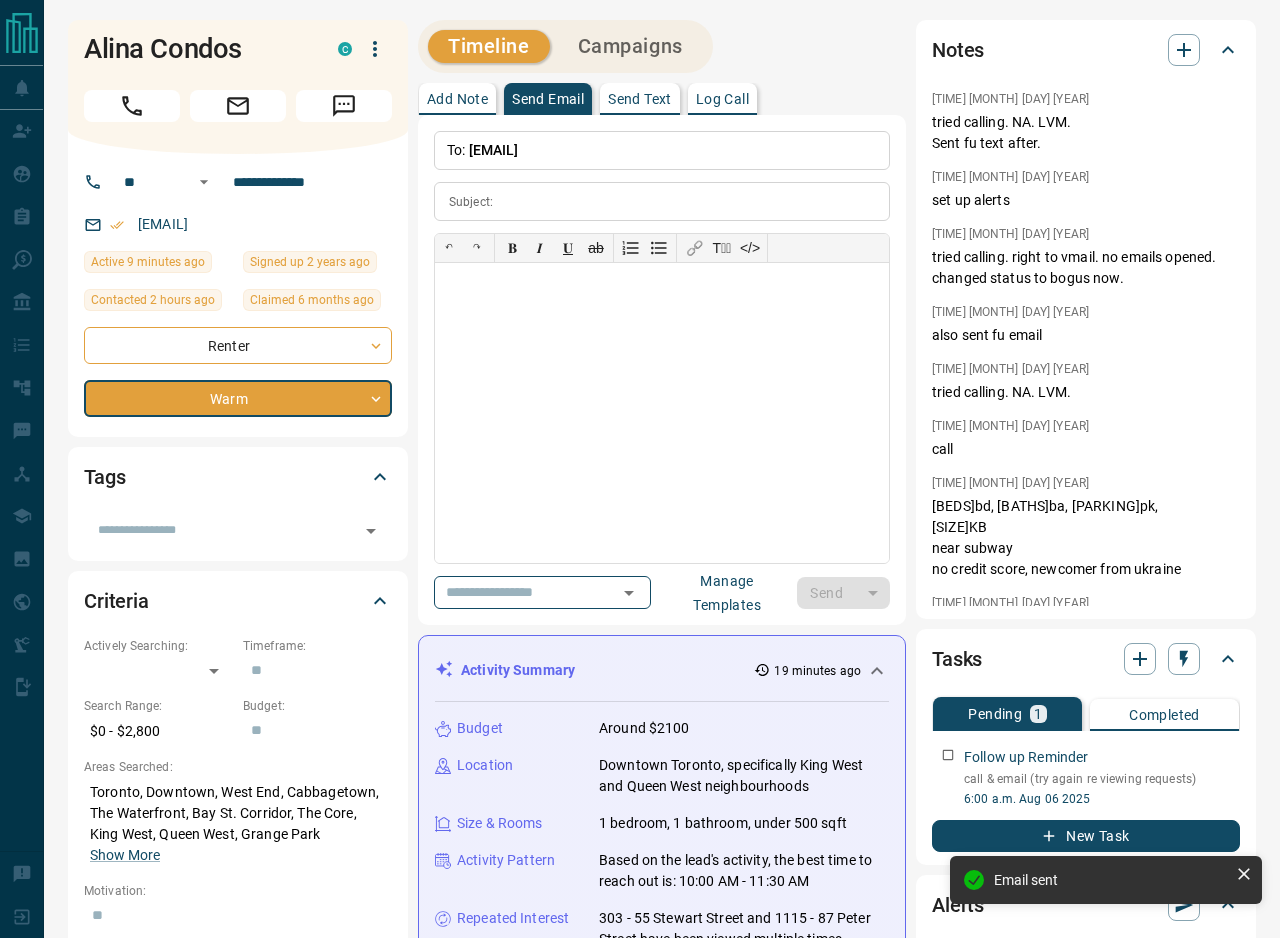 type on "*" 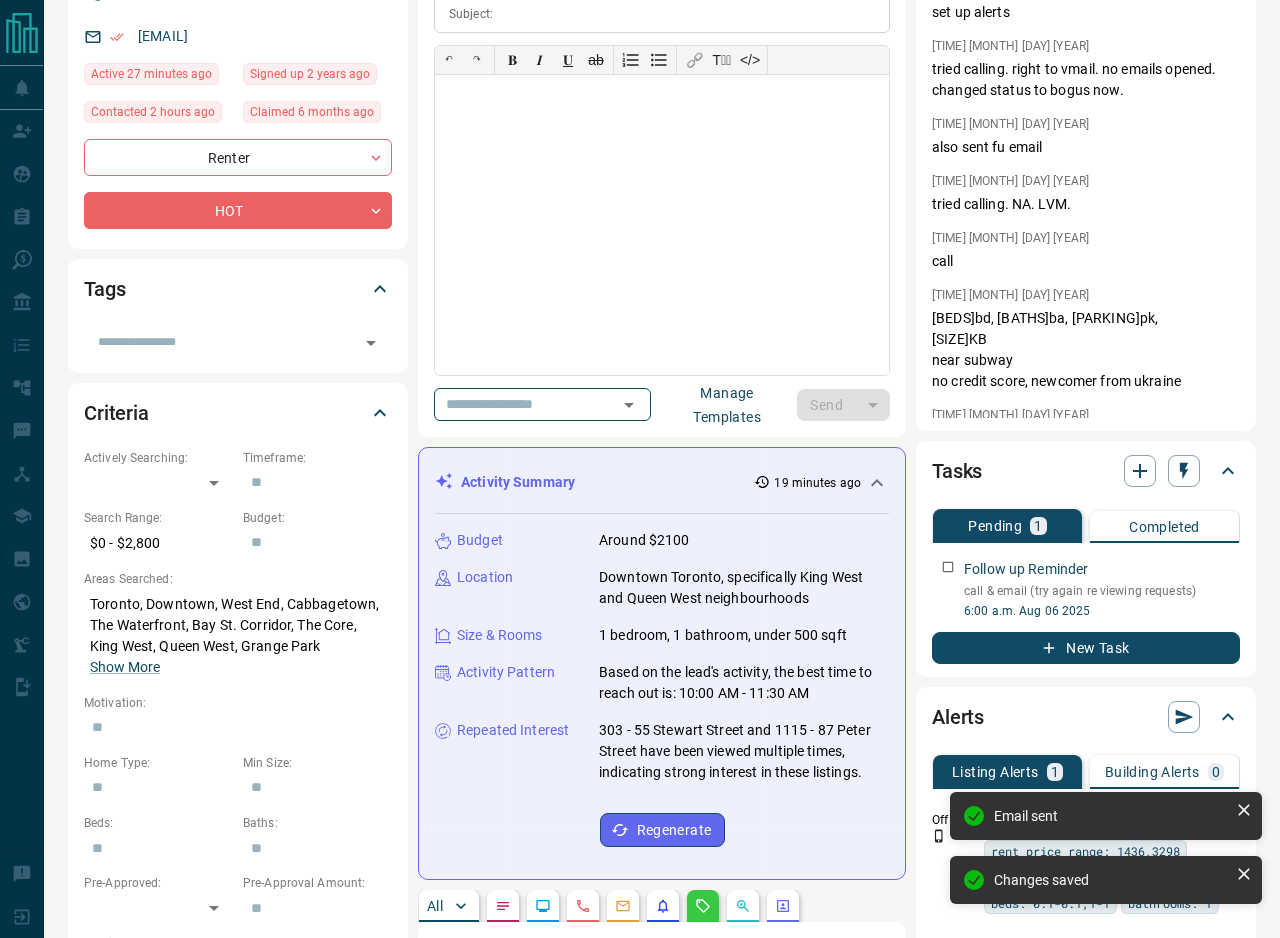 scroll, scrollTop: 193, scrollLeft: 0, axis: vertical 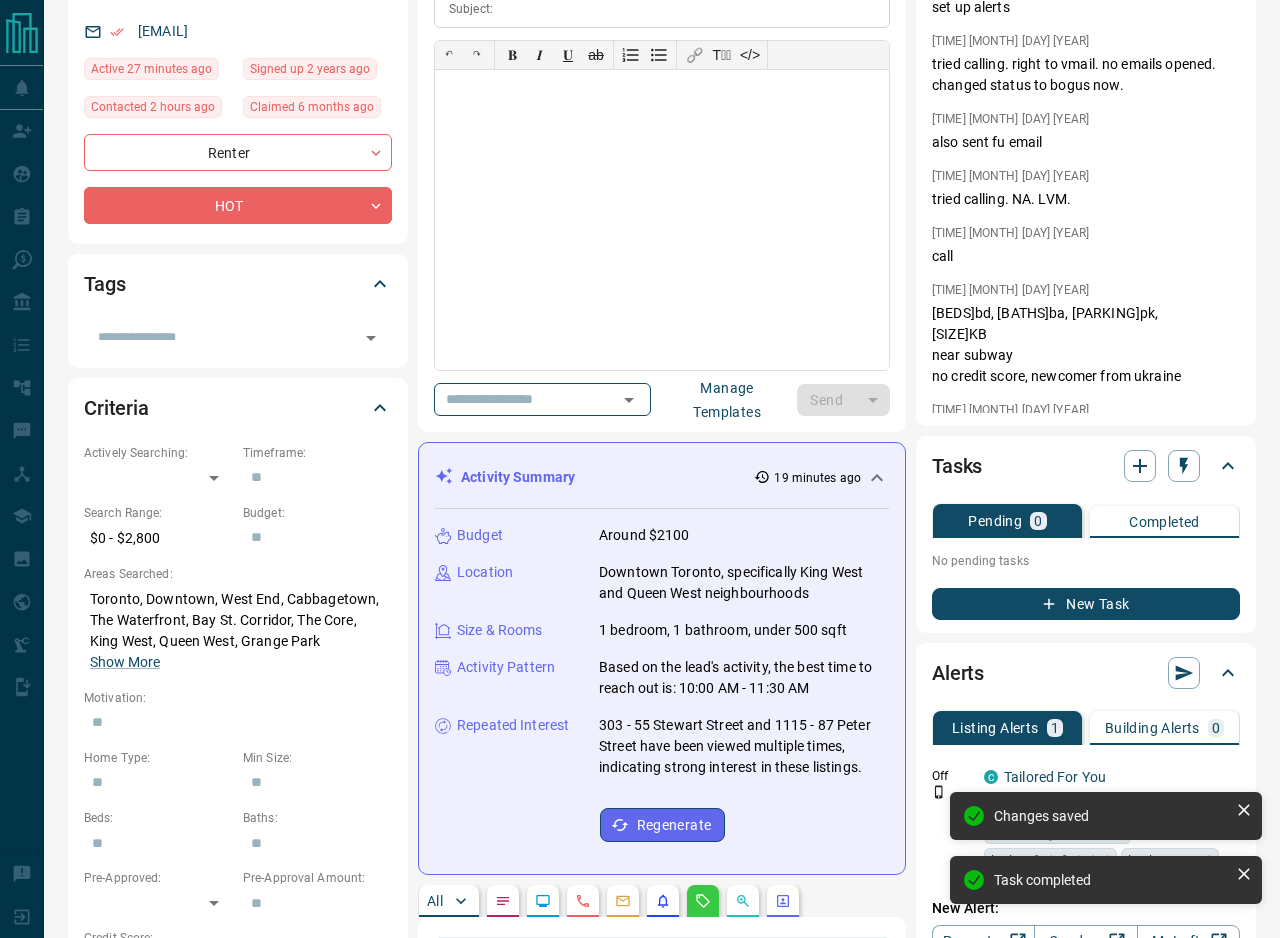 click on "New Task" at bounding box center (1086, 604) 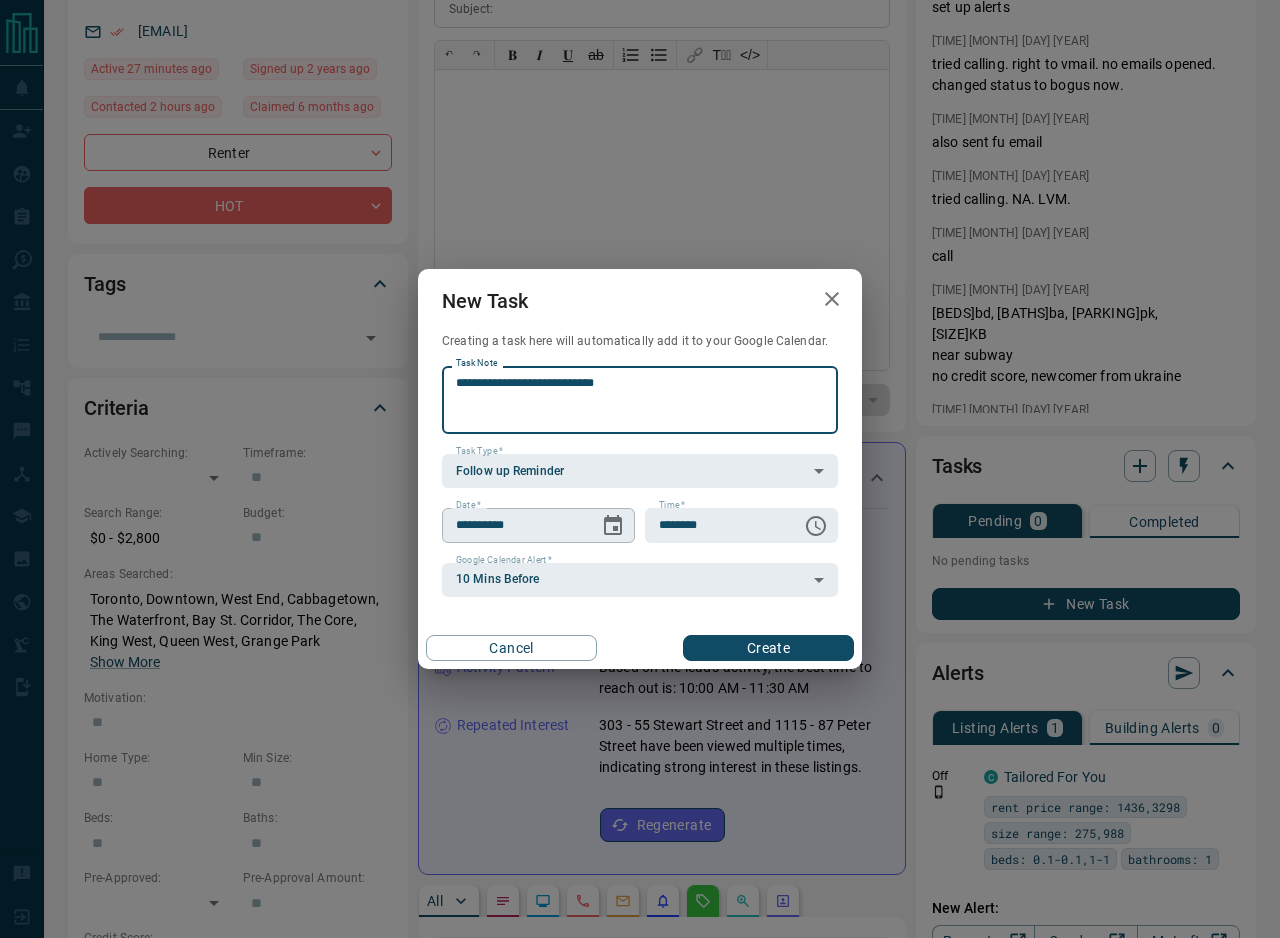 type on "**********" 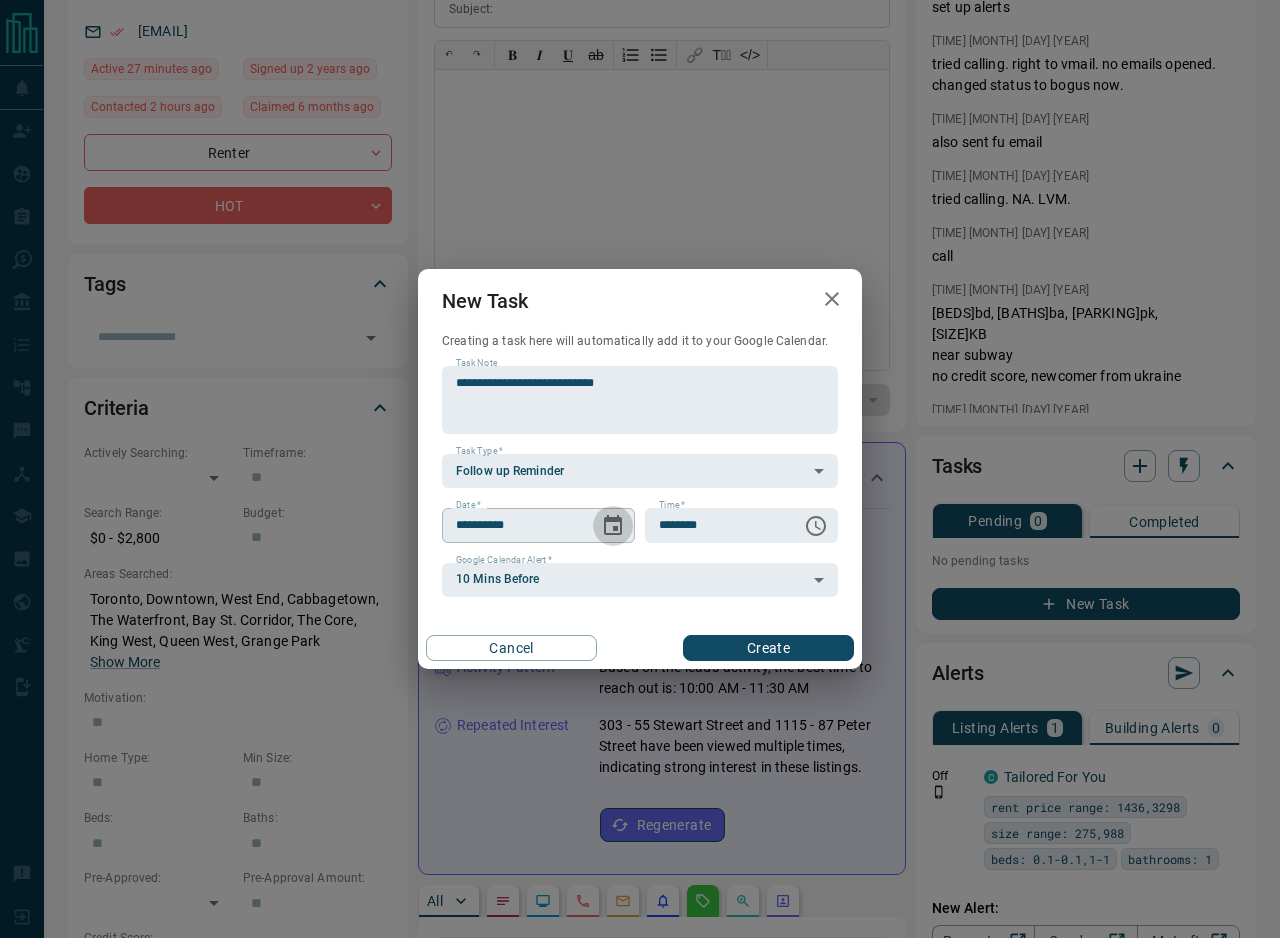 click 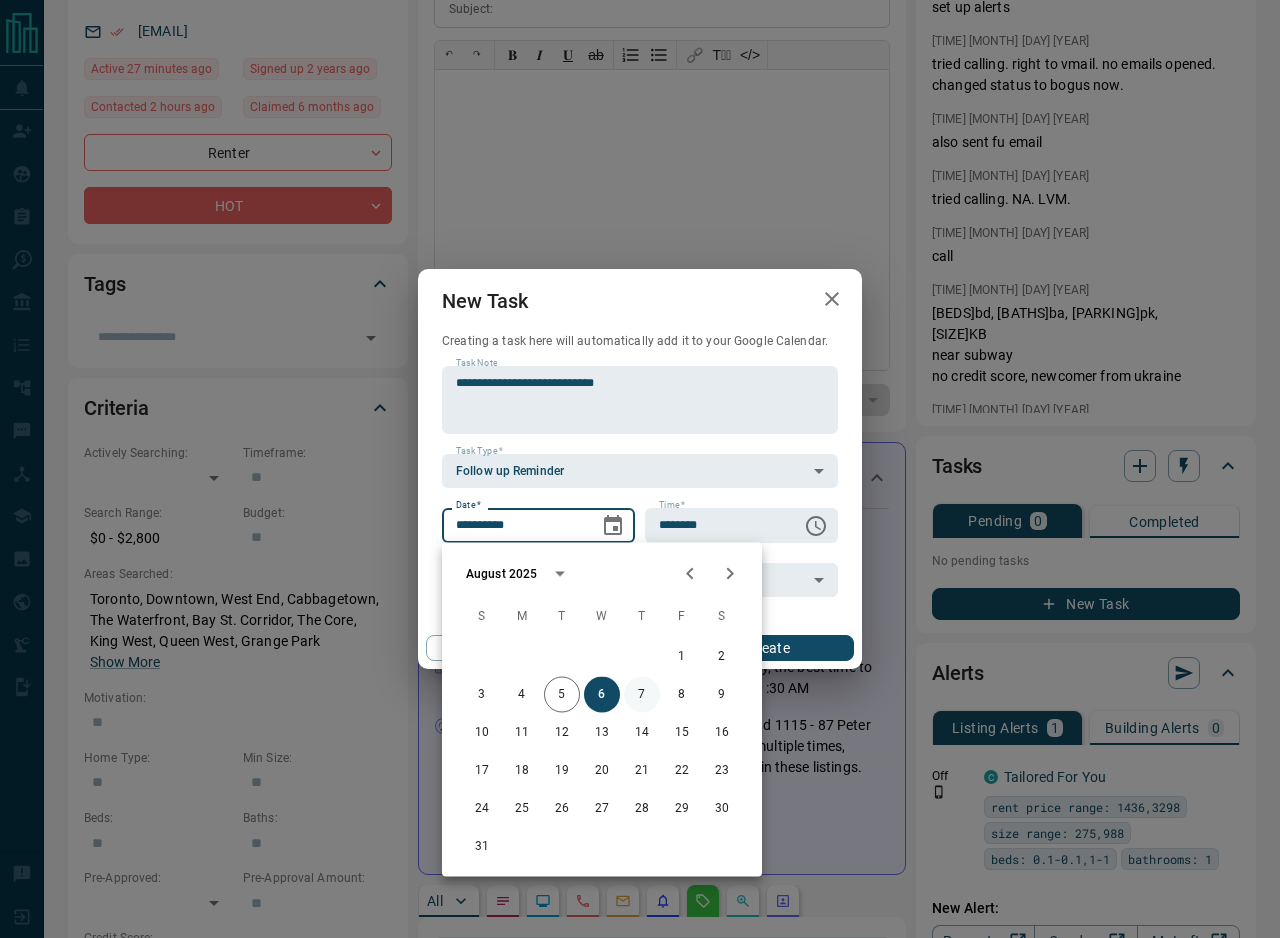 click on "7" at bounding box center [642, 695] 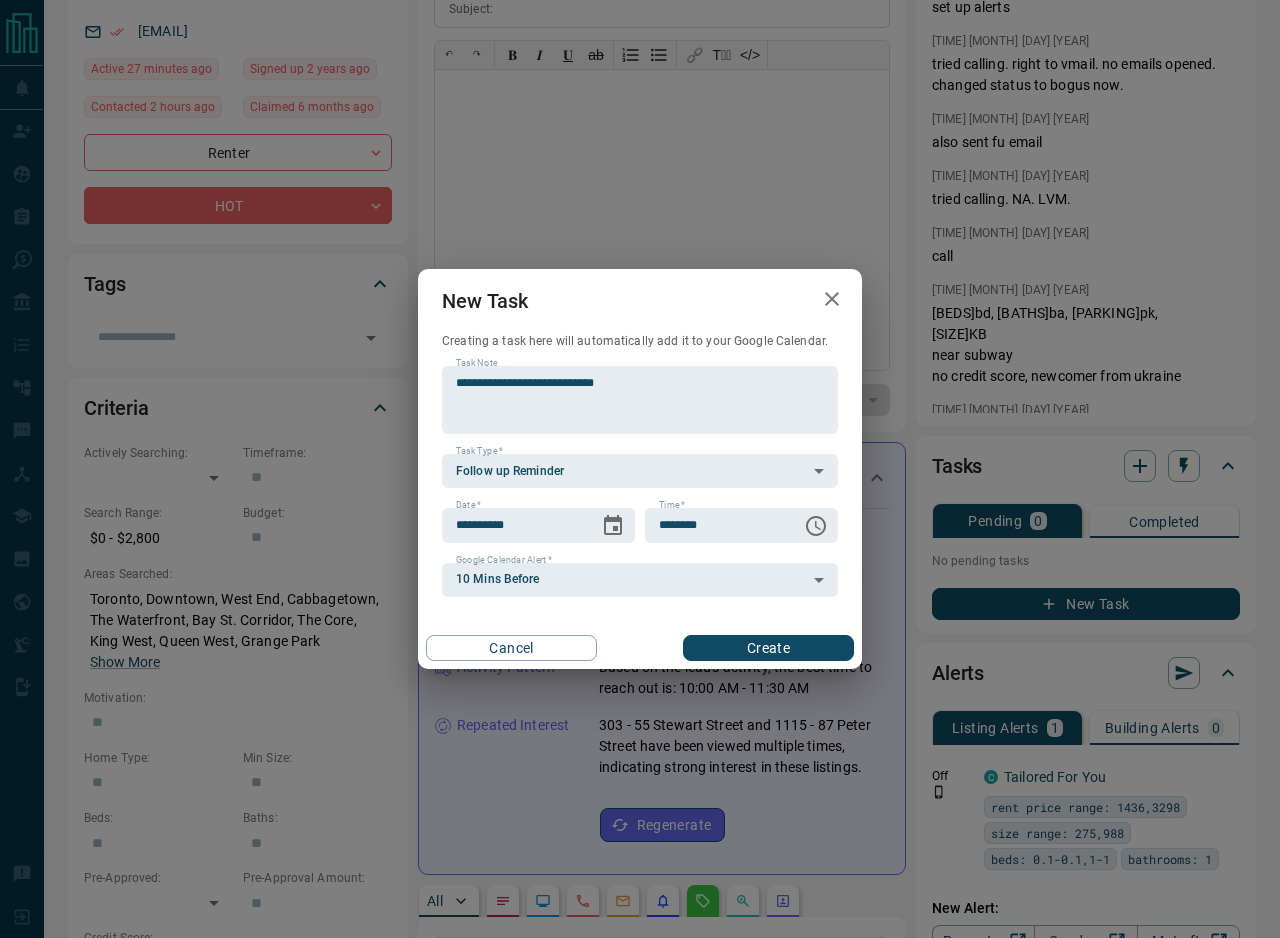 click on "Create" at bounding box center [768, 648] 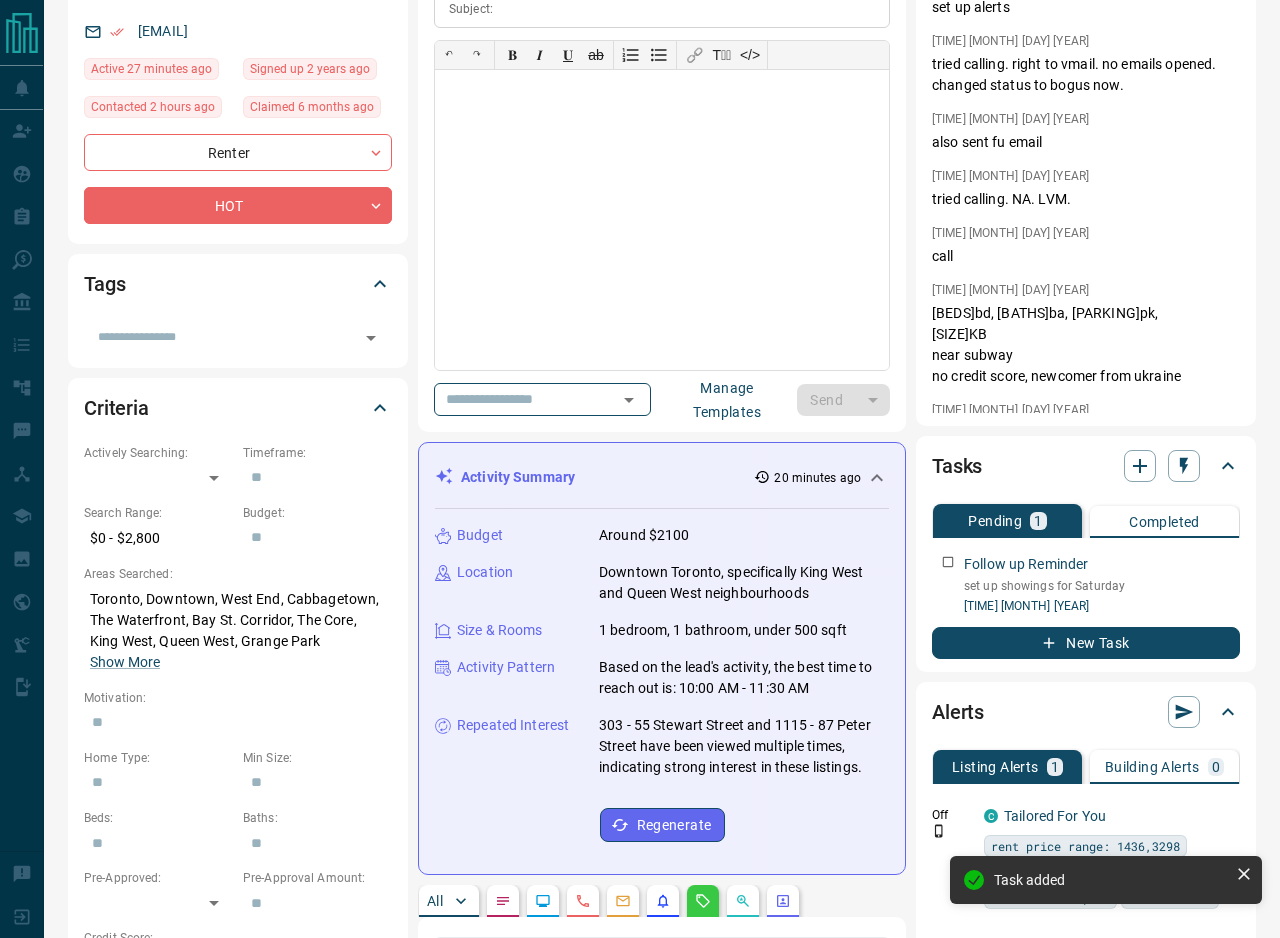 scroll, scrollTop: 0, scrollLeft: 0, axis: both 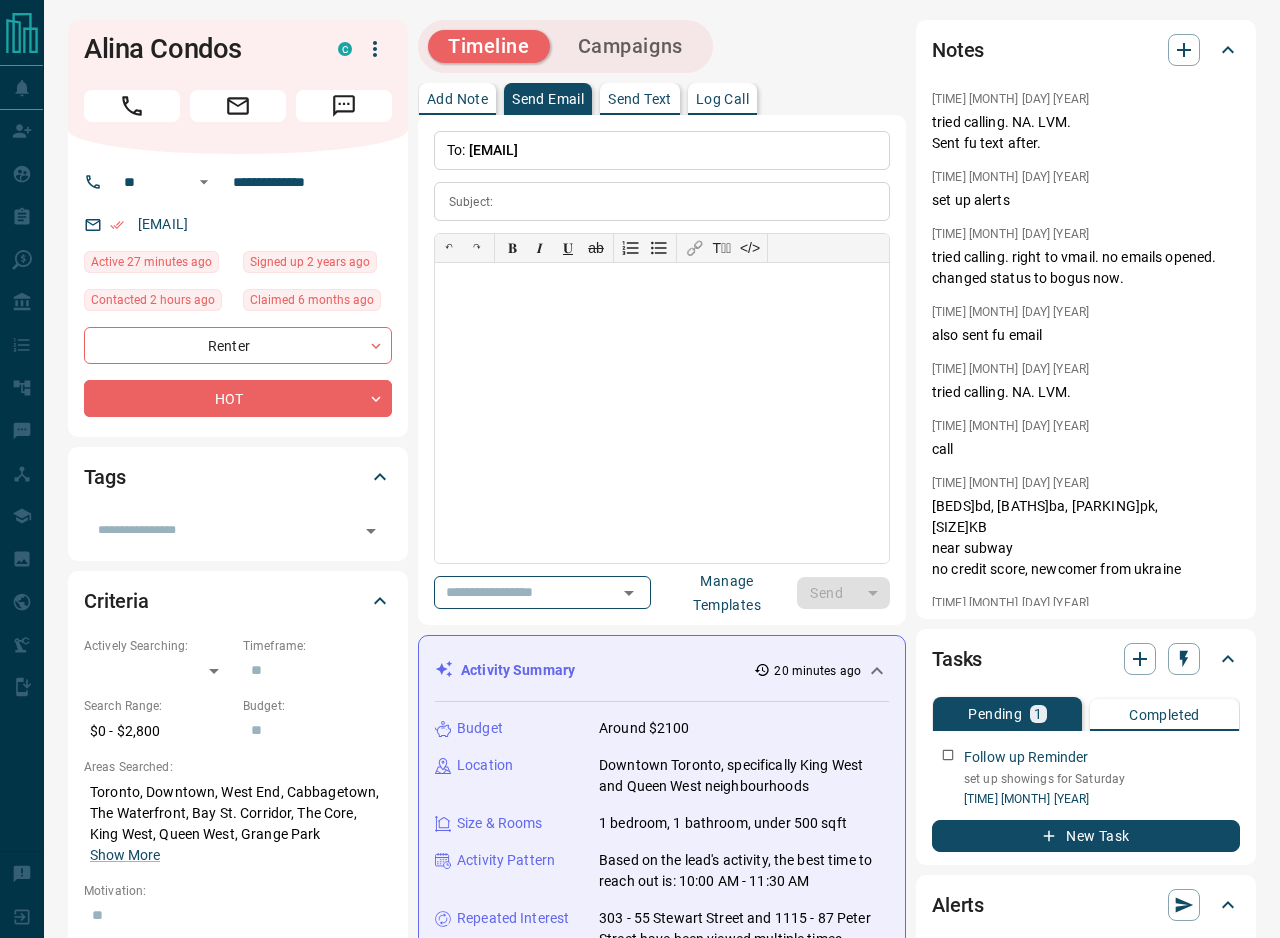 click on "Timeline Campaigns" at bounding box center [662, 46] 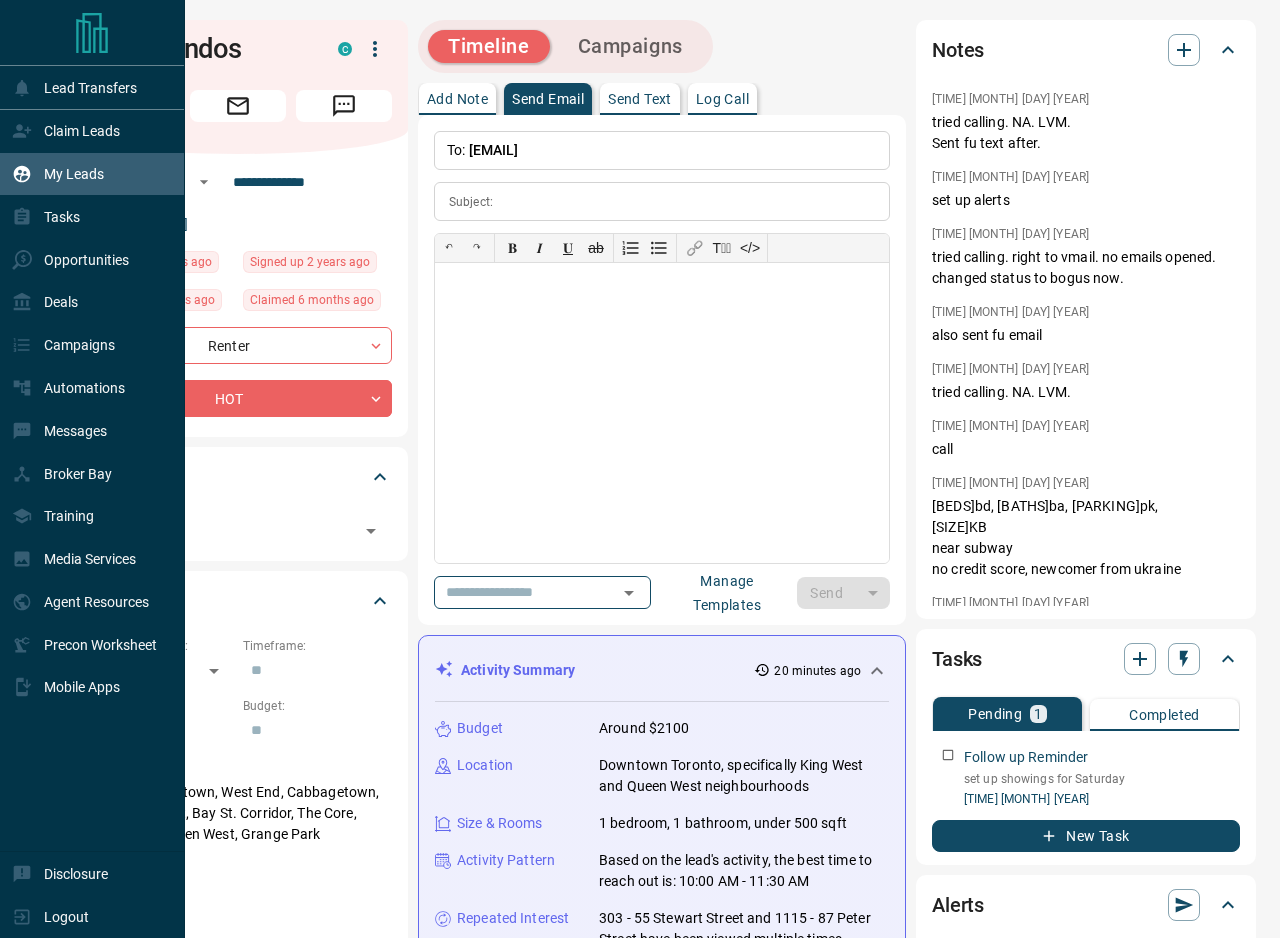 click on "My Leads" at bounding box center (74, 174) 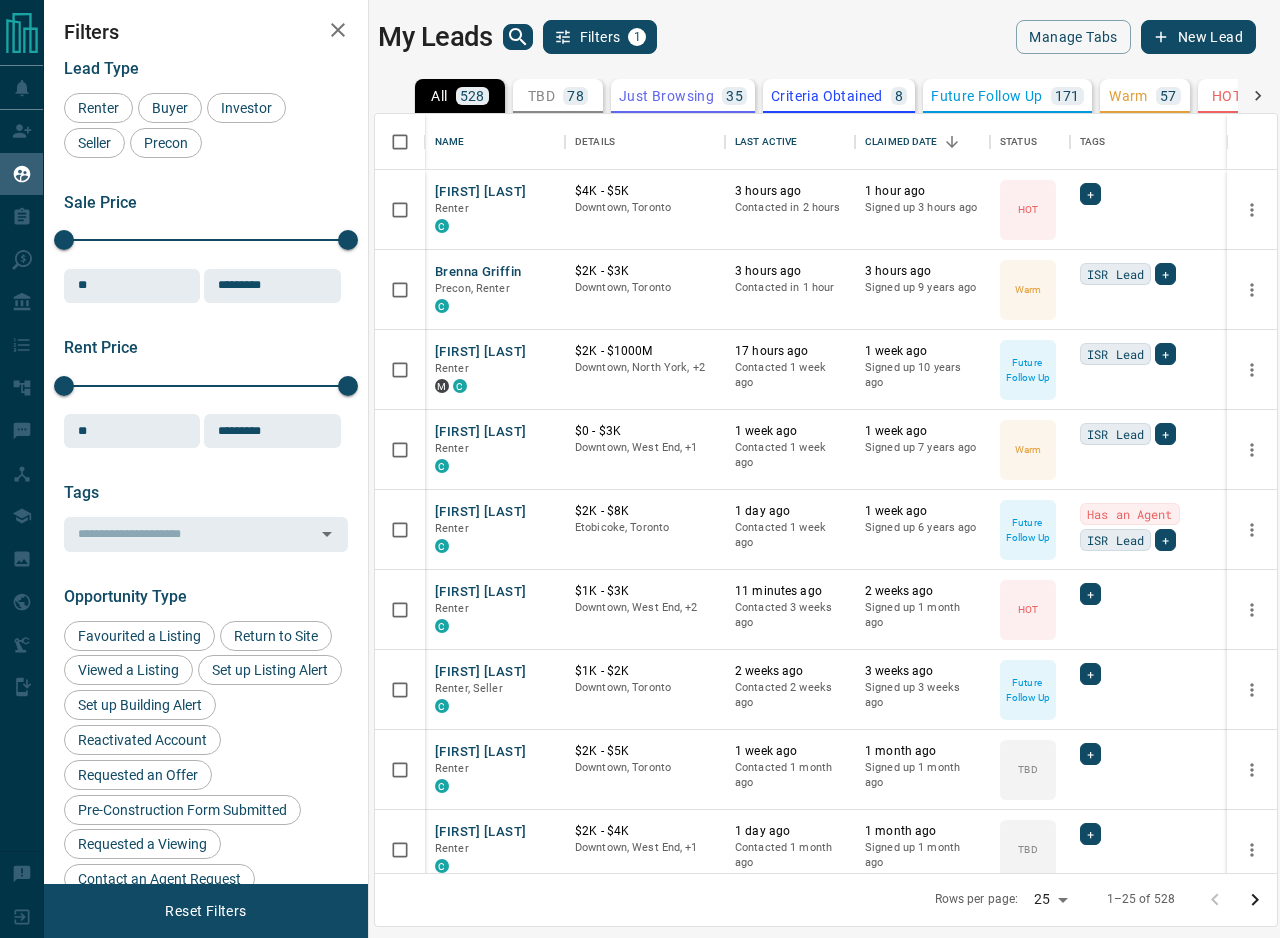 scroll, scrollTop: 1, scrollLeft: 1, axis: both 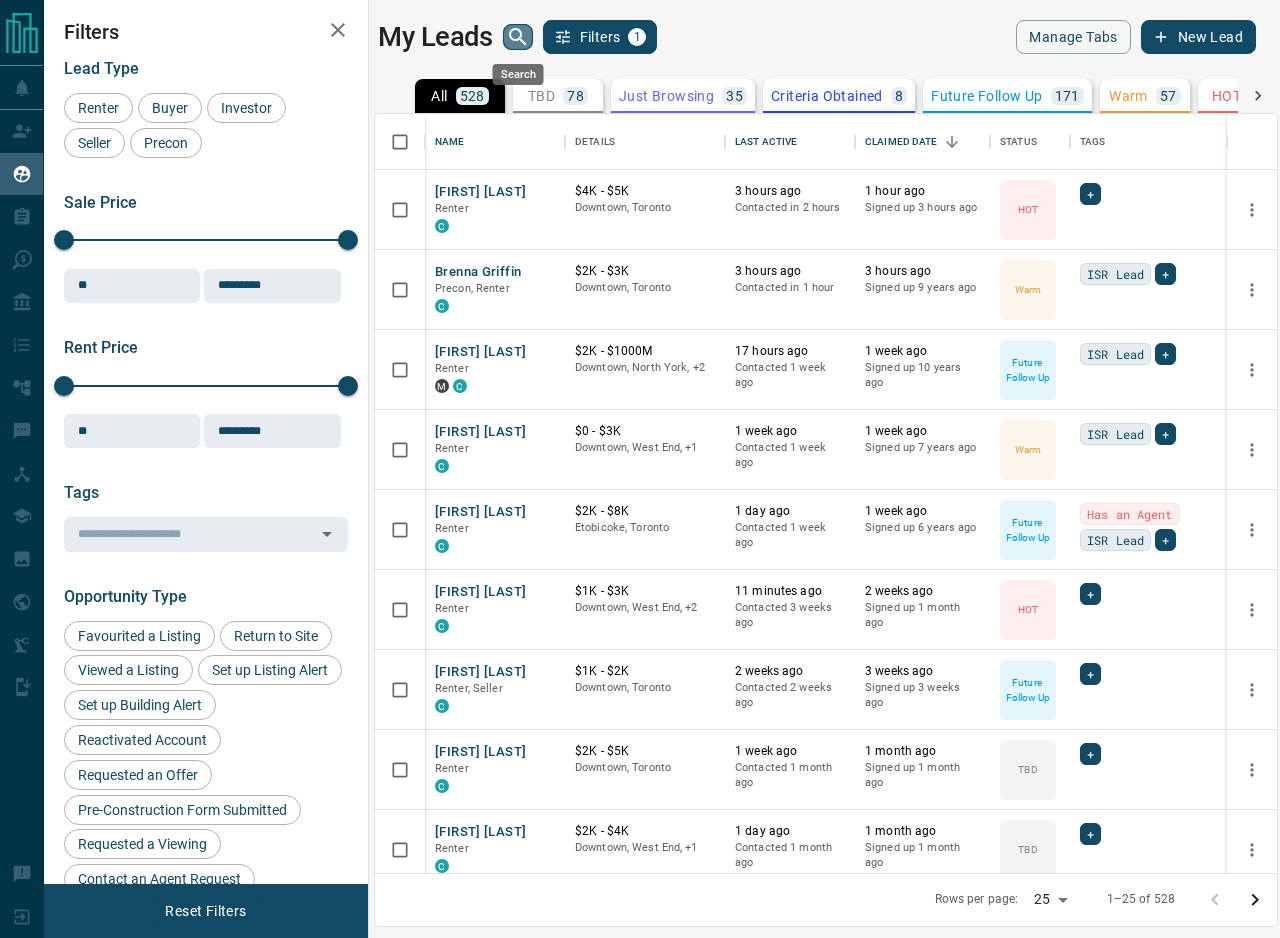 click 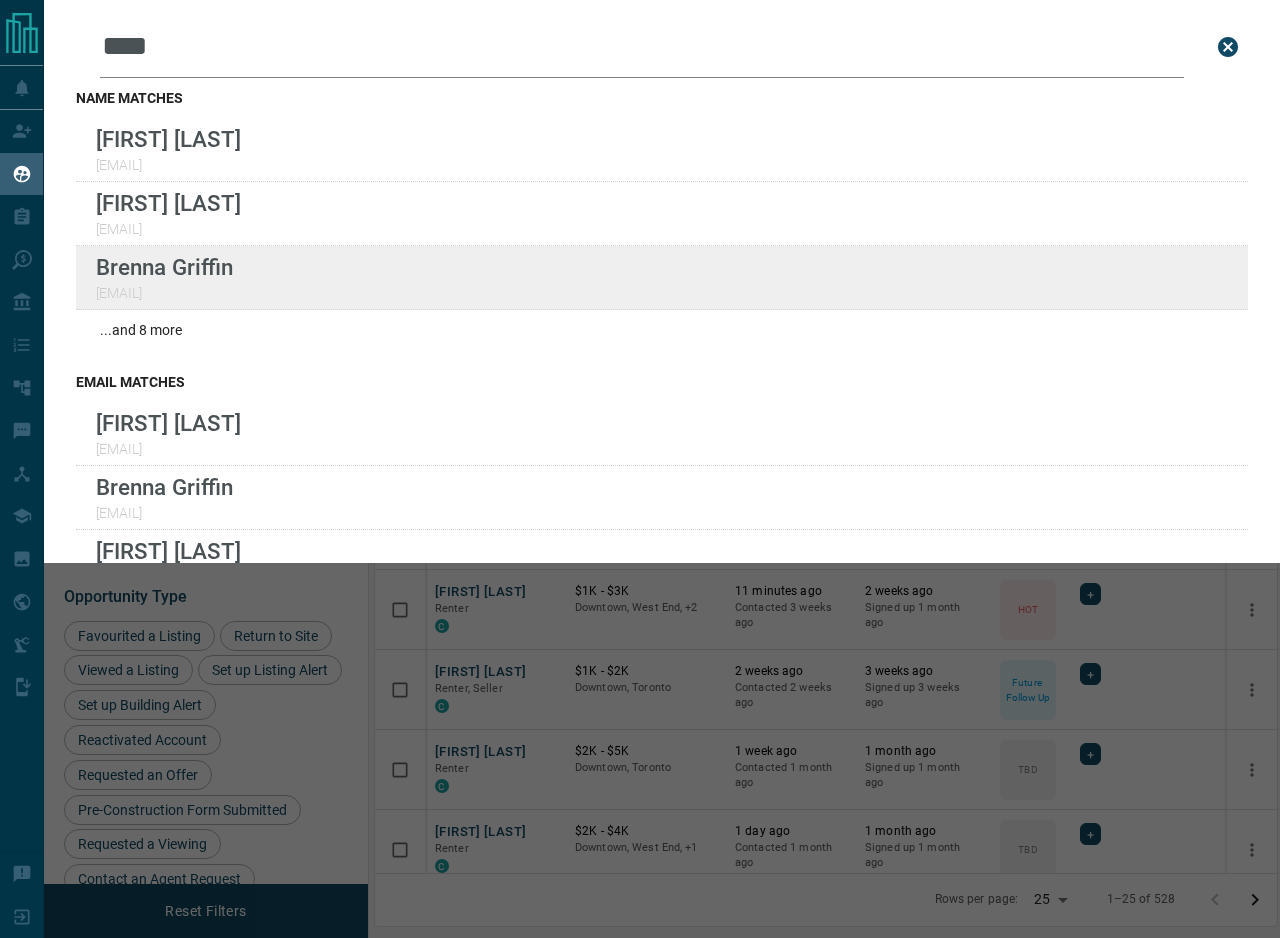 type on "****" 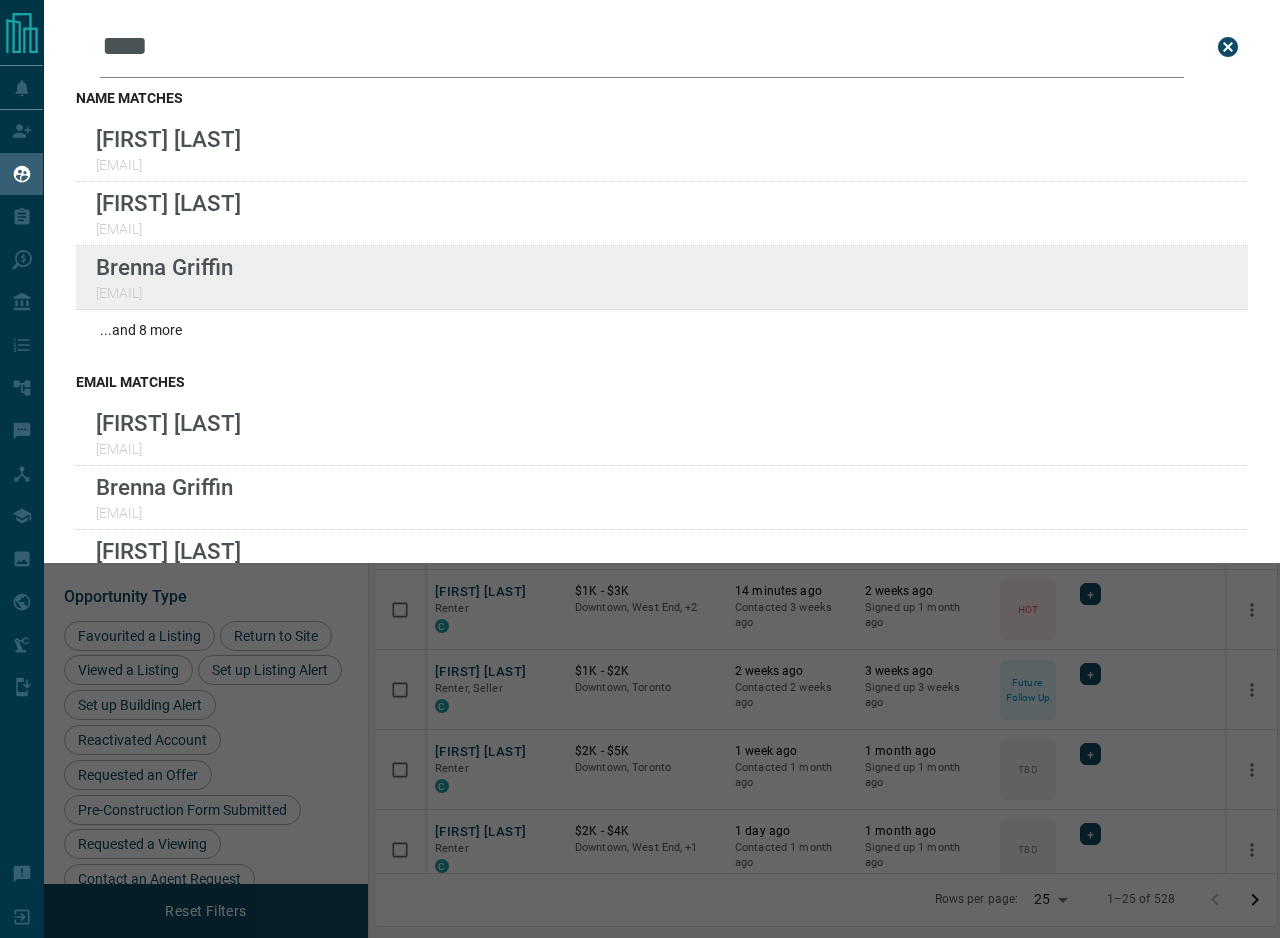 click on "Lead Transfers Claim Leads My Leads Tasks Opportunities Deals Campaigns Automations Messages Broker Bay Training Media Services Agent Resources Precon Worksheet Mobile Apps Disclosure Logout My Leads Leads Search Bar **** Search for a lead by name, email, phone, or id name matches [FIRST] [LAST] [EMAIL] [FIRST] [LAST] [EMAIL] [FIRST] [LAST] [EMAIL] ...and 8 more email matches [FIRST] [LAST] [EMAIL] [FIRST] [LAST] [EMAIL] [FIRST] [LAST] [EMAIL] ...and 5 more phone matches No results. Show leads not assigned to you id matches No results. Show leads not assigned to you Filters 1 Manage Tabs New Lead All 528 TBD 78 Do Not Contact - Not Responsive 52 Bogus 48 Just Browsing 35 Criteria Obtained 8 Future Follow Up 171 Warm 57 HOT 18 Taken on Showings - Submitted Offer - Client 61 Name Details Last Active Claimed Date Status Tags [FIRST] [LAST] Renter C $4K - $5K Downtown, Toronto 3 hours ago Contacted in 2 hours 1 hour ago Signed up 3 hours ago" at bounding box center (640, 456) 